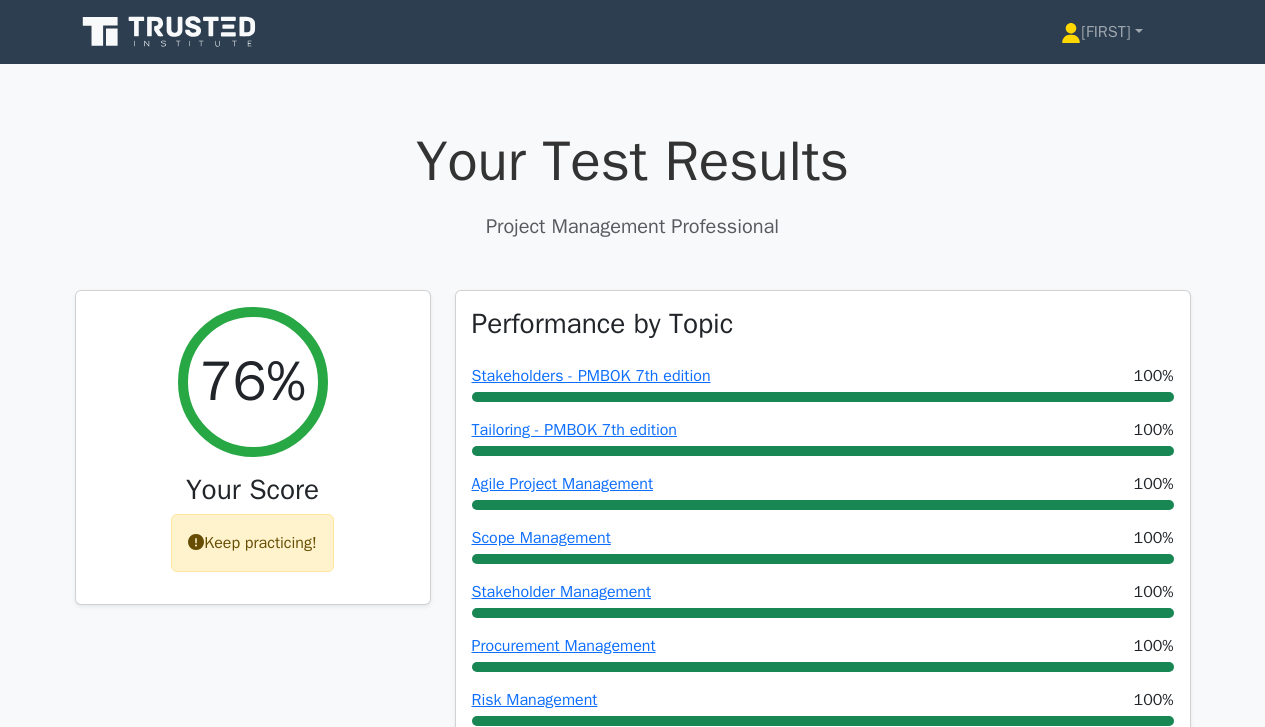 scroll, scrollTop: 0, scrollLeft: 0, axis: both 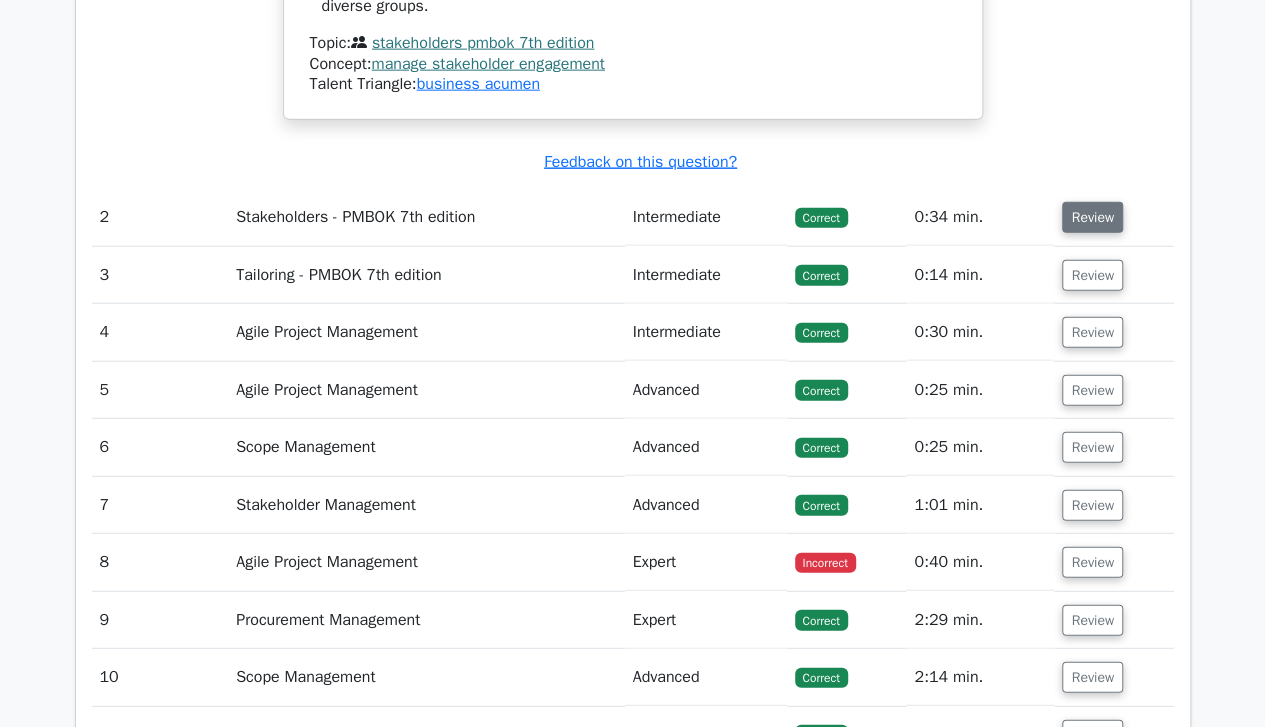 click on "Review" at bounding box center [1092, 217] 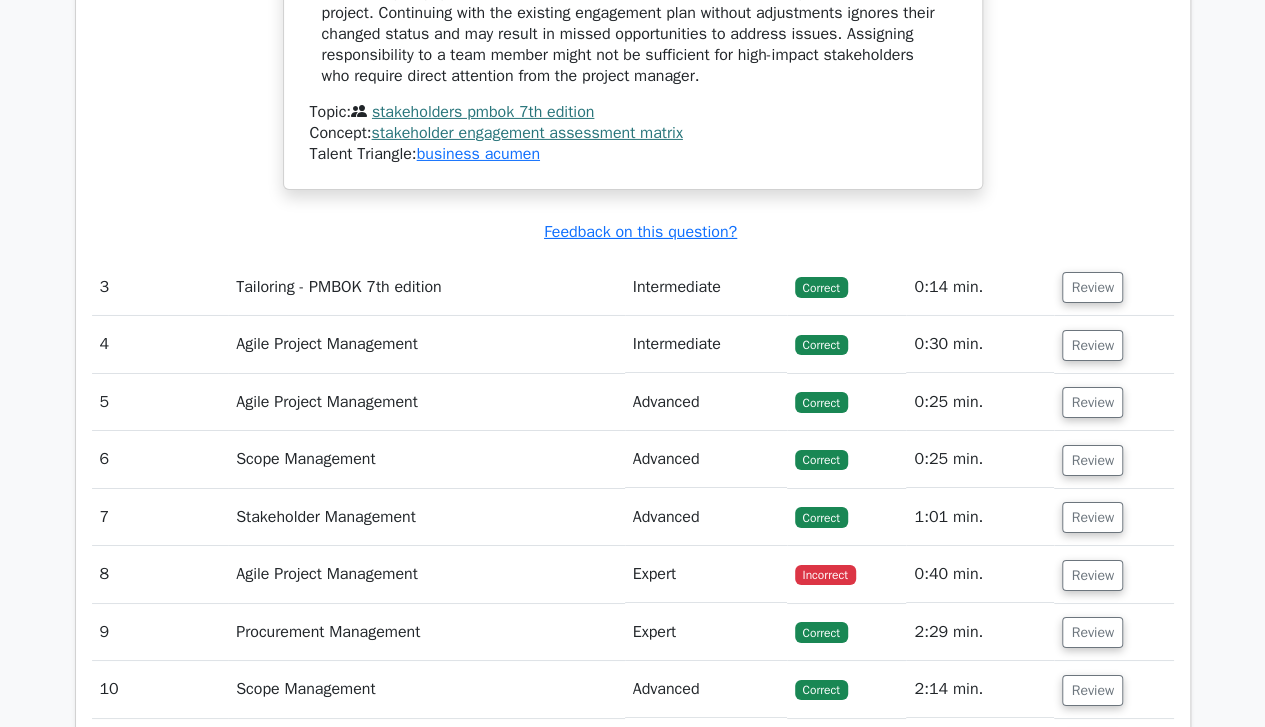 scroll, scrollTop: 3374, scrollLeft: 0, axis: vertical 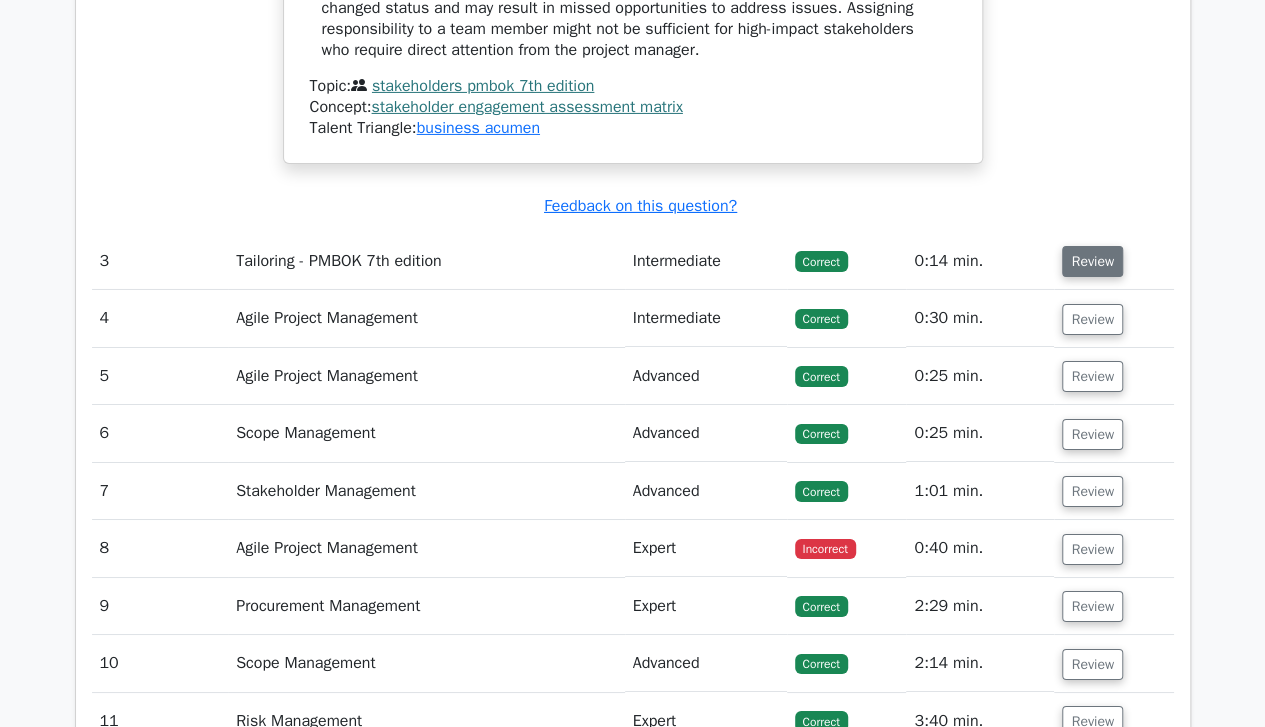 click on "Review" at bounding box center (1092, 261) 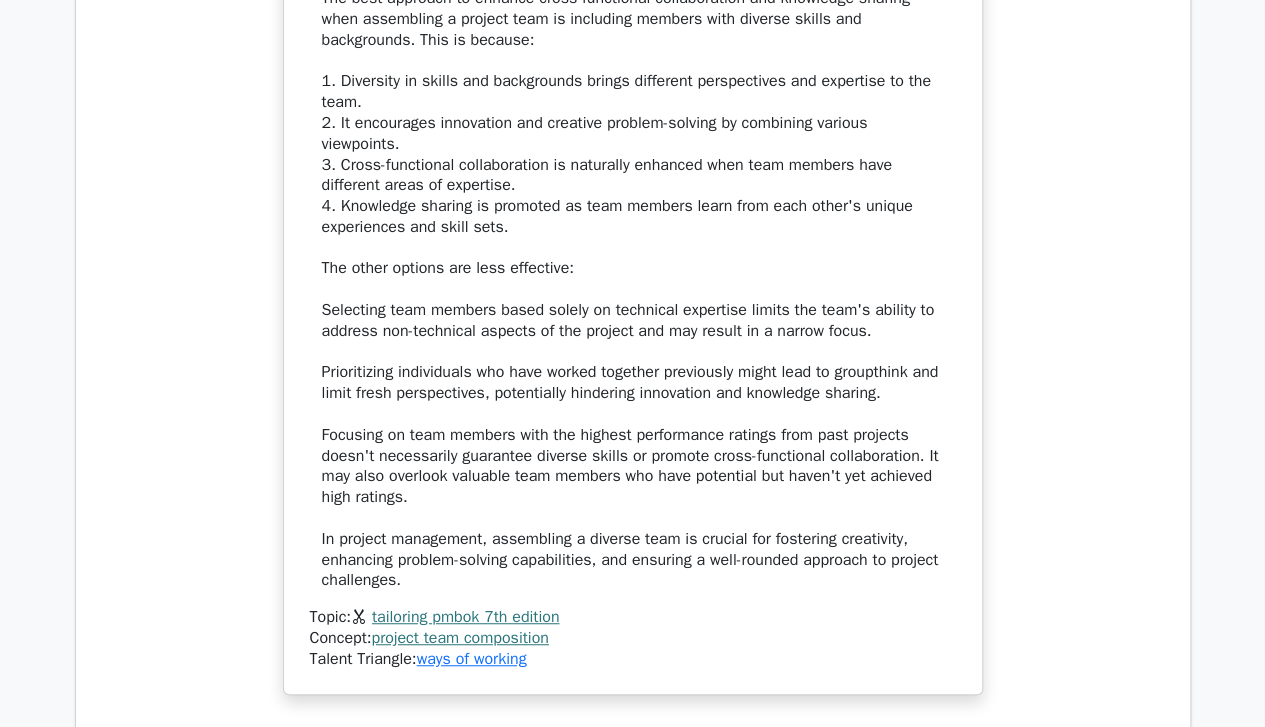 scroll, scrollTop: 4120, scrollLeft: 0, axis: vertical 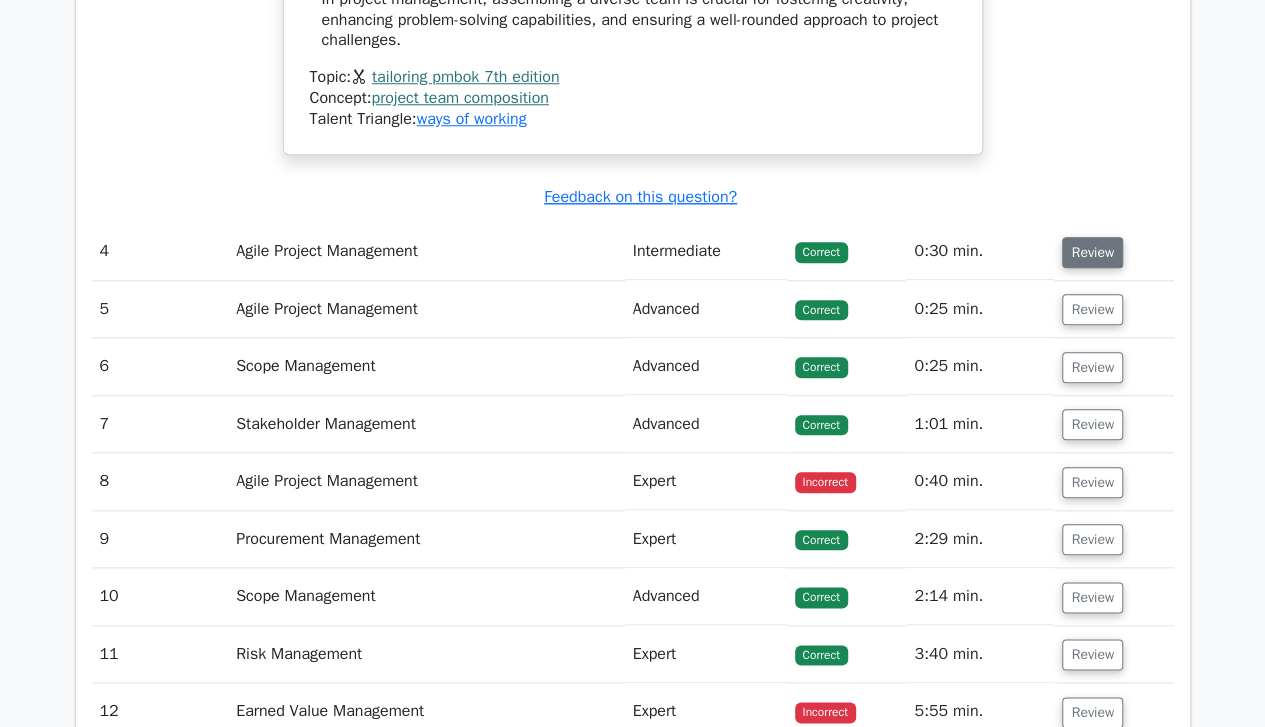 click on "Review" at bounding box center [1092, 252] 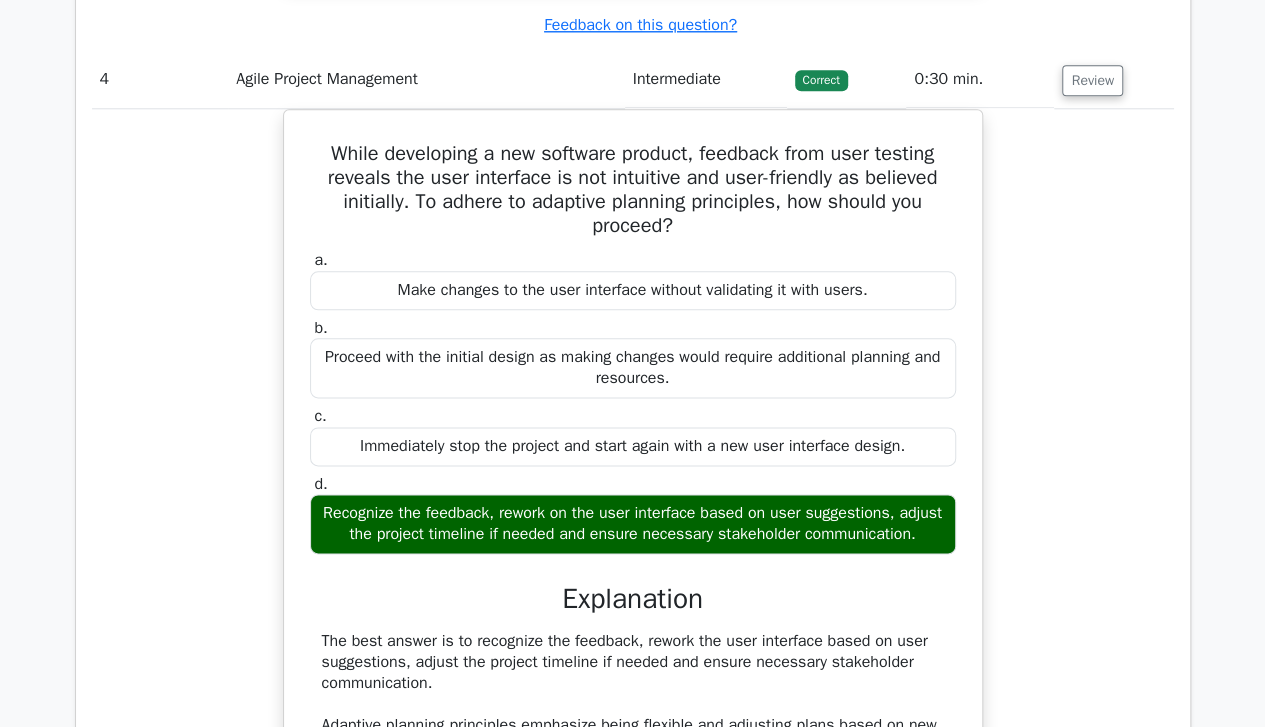 scroll, scrollTop: 4833, scrollLeft: 0, axis: vertical 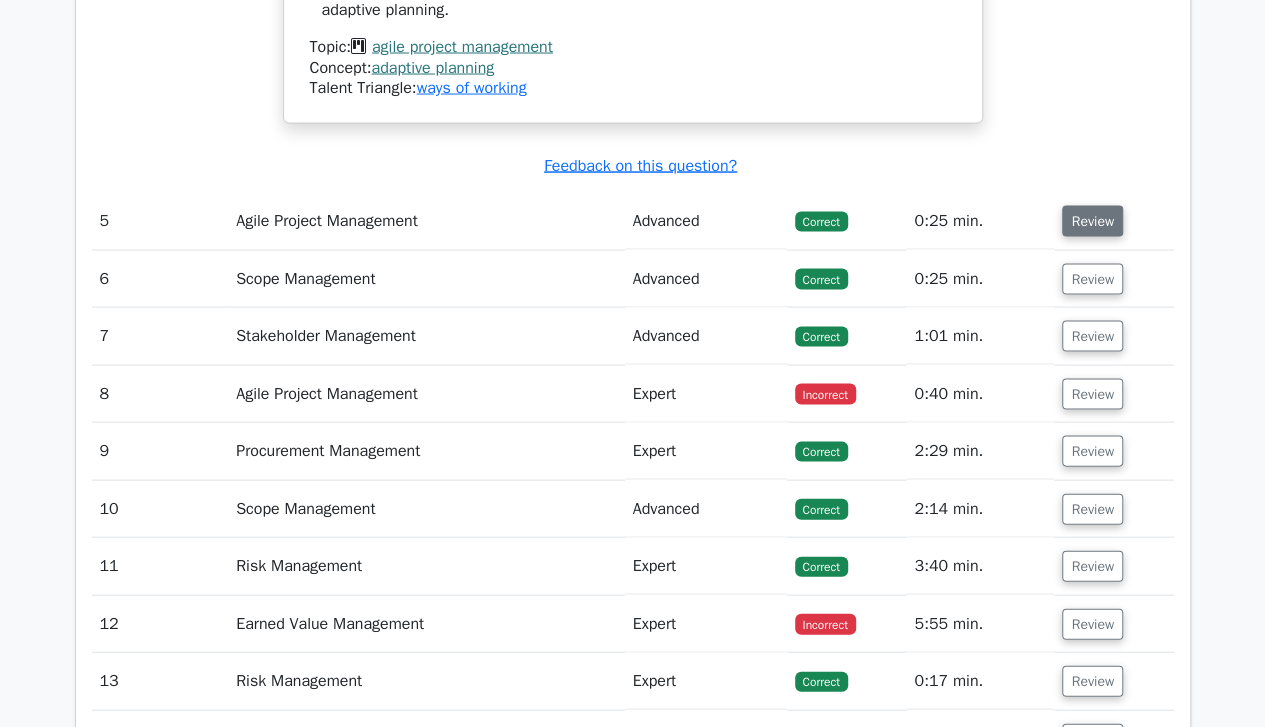 click on "Review" at bounding box center (1092, 221) 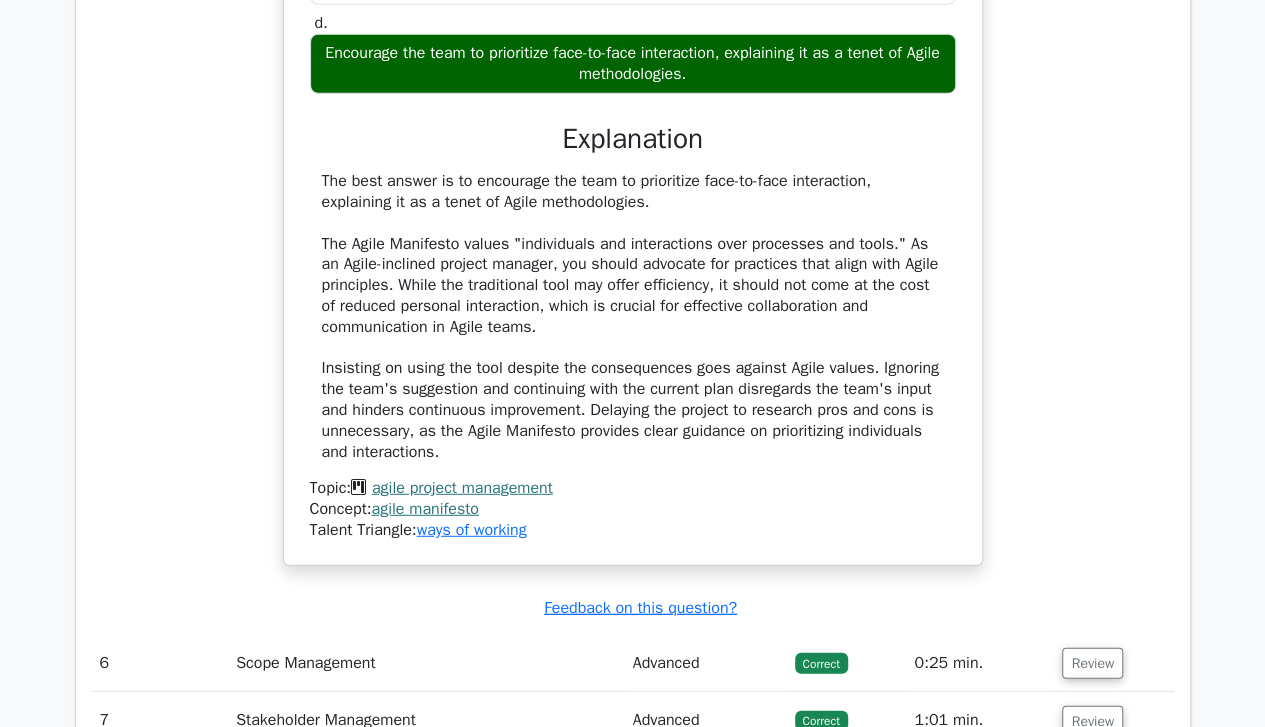 scroll, scrollTop: 6297, scrollLeft: 0, axis: vertical 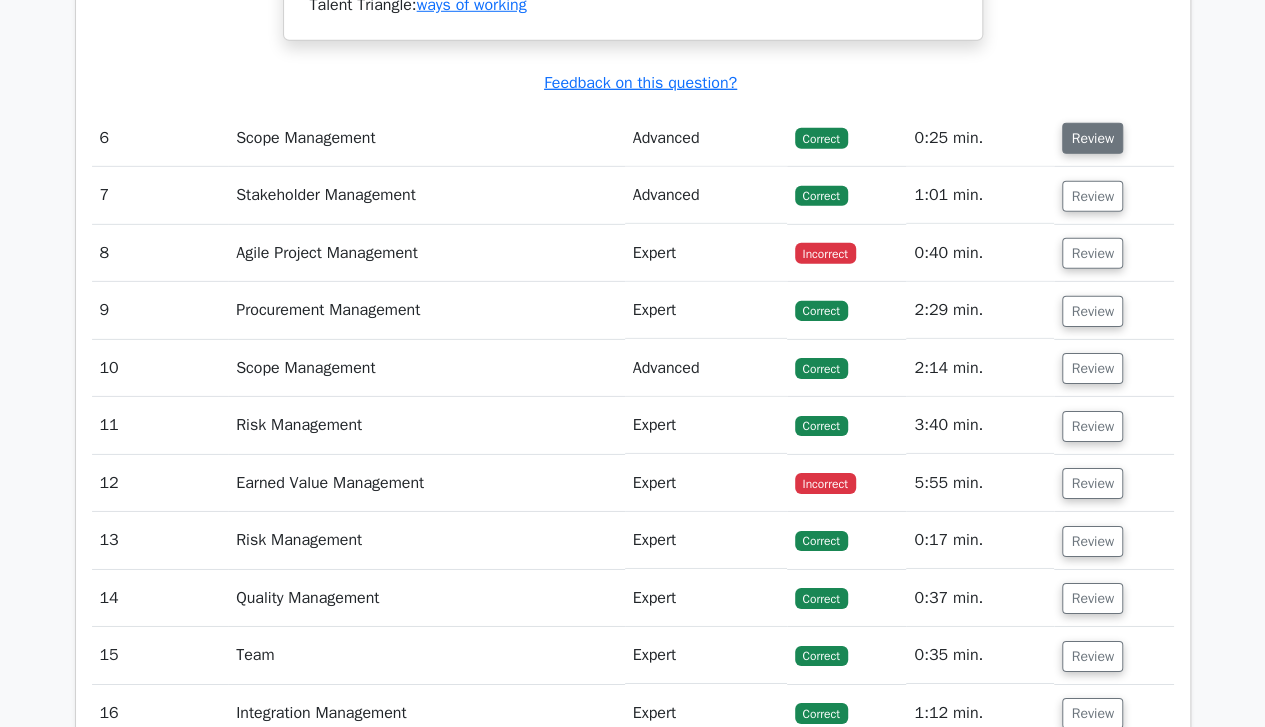 click on "Review" at bounding box center (1092, 138) 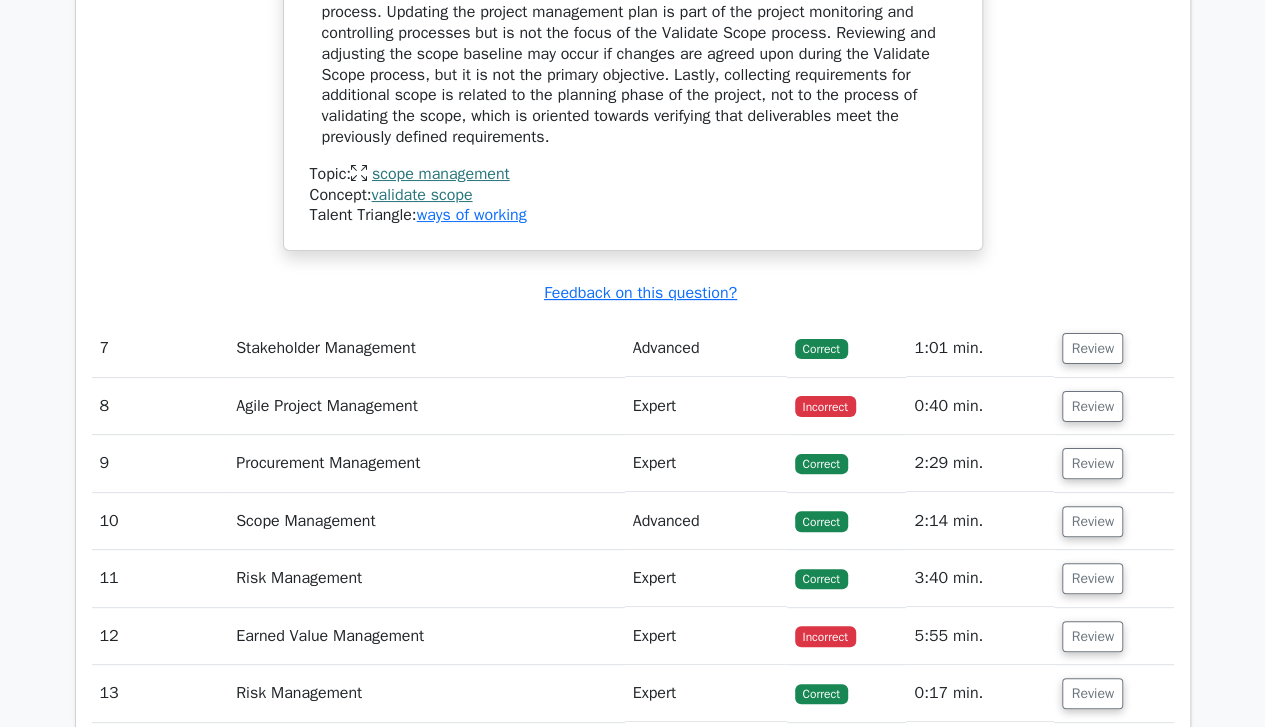 scroll, scrollTop: 7626, scrollLeft: 0, axis: vertical 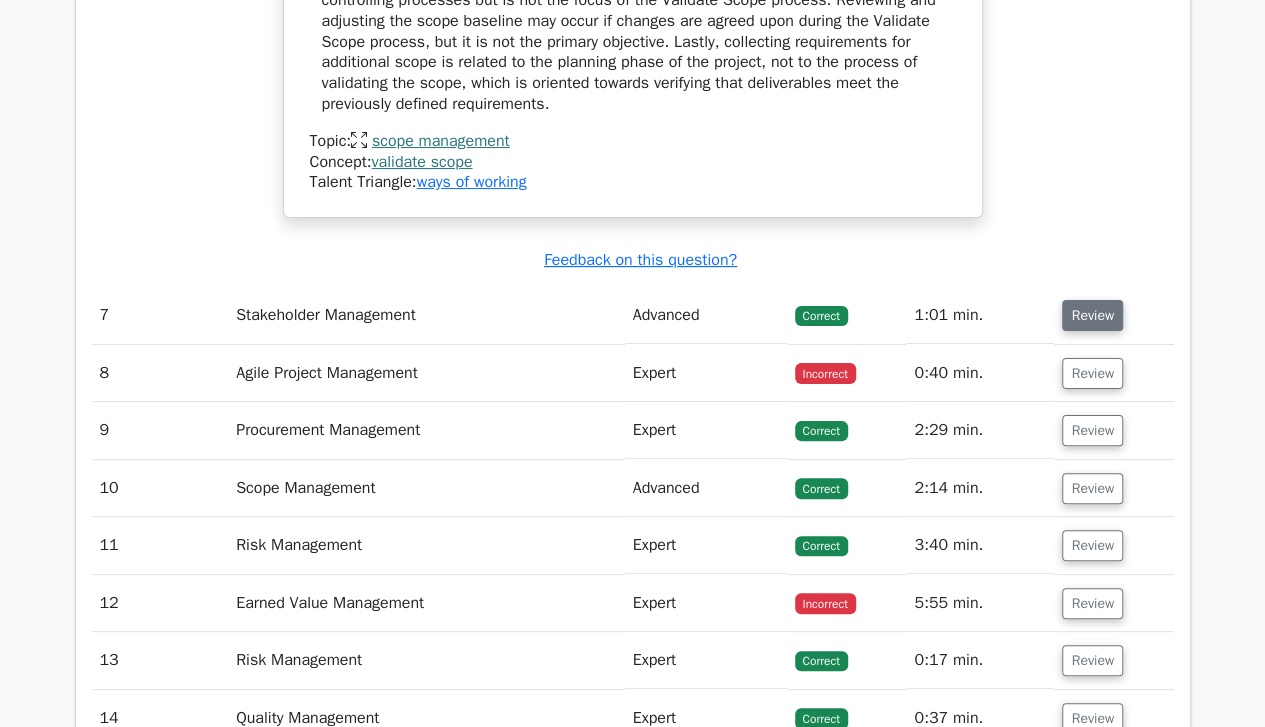 click on "Review" at bounding box center (1092, 315) 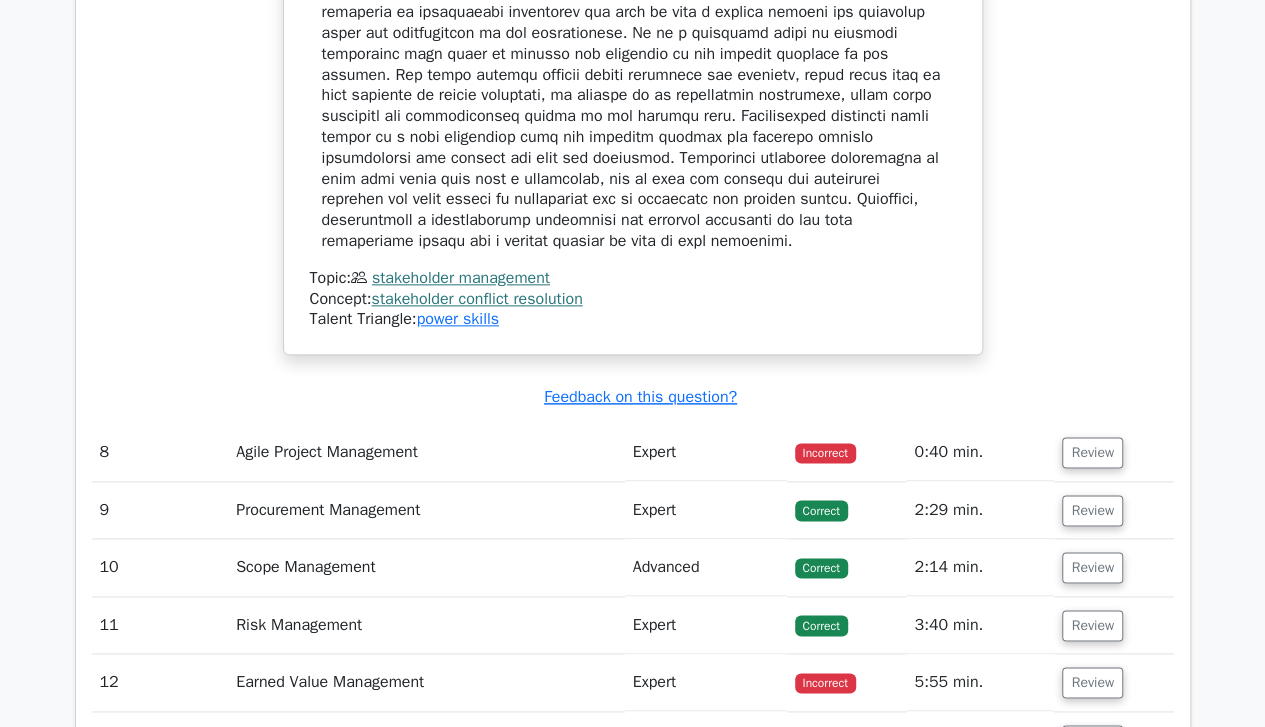 scroll, scrollTop: 8658, scrollLeft: 0, axis: vertical 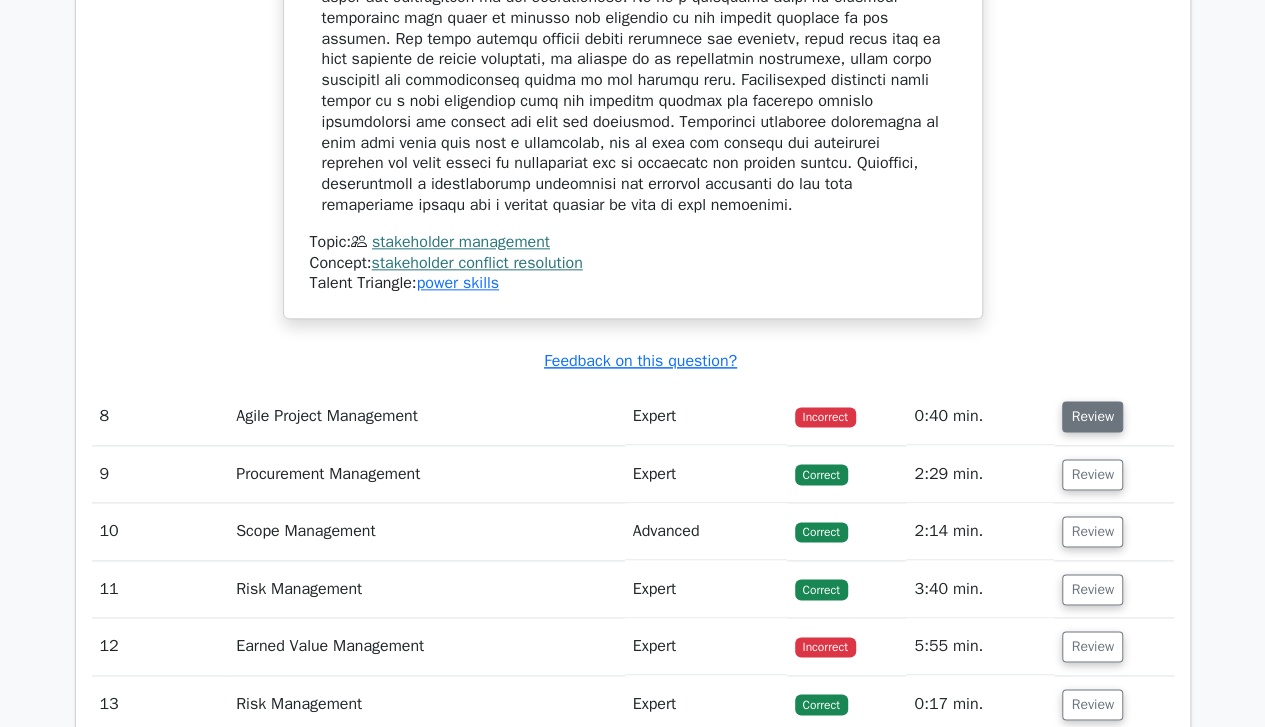 click on "Review" at bounding box center [1092, 416] 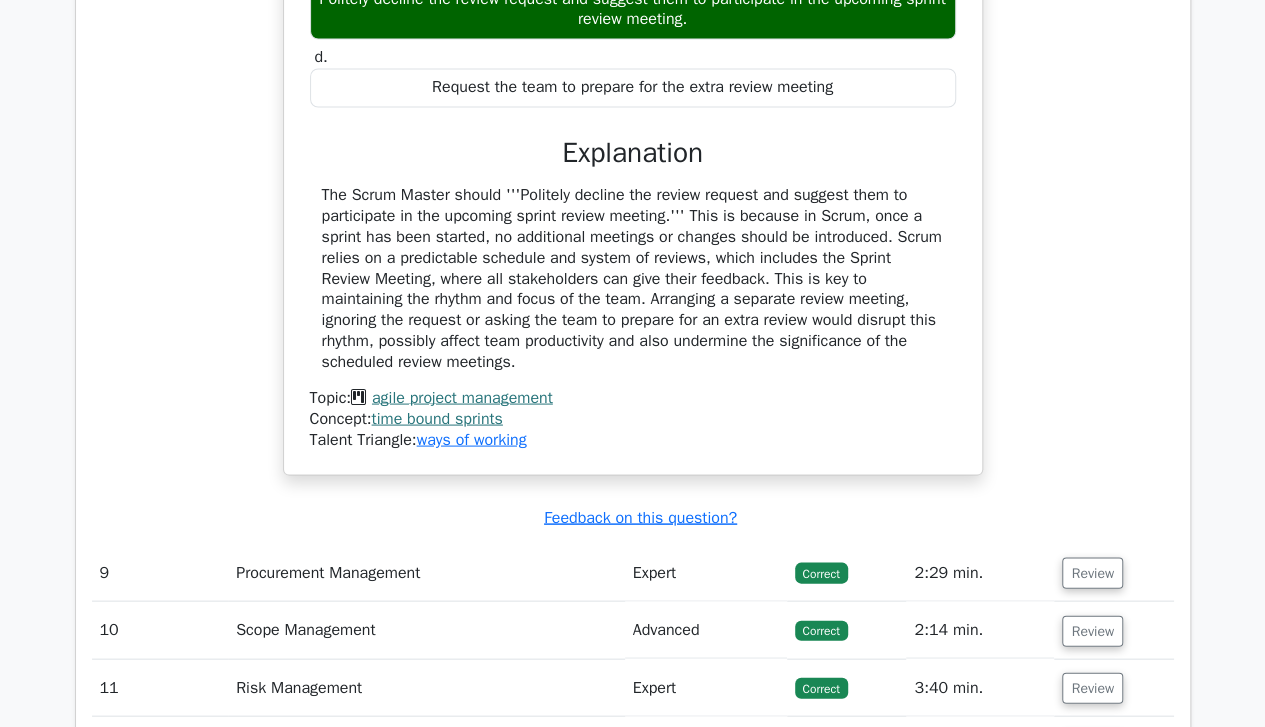 scroll, scrollTop: 9389, scrollLeft: 0, axis: vertical 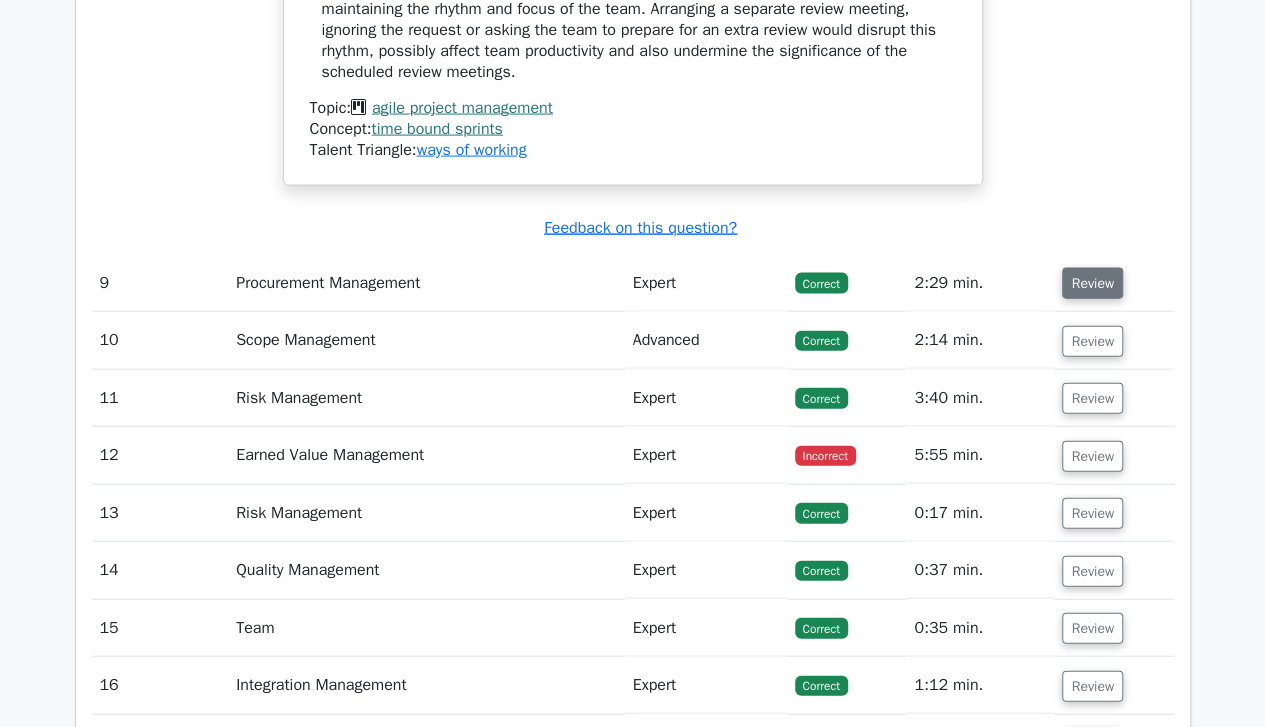 click on "Review" at bounding box center [1092, 283] 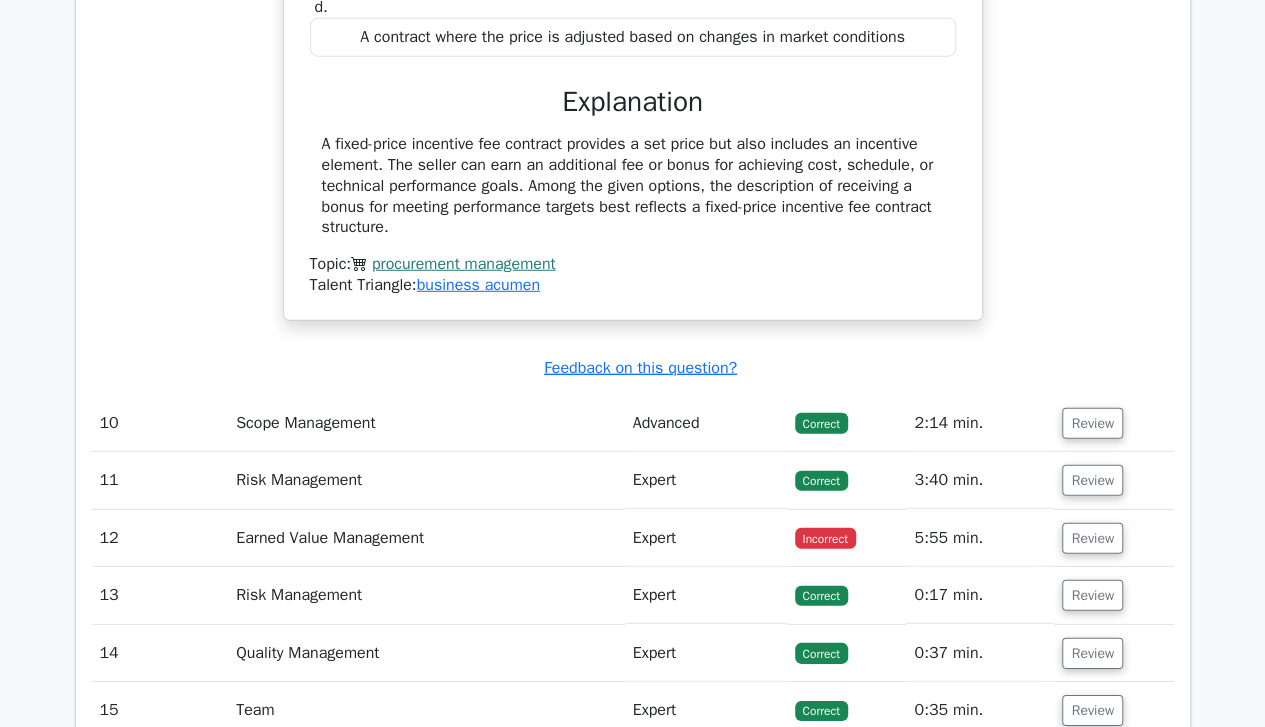 scroll, scrollTop: 10248, scrollLeft: 0, axis: vertical 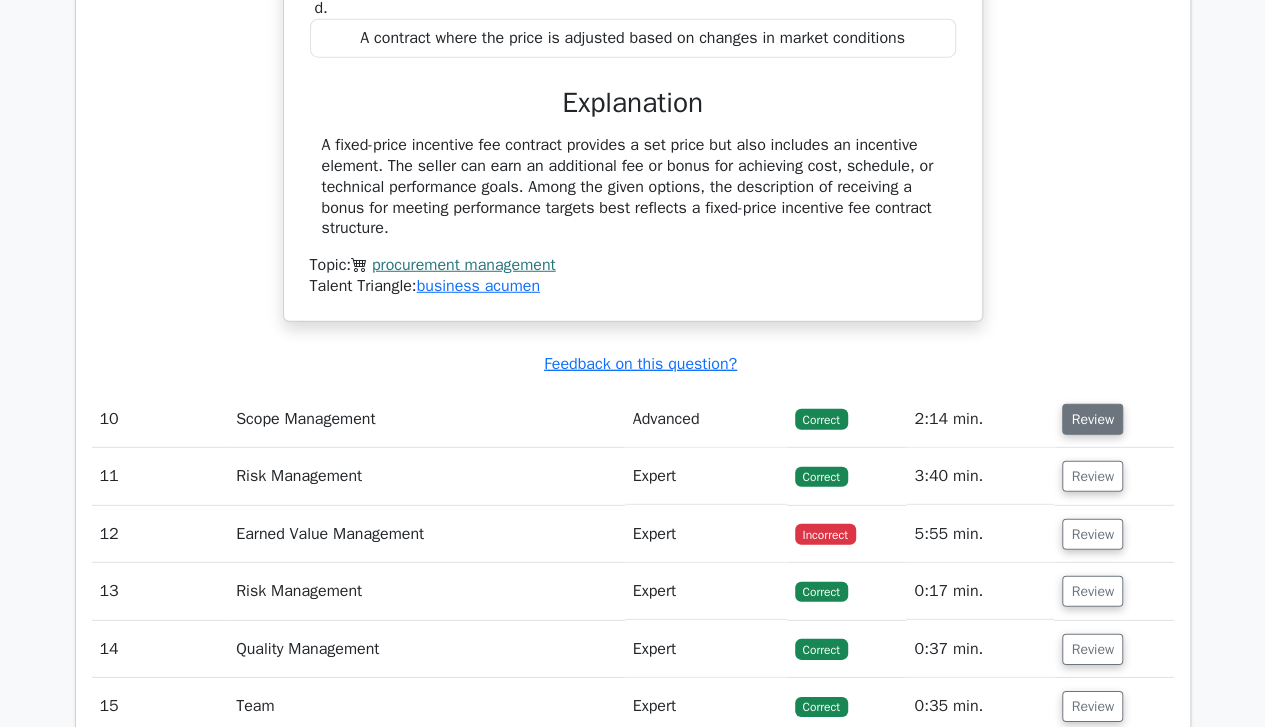 click on "Review" at bounding box center (1092, 419) 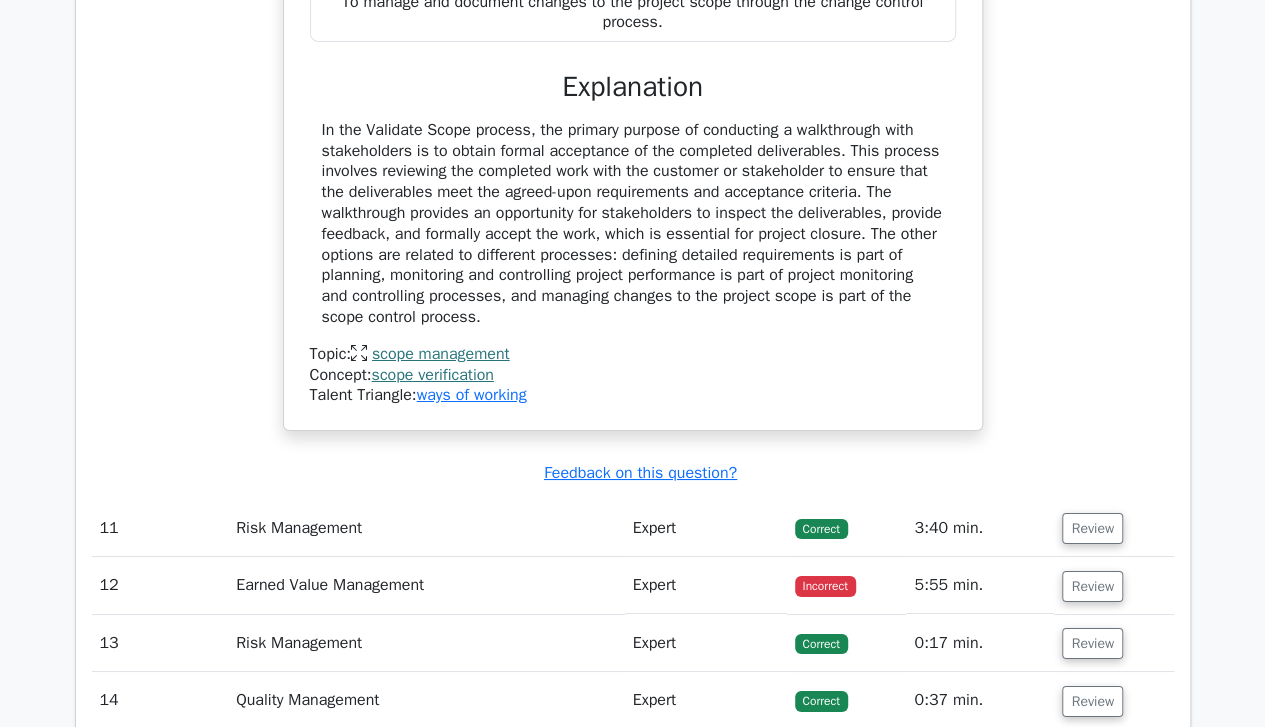 scroll, scrollTop: 11032, scrollLeft: 0, axis: vertical 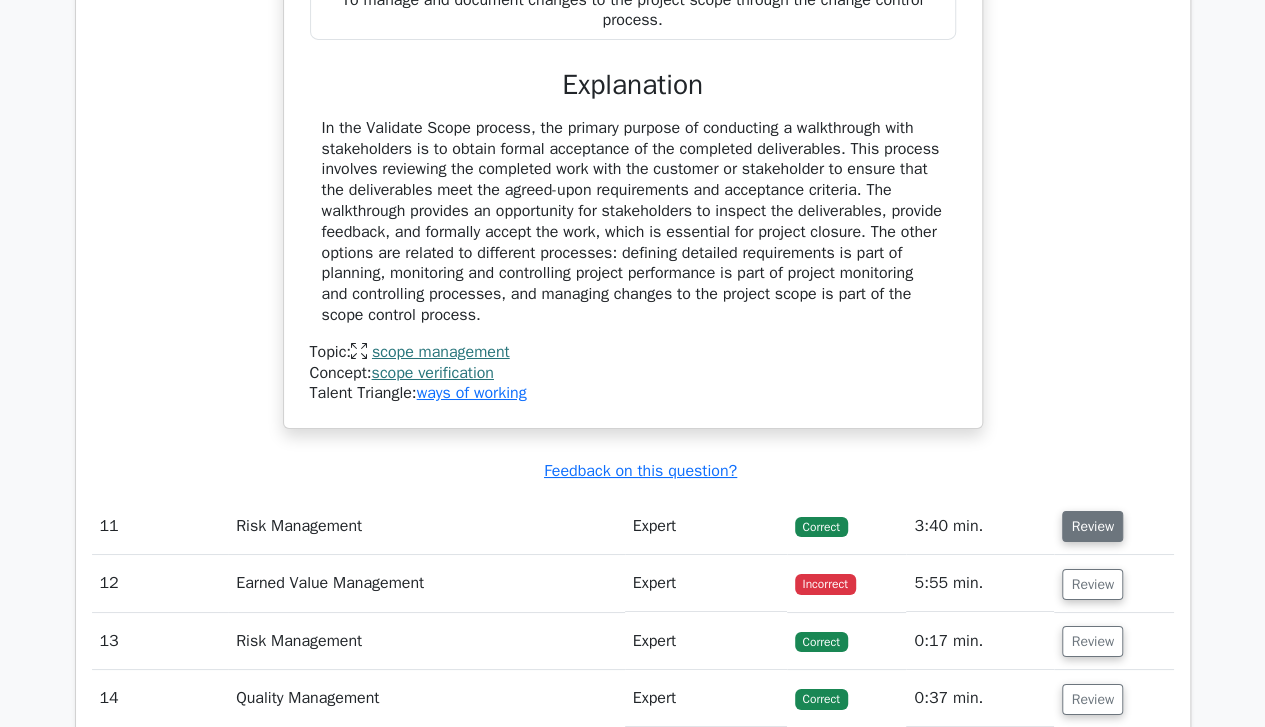 click on "Review" at bounding box center (1092, 526) 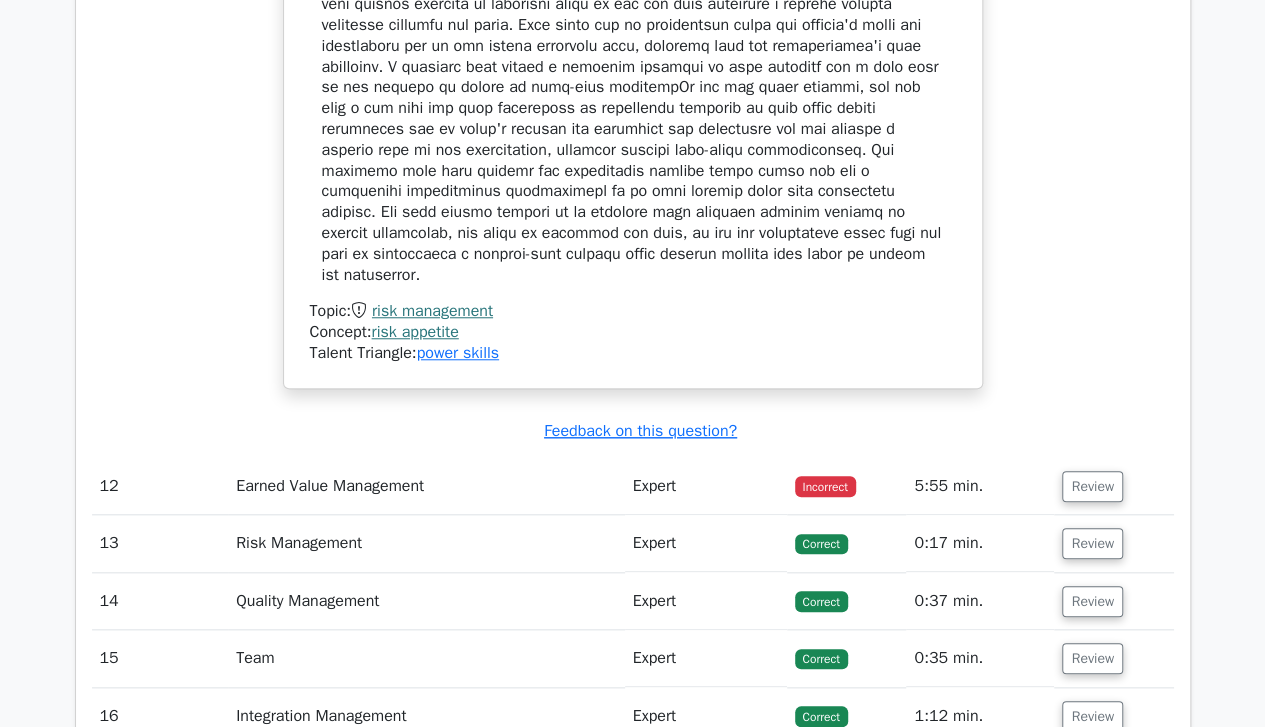 scroll, scrollTop: 12106, scrollLeft: 0, axis: vertical 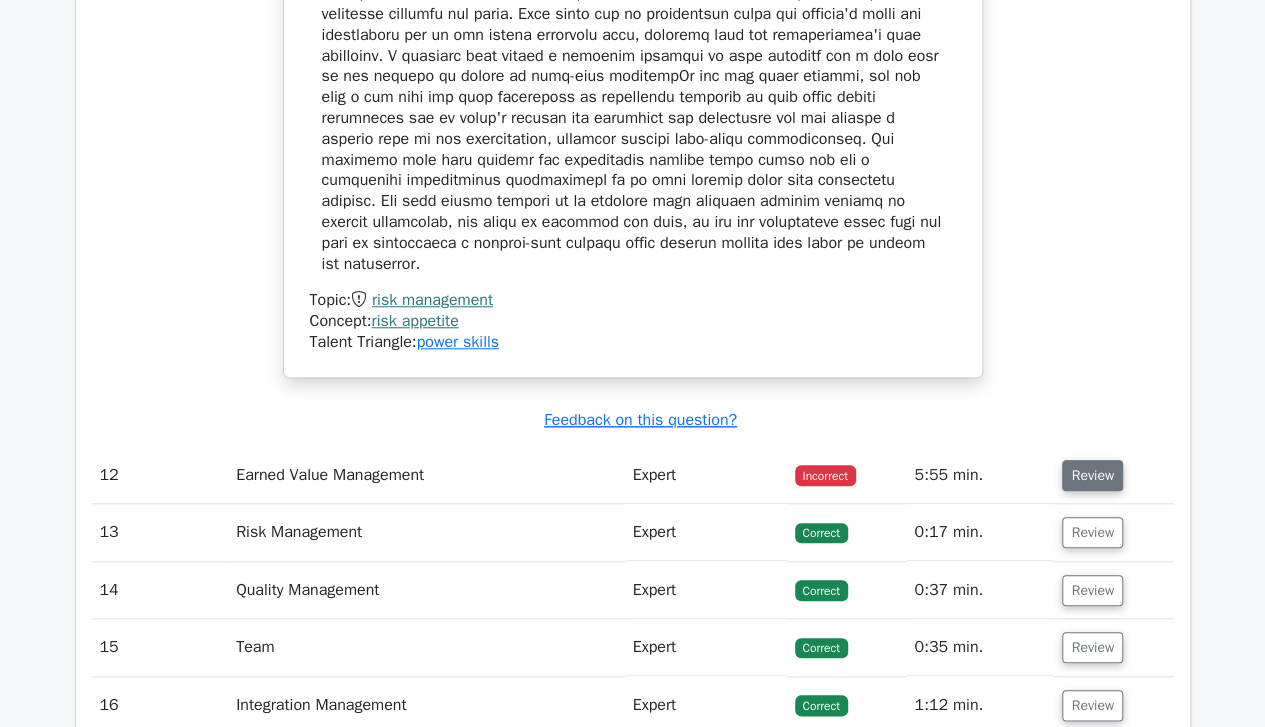 click on "Review" at bounding box center (1092, 475) 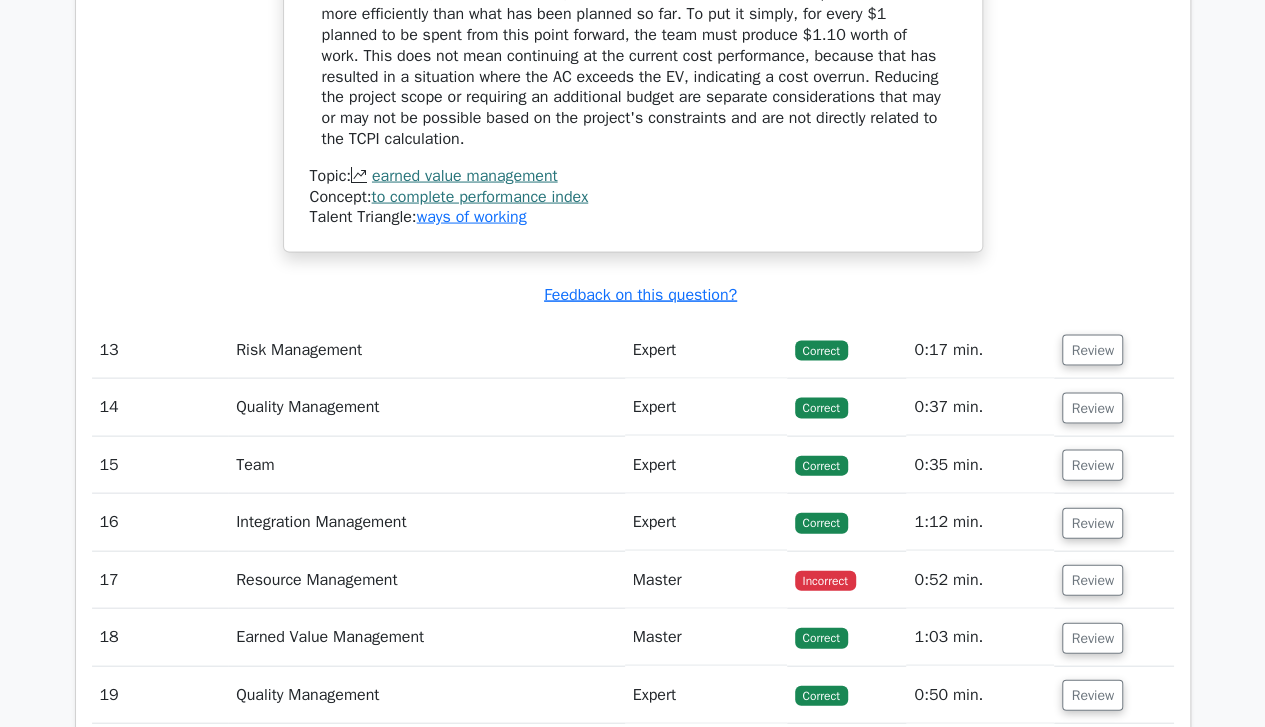 scroll, scrollTop: 13300, scrollLeft: 0, axis: vertical 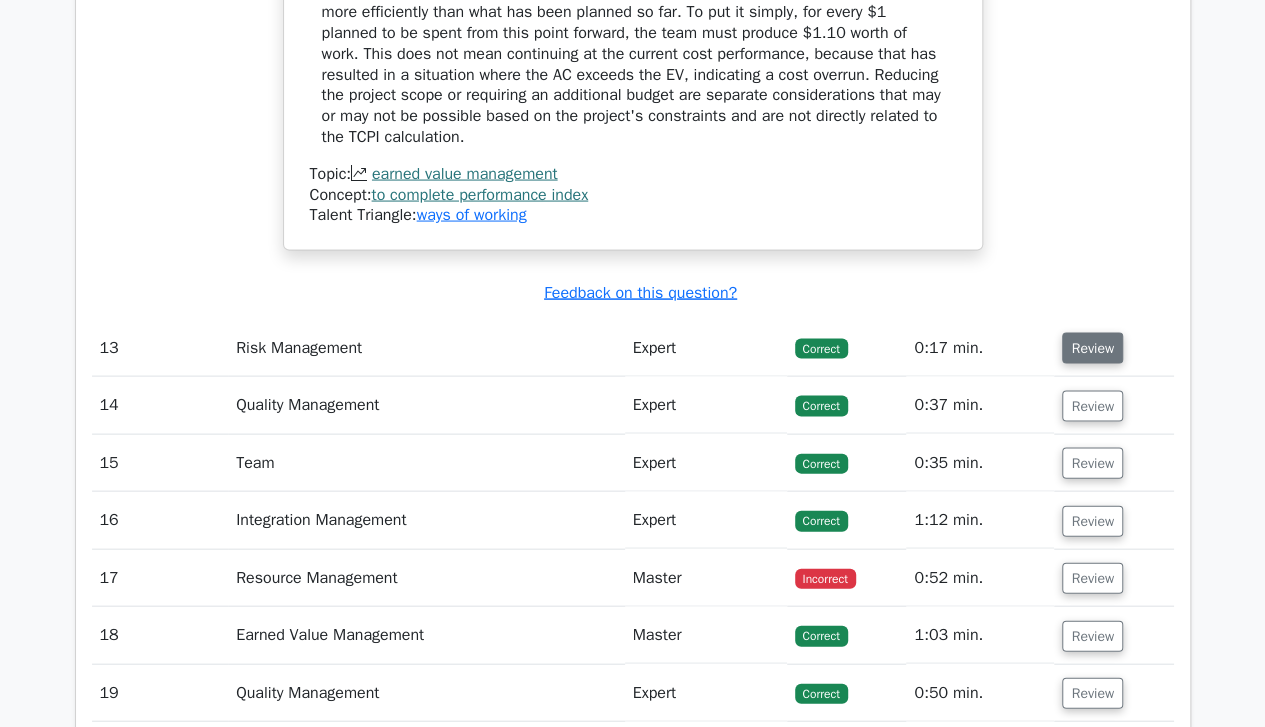 click on "Review" at bounding box center (1092, 348) 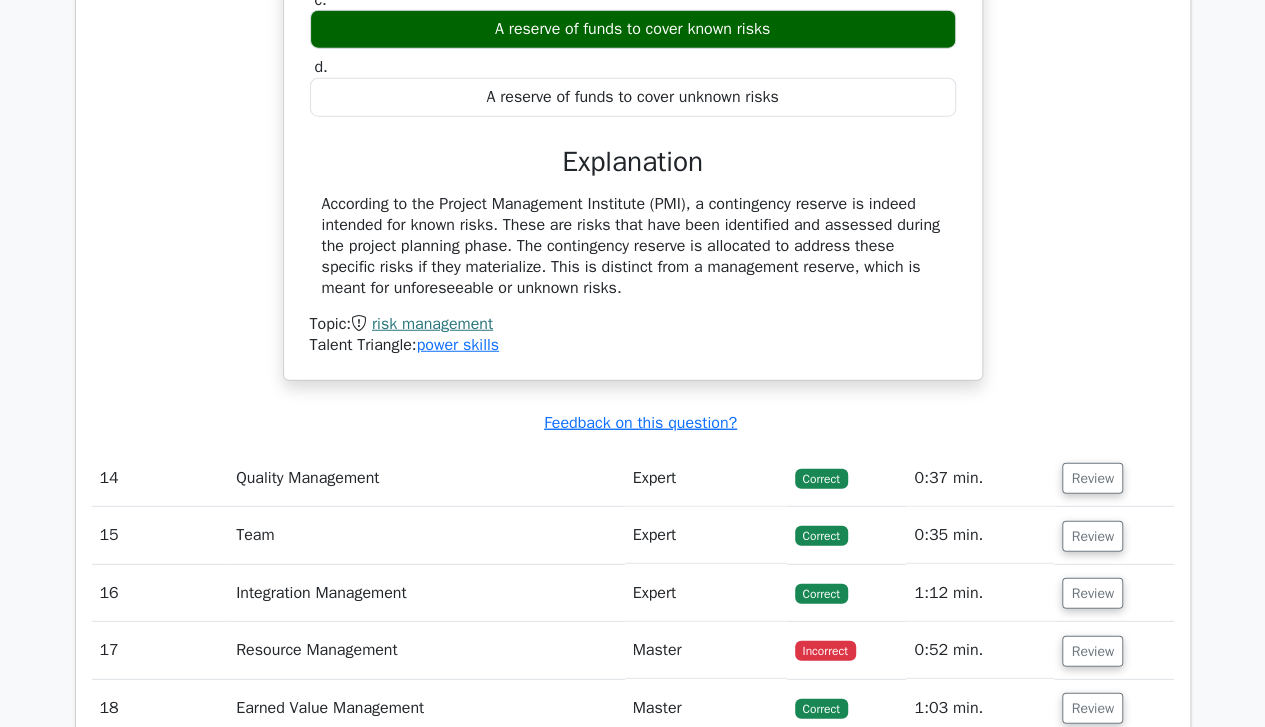 scroll, scrollTop: 13894, scrollLeft: 0, axis: vertical 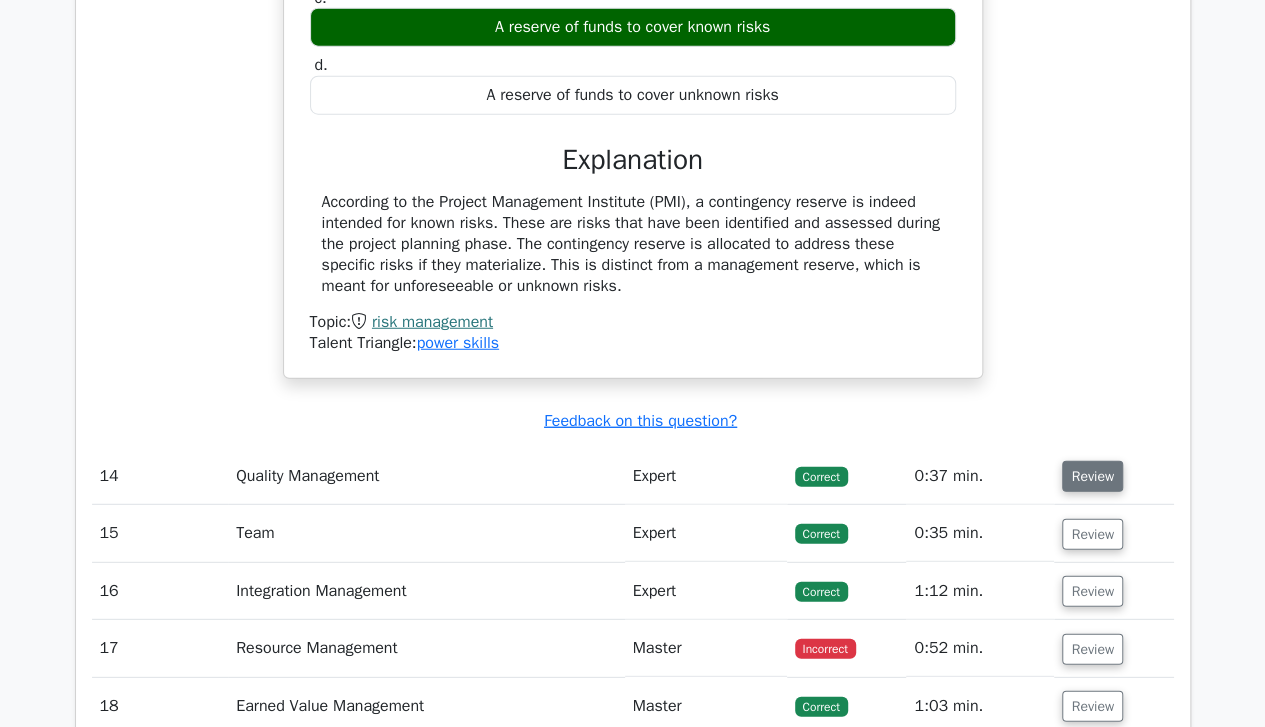click on "Review" at bounding box center [1092, 476] 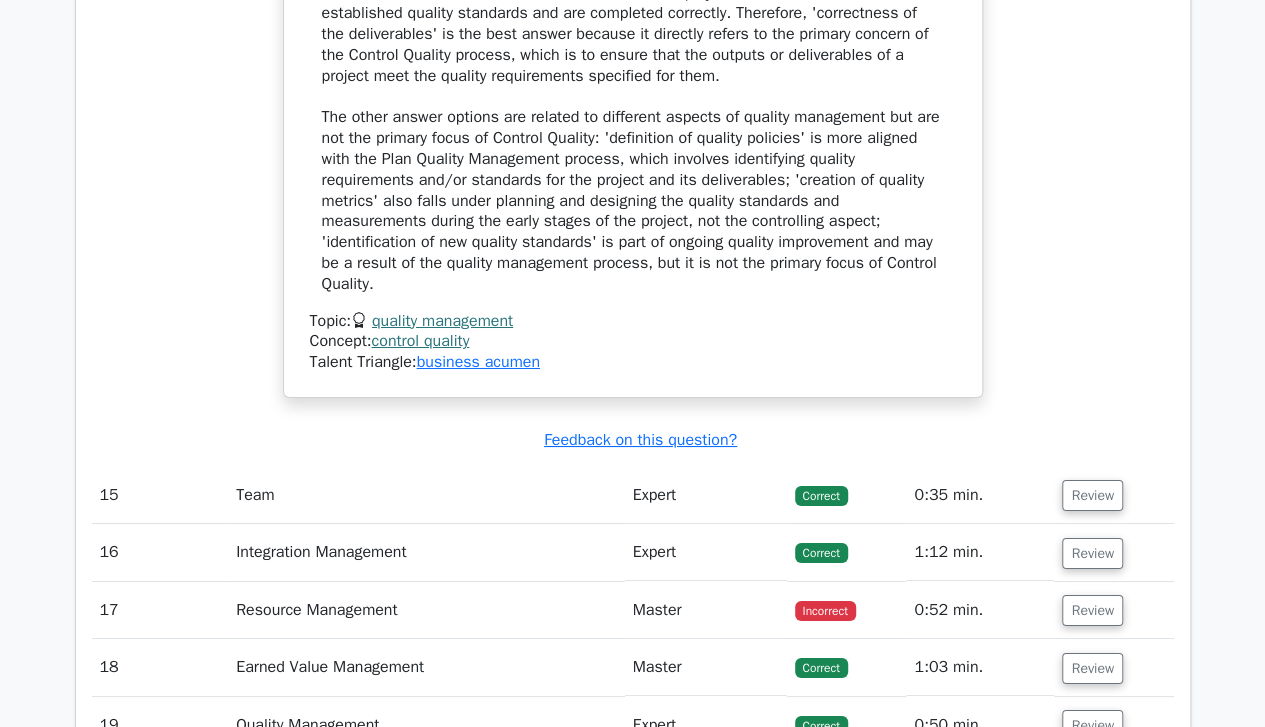 scroll, scrollTop: 14890, scrollLeft: 0, axis: vertical 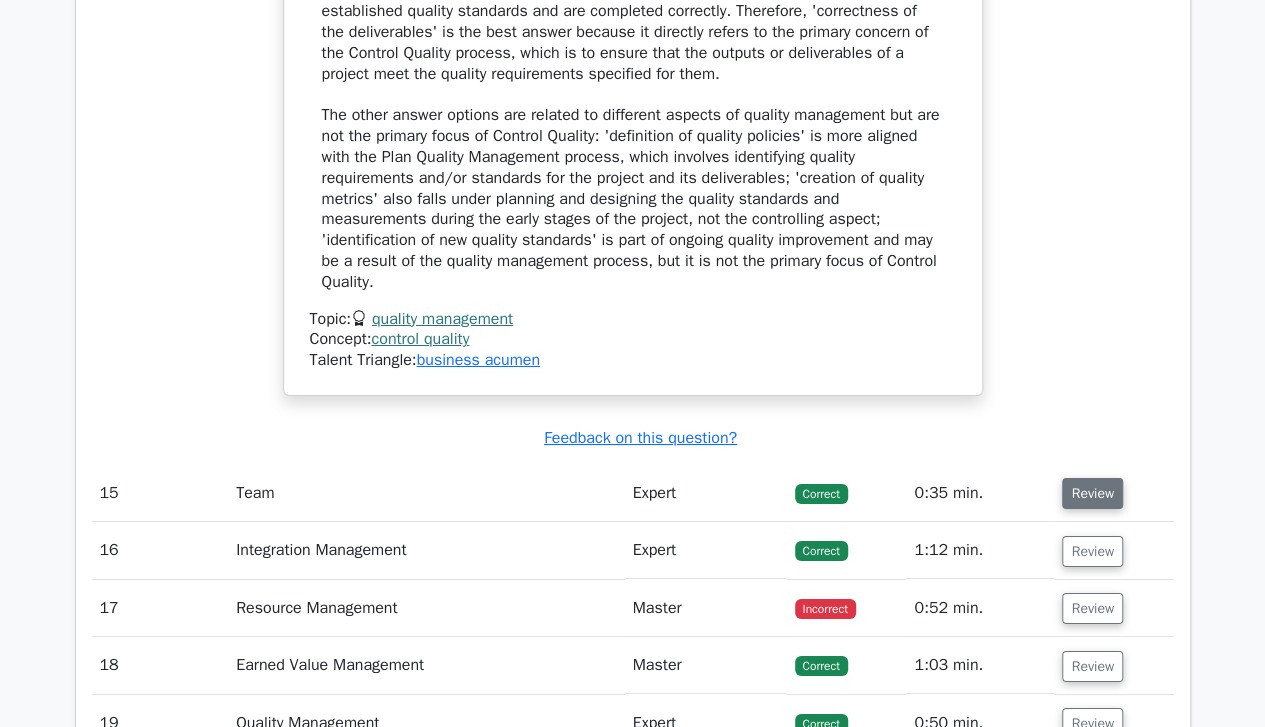 click on "Review" at bounding box center (1092, 493) 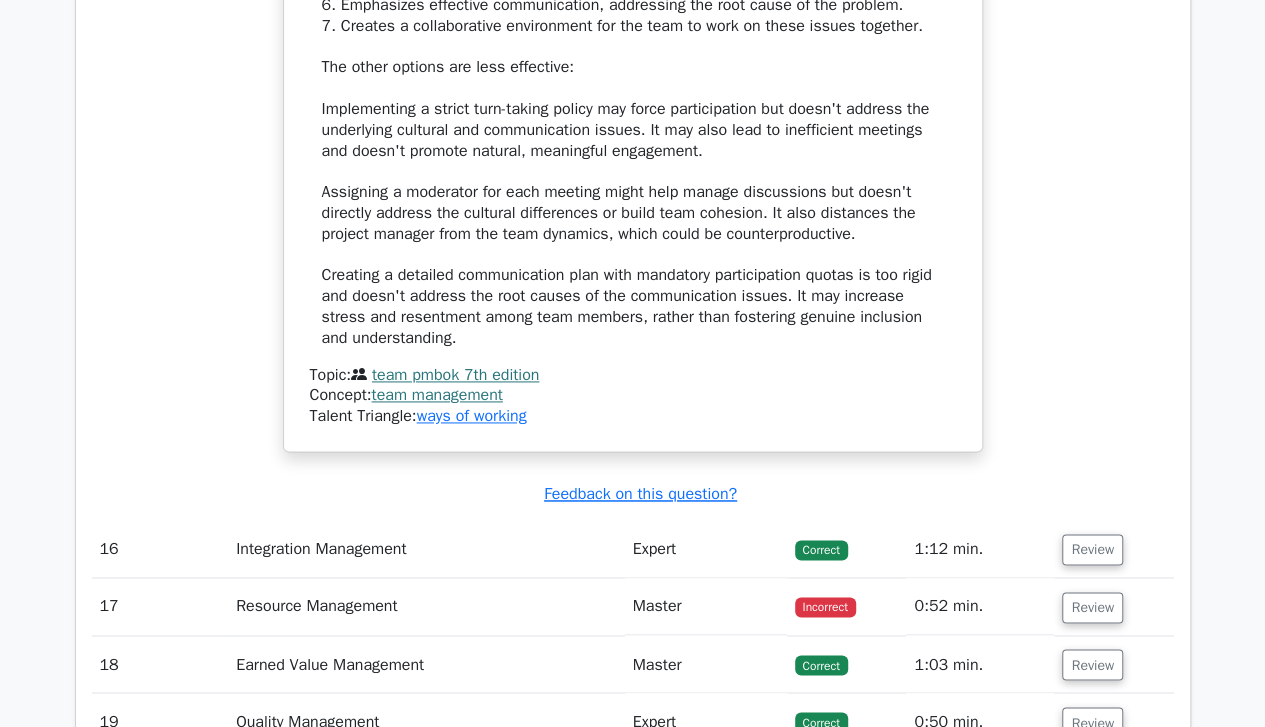 scroll, scrollTop: 16482, scrollLeft: 0, axis: vertical 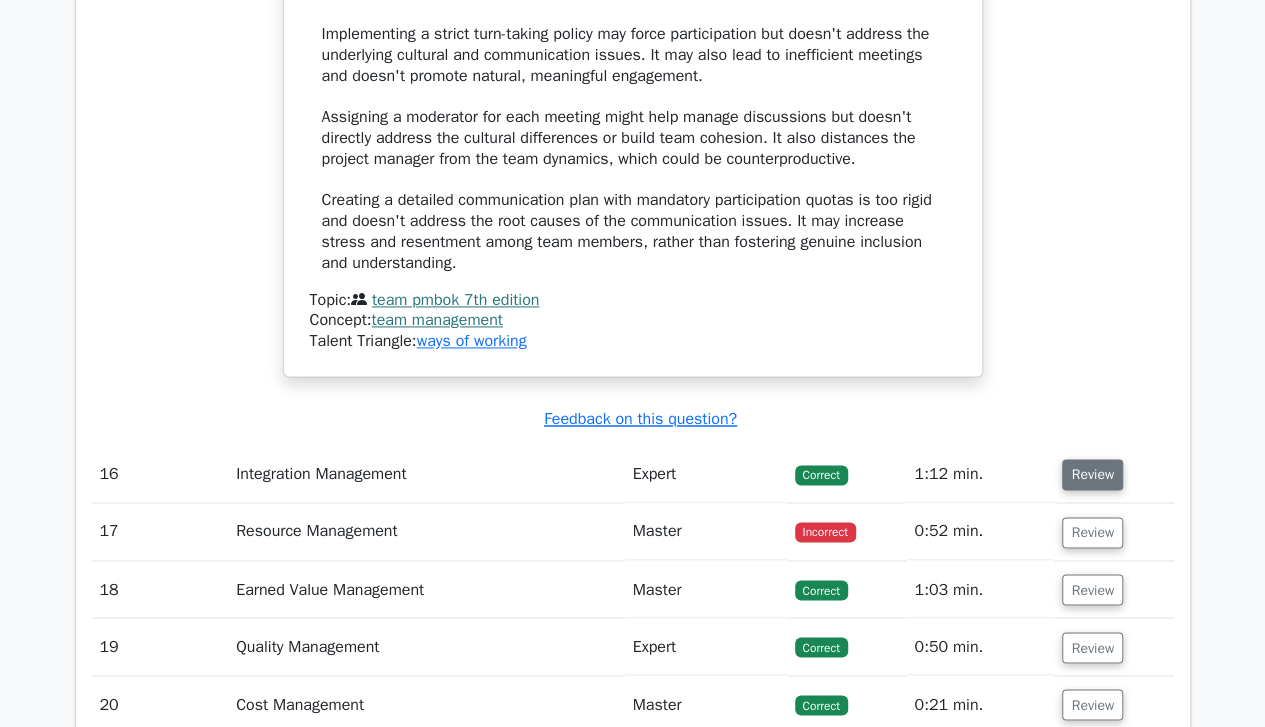 click on "Review" at bounding box center [1092, 474] 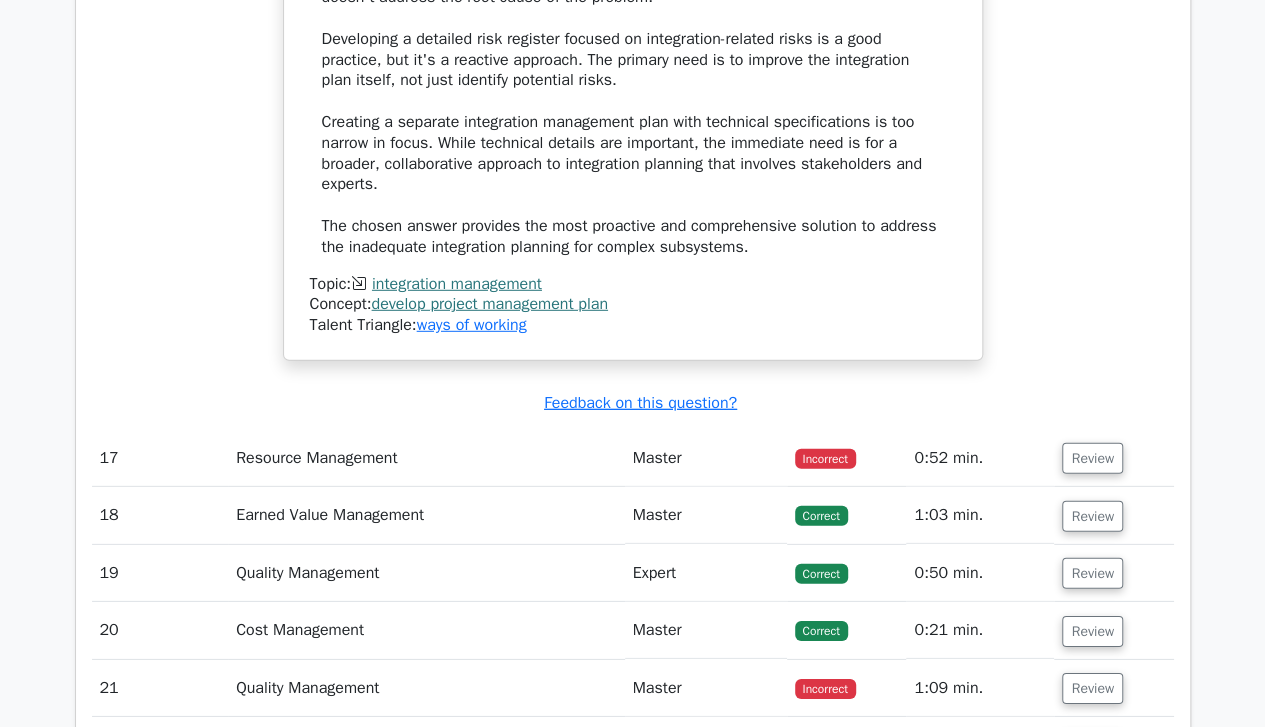 scroll, scrollTop: 17900, scrollLeft: 0, axis: vertical 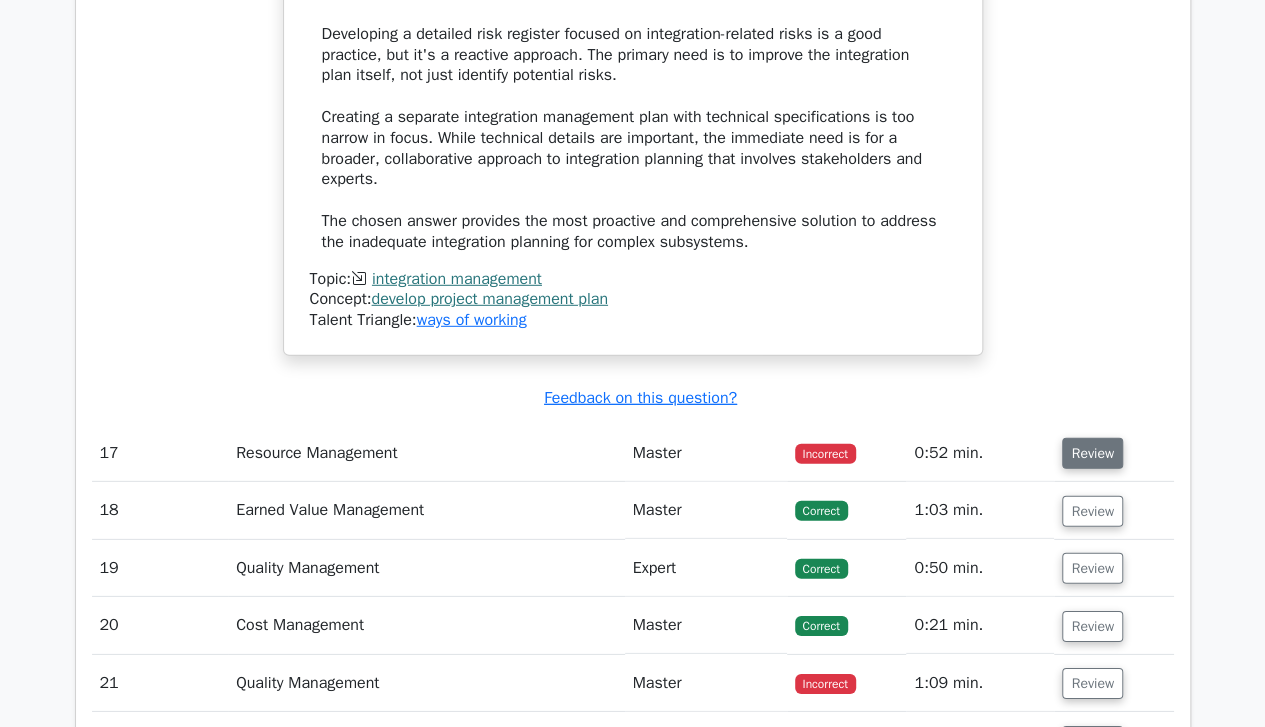 click on "Review" at bounding box center (1092, 453) 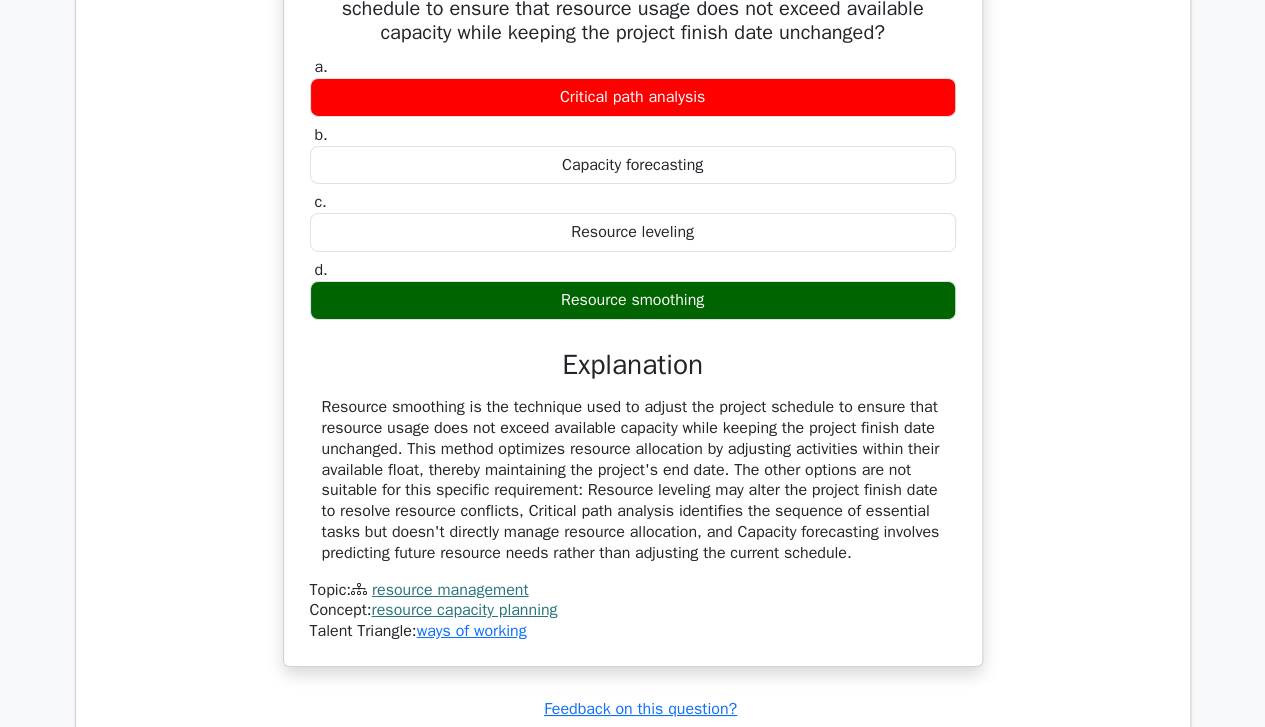 scroll, scrollTop: 18445, scrollLeft: 0, axis: vertical 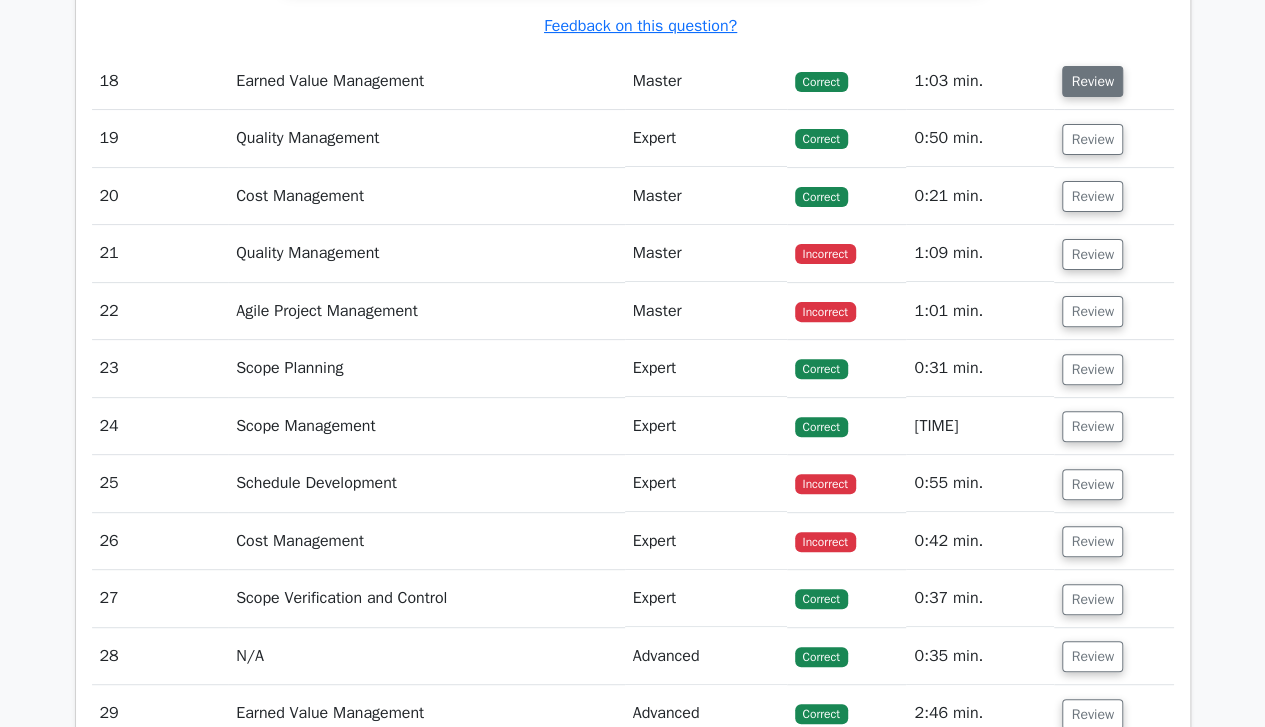 click on "Review" at bounding box center [1092, 81] 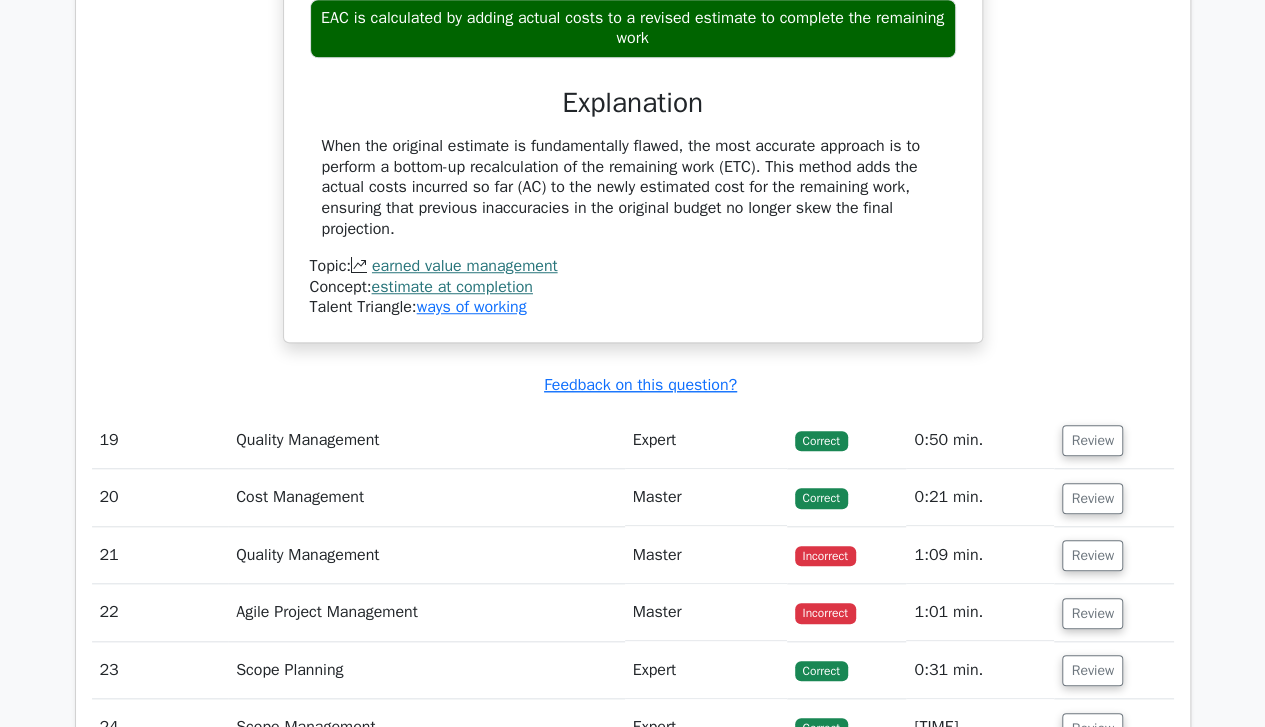 scroll, scrollTop: 19619, scrollLeft: 0, axis: vertical 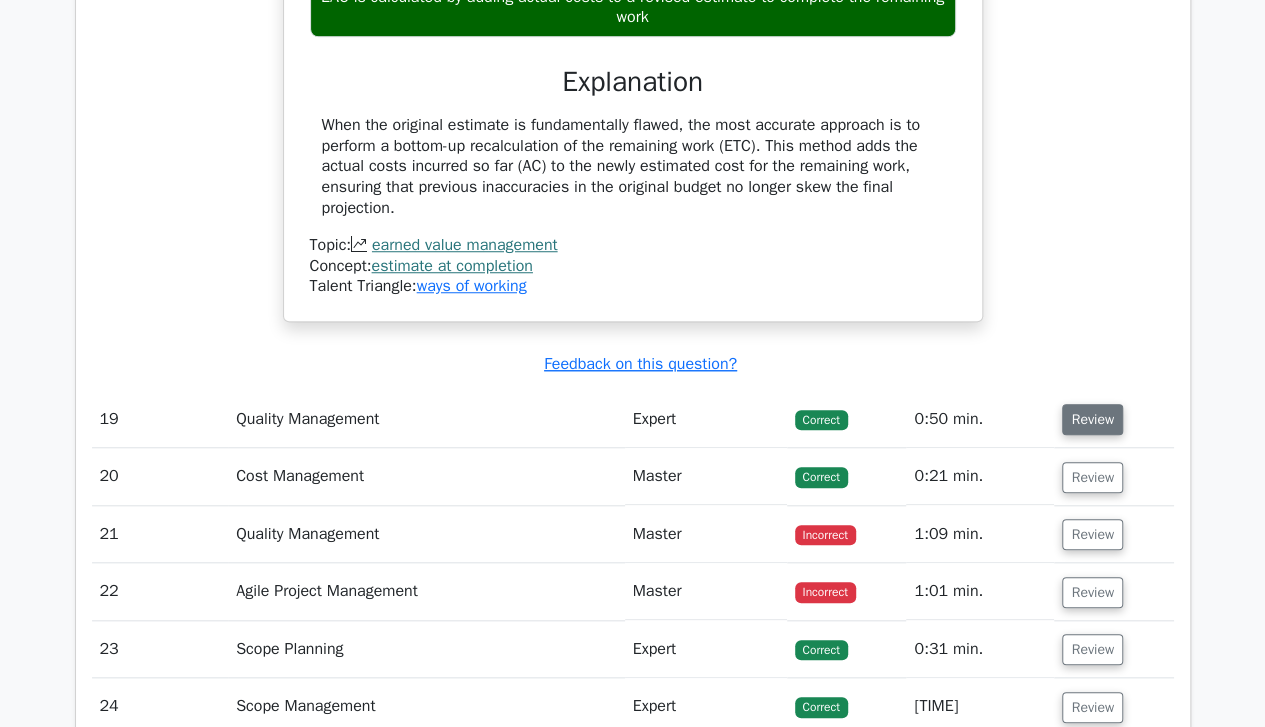 click on "Review" at bounding box center [1092, 419] 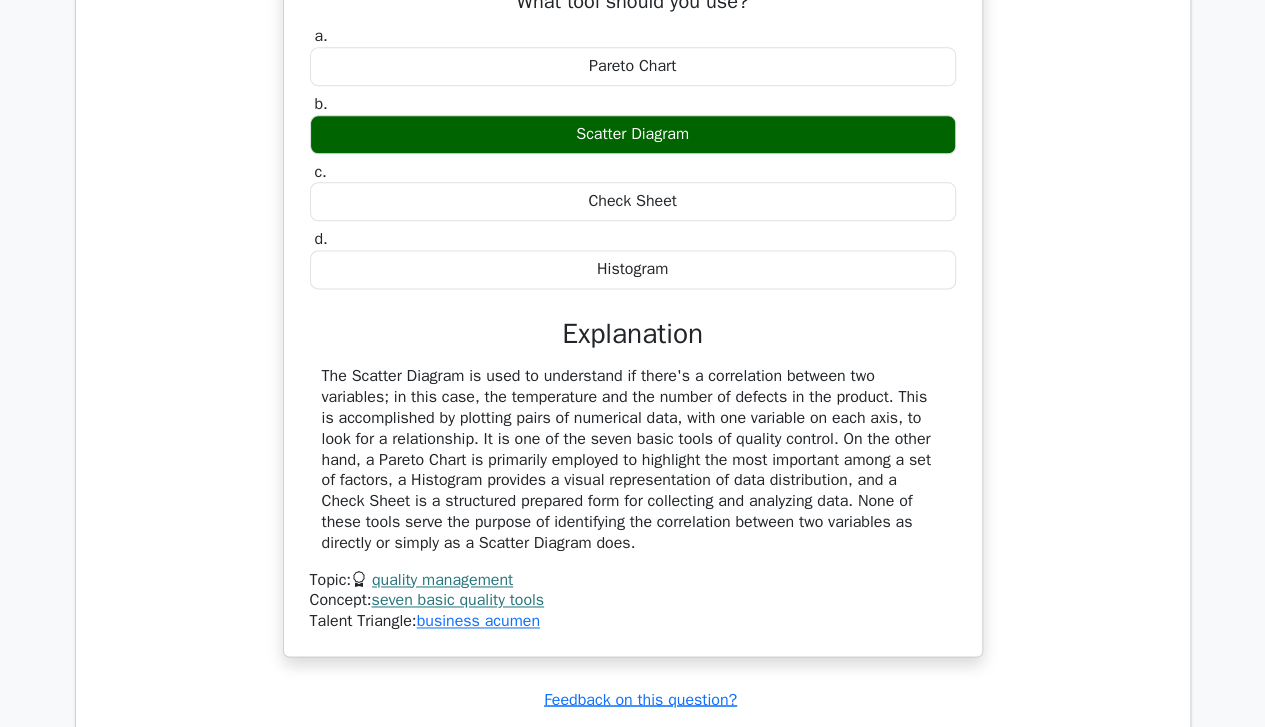 scroll, scrollTop: 20161, scrollLeft: 0, axis: vertical 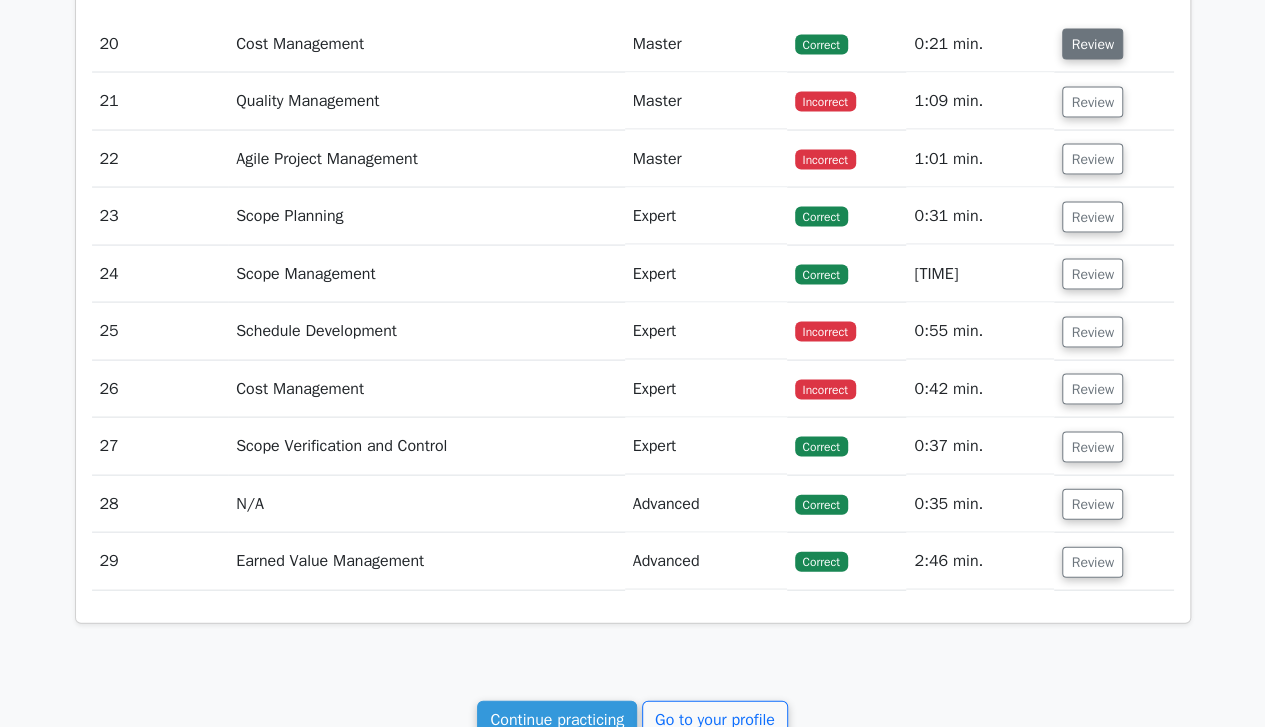 click on "Review" at bounding box center [1092, 44] 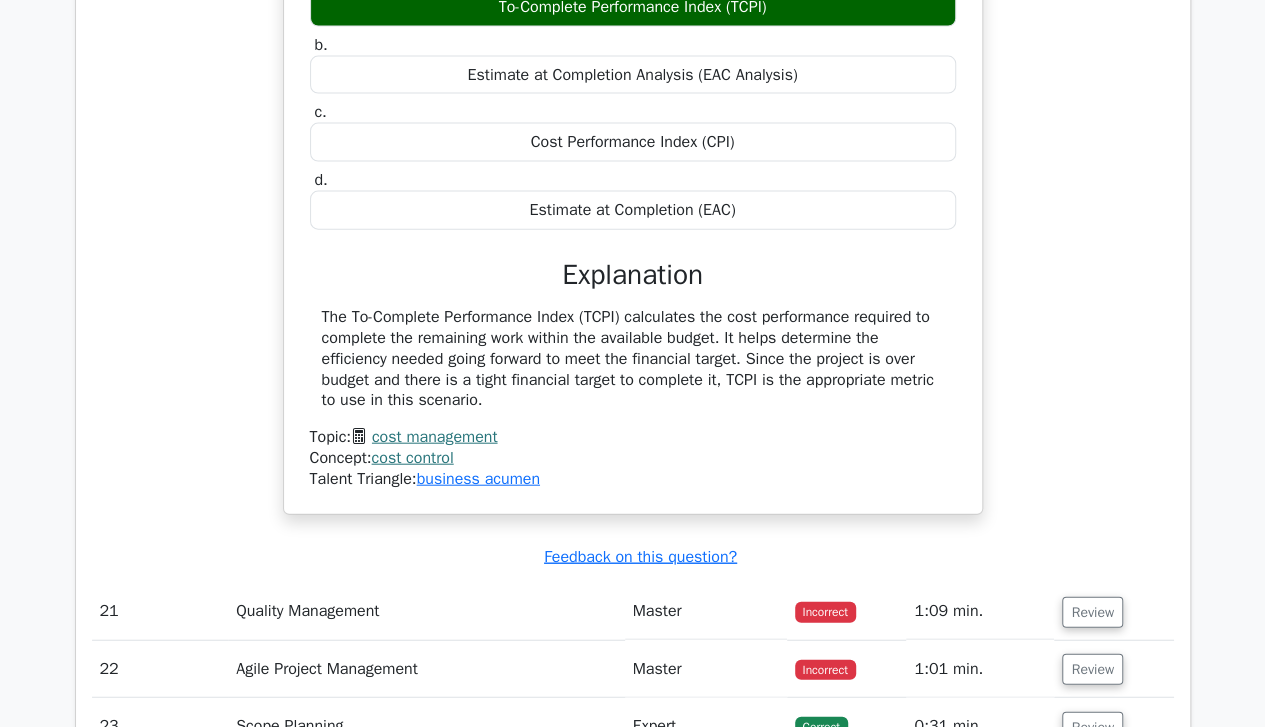 scroll, scrollTop: 21076, scrollLeft: 0, axis: vertical 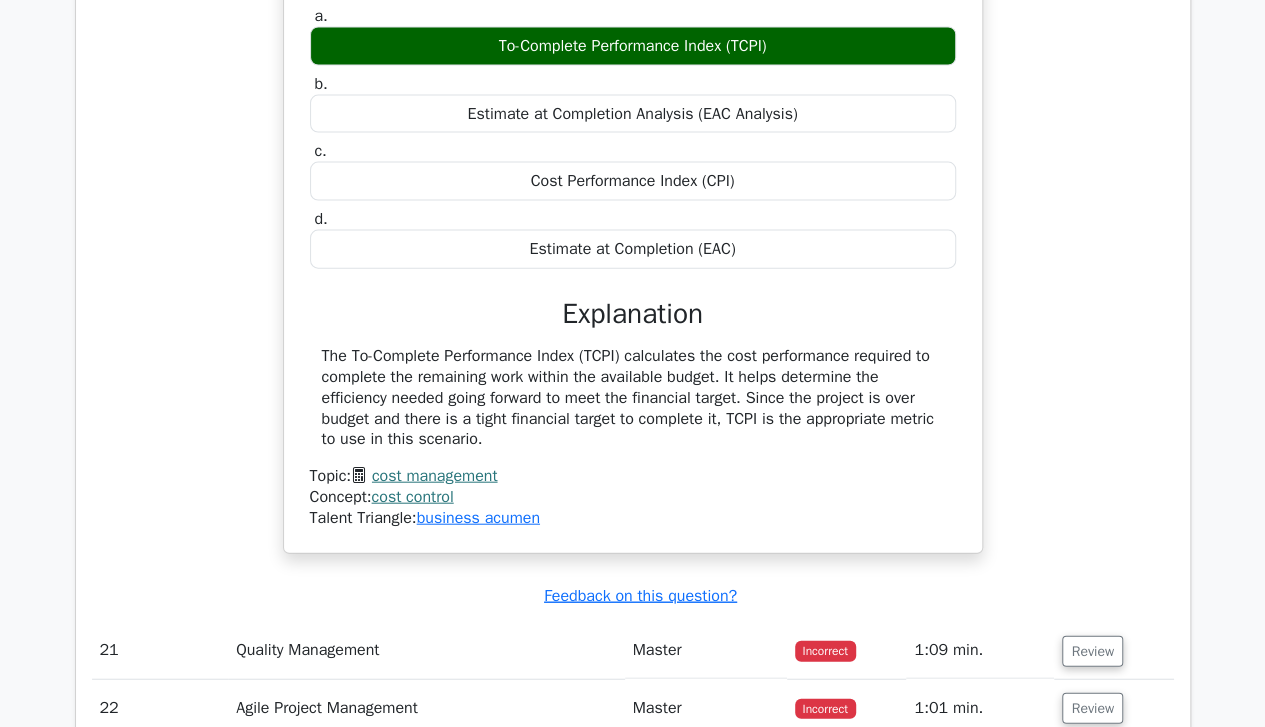 click on "Quality Management" at bounding box center [426, 650] 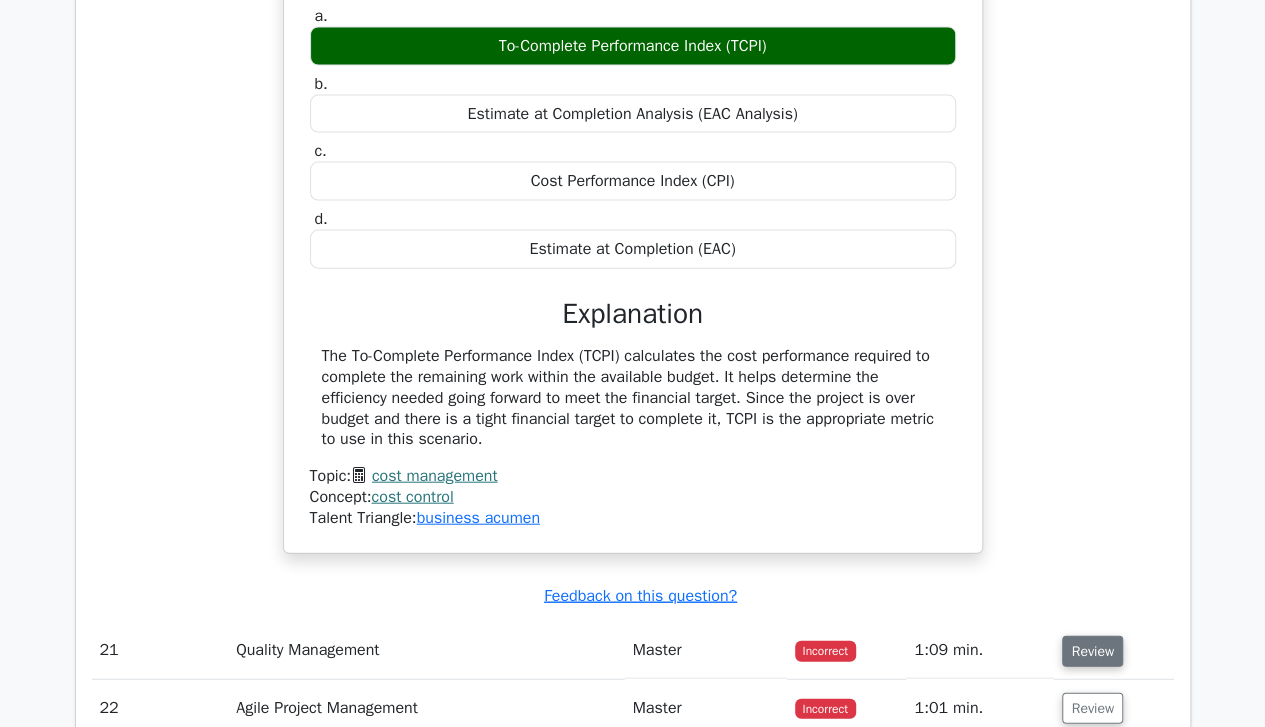 click on "Review" at bounding box center [1092, 651] 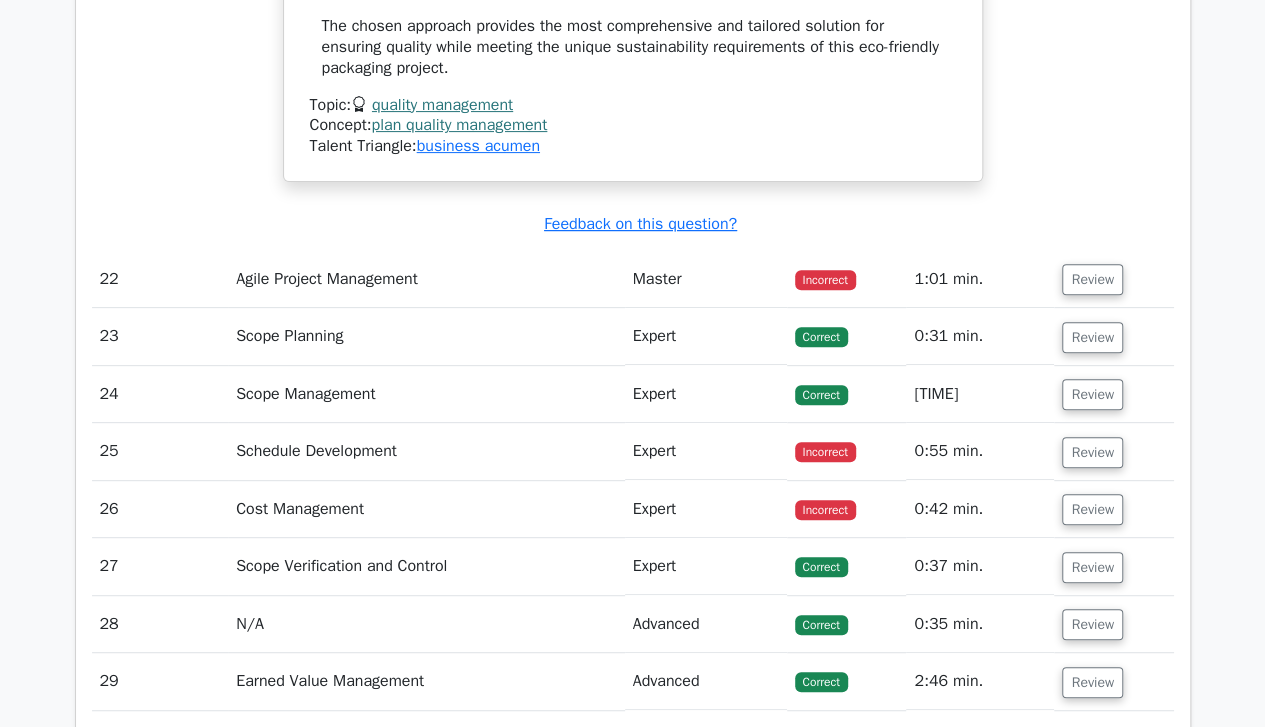 scroll, scrollTop: 22996, scrollLeft: 0, axis: vertical 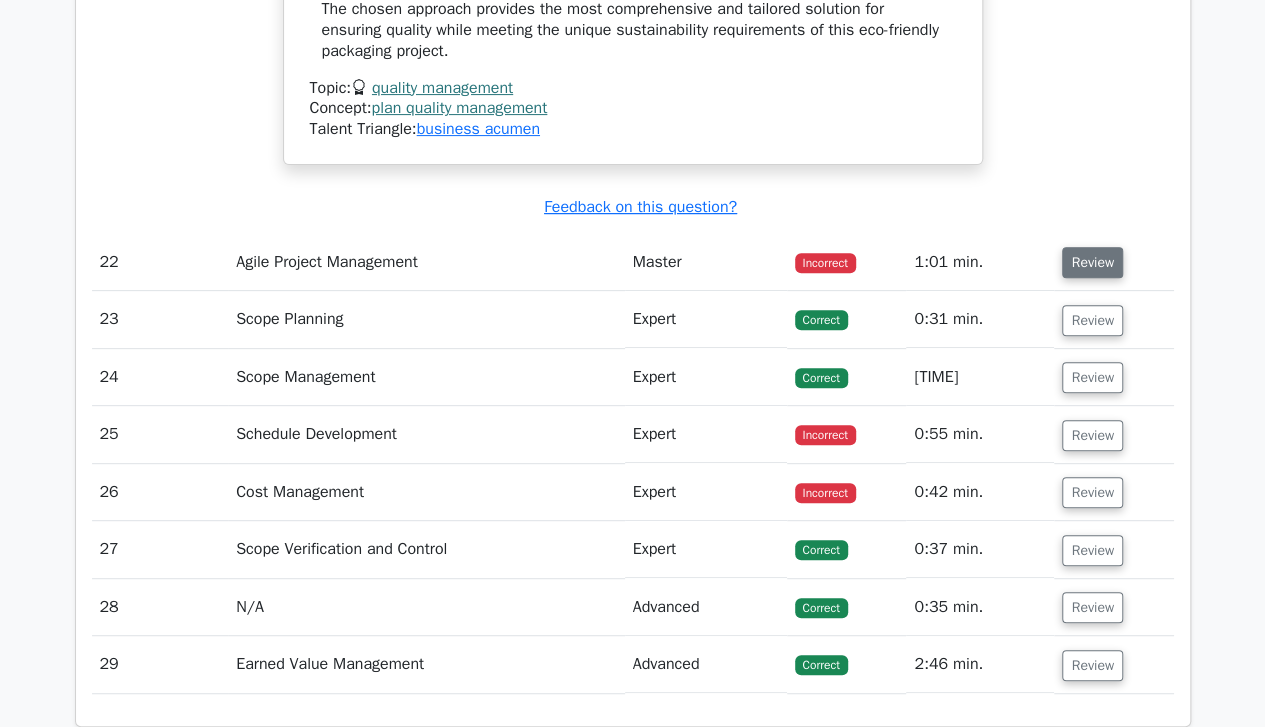 click on "Review" at bounding box center [1092, 262] 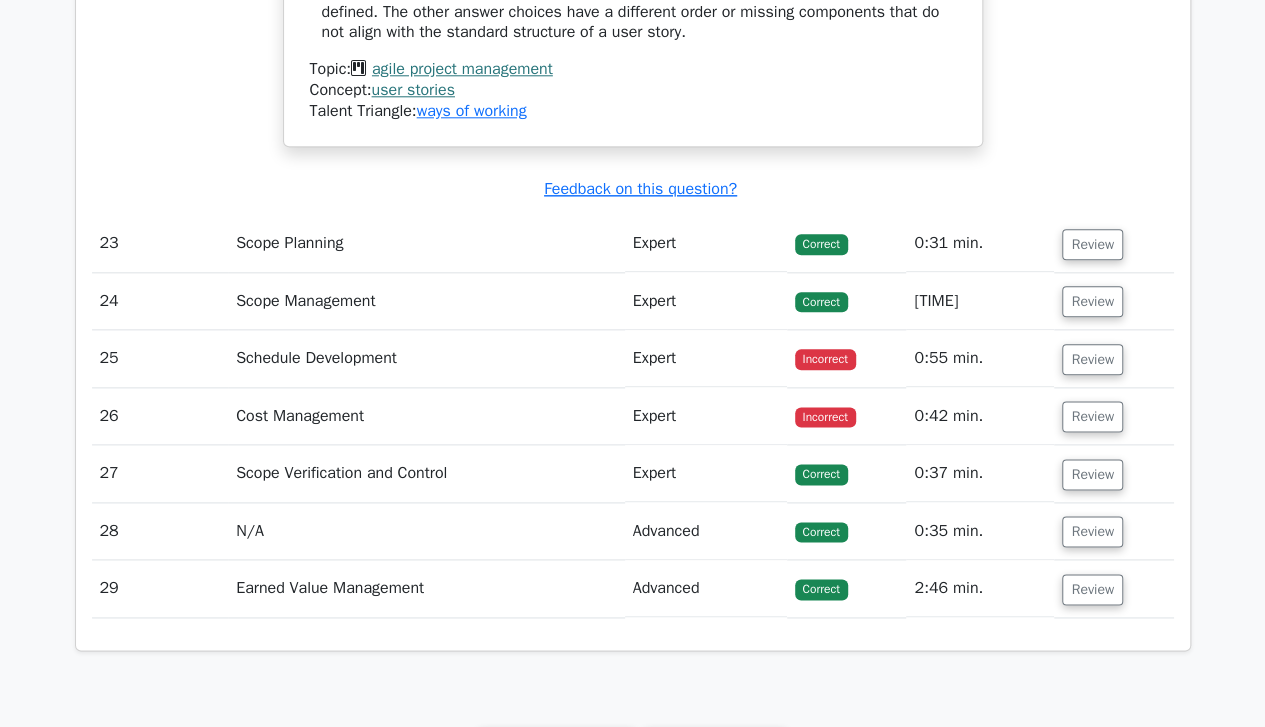 scroll, scrollTop: 23809, scrollLeft: 0, axis: vertical 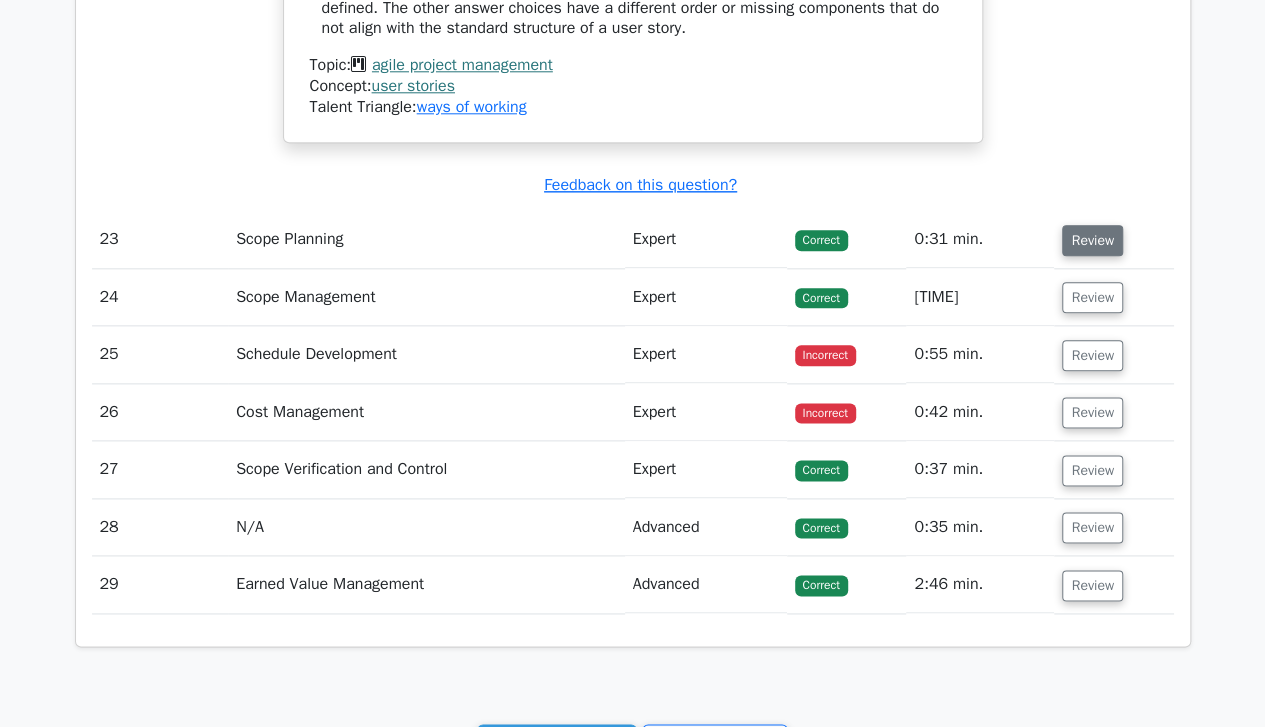 click on "Review" at bounding box center [1092, 240] 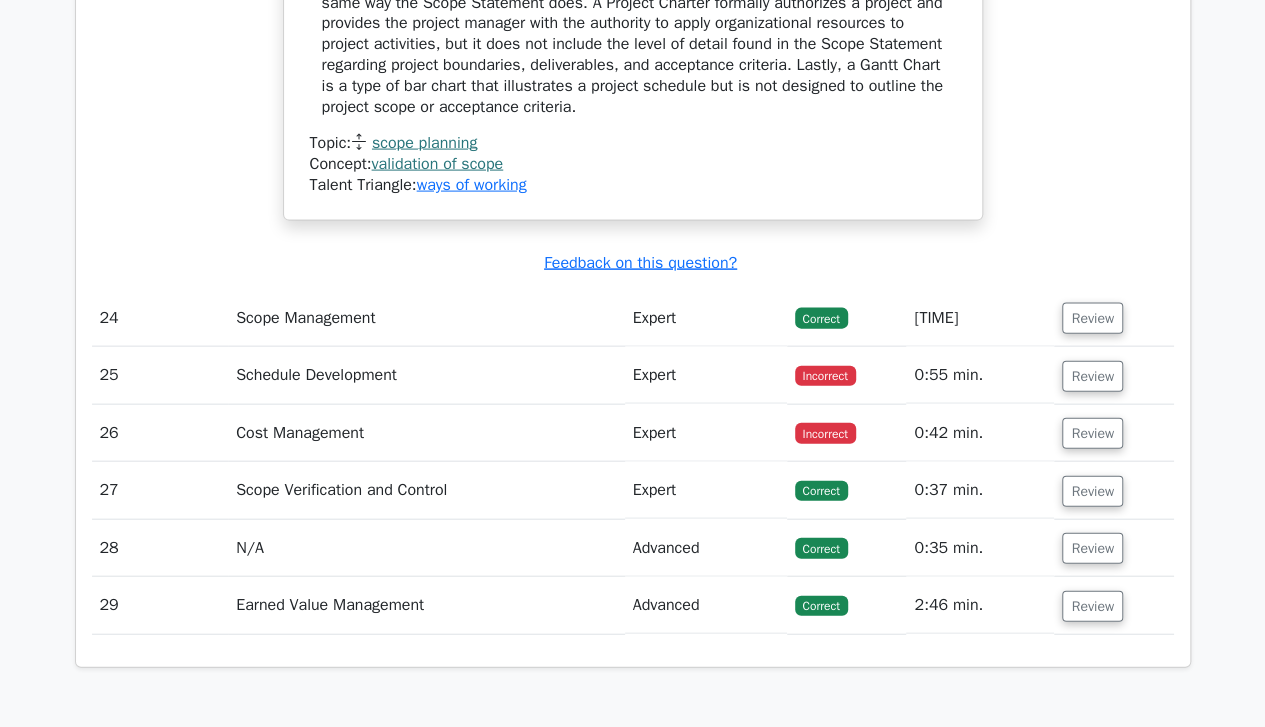 scroll, scrollTop: 24820, scrollLeft: 0, axis: vertical 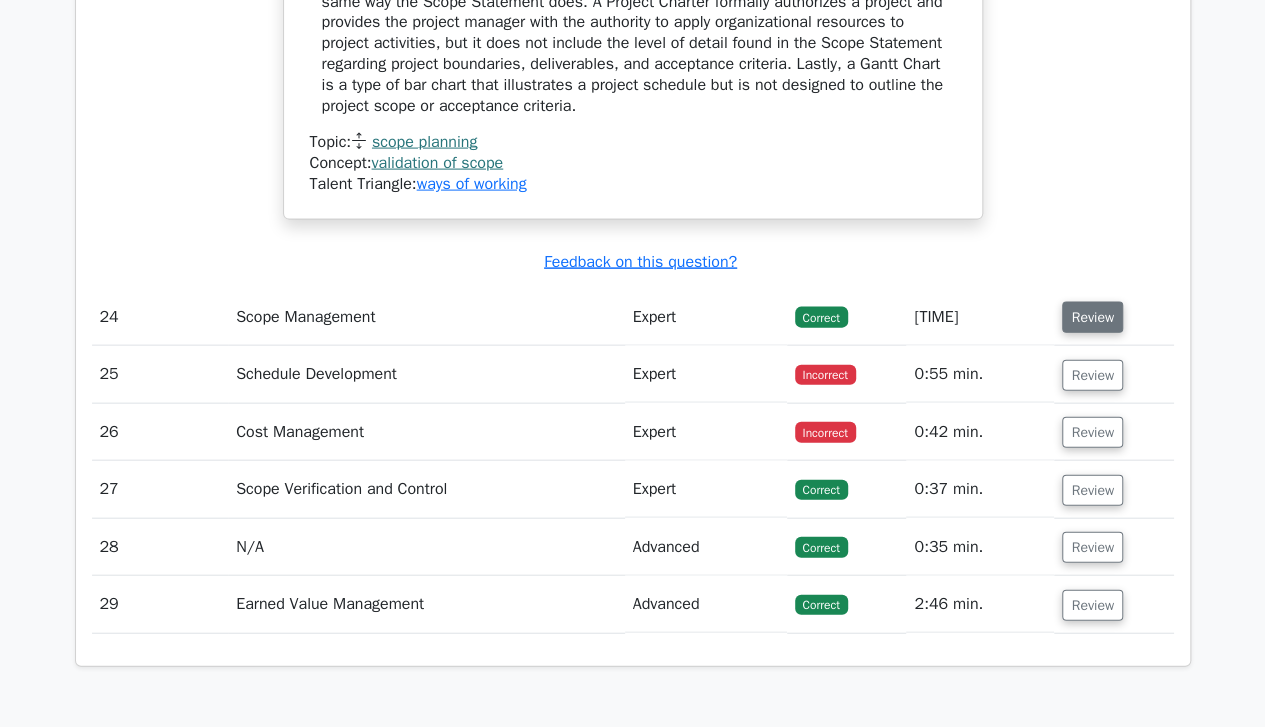 click on "Review" at bounding box center (1092, 317) 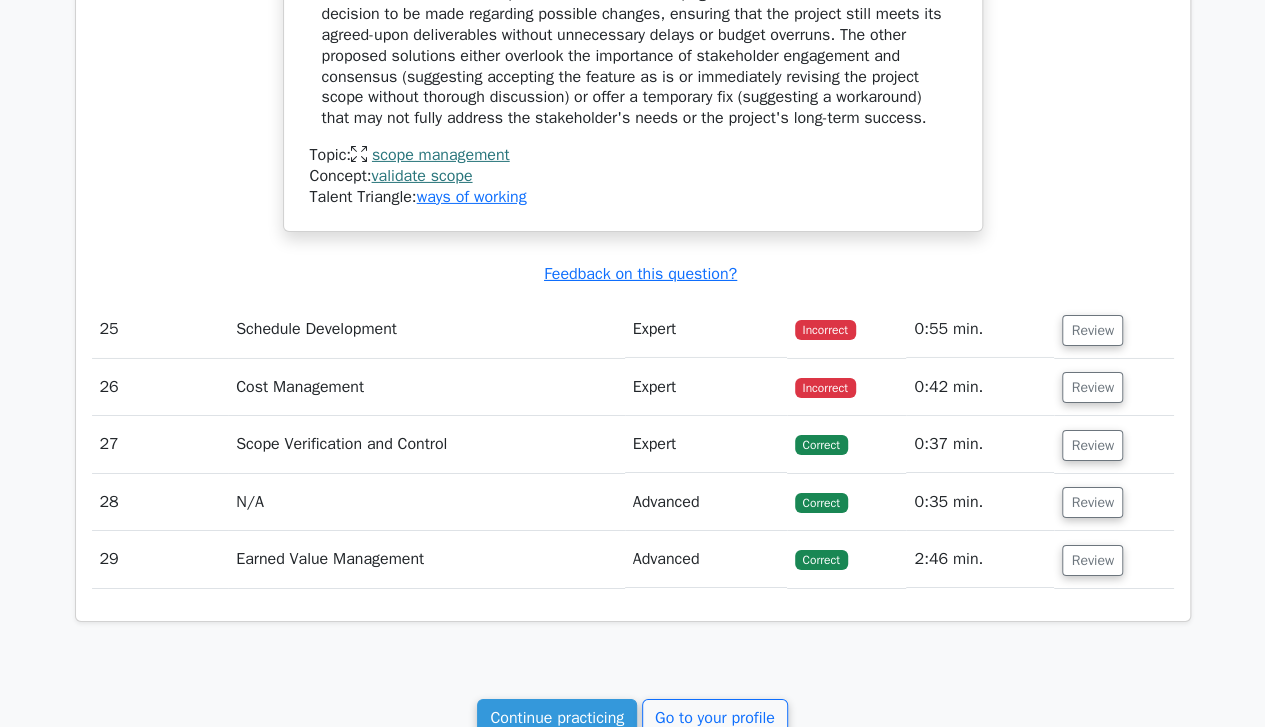 scroll, scrollTop: 26054, scrollLeft: 0, axis: vertical 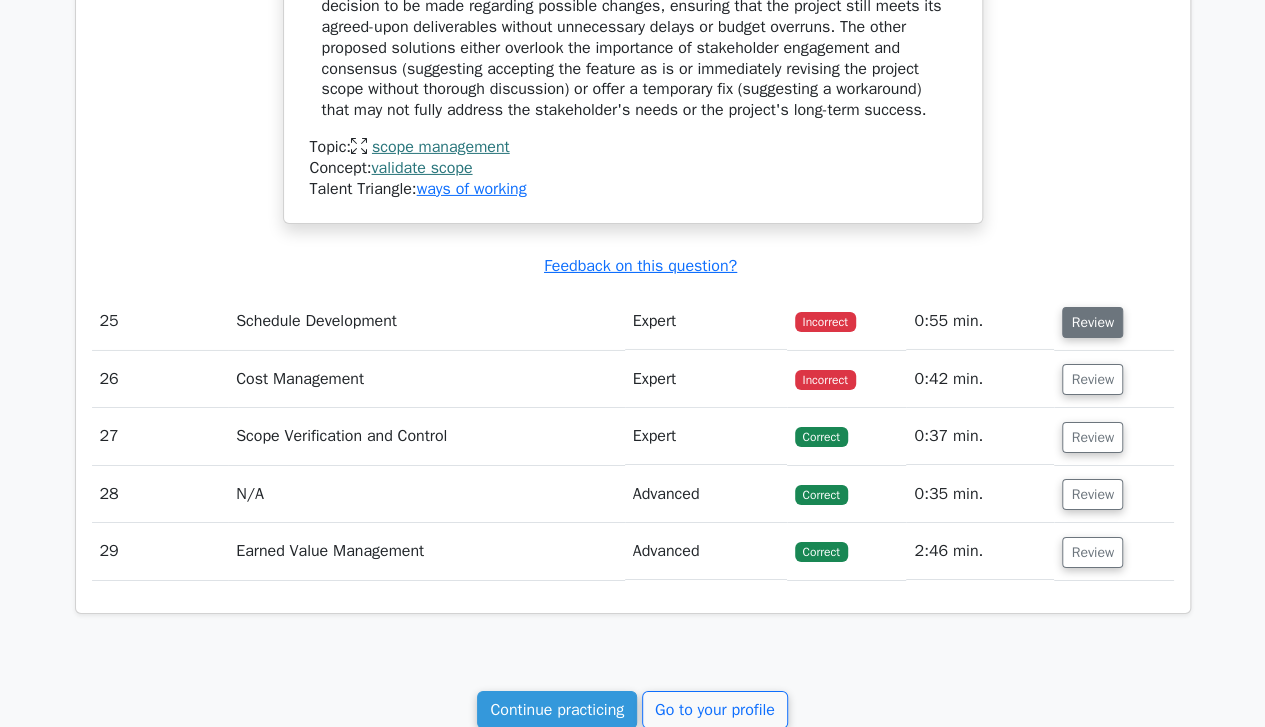 click on "Review" at bounding box center (1092, 322) 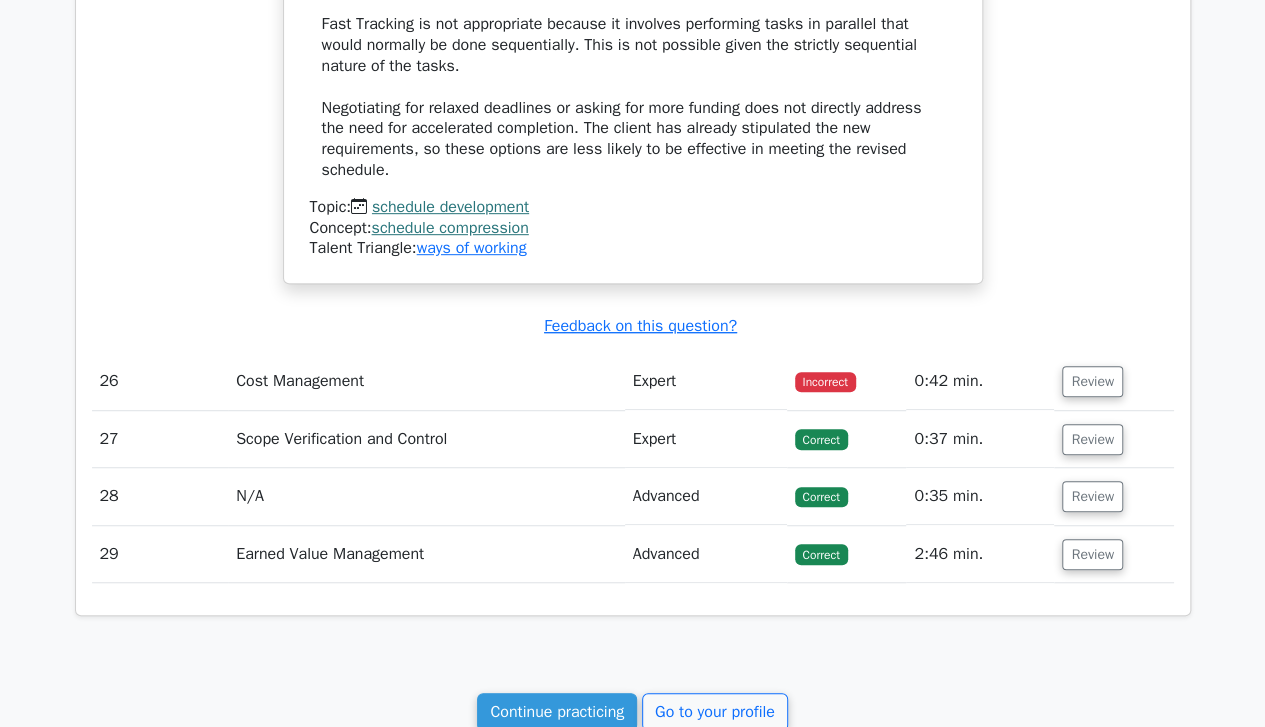 scroll, scrollTop: 27000, scrollLeft: 0, axis: vertical 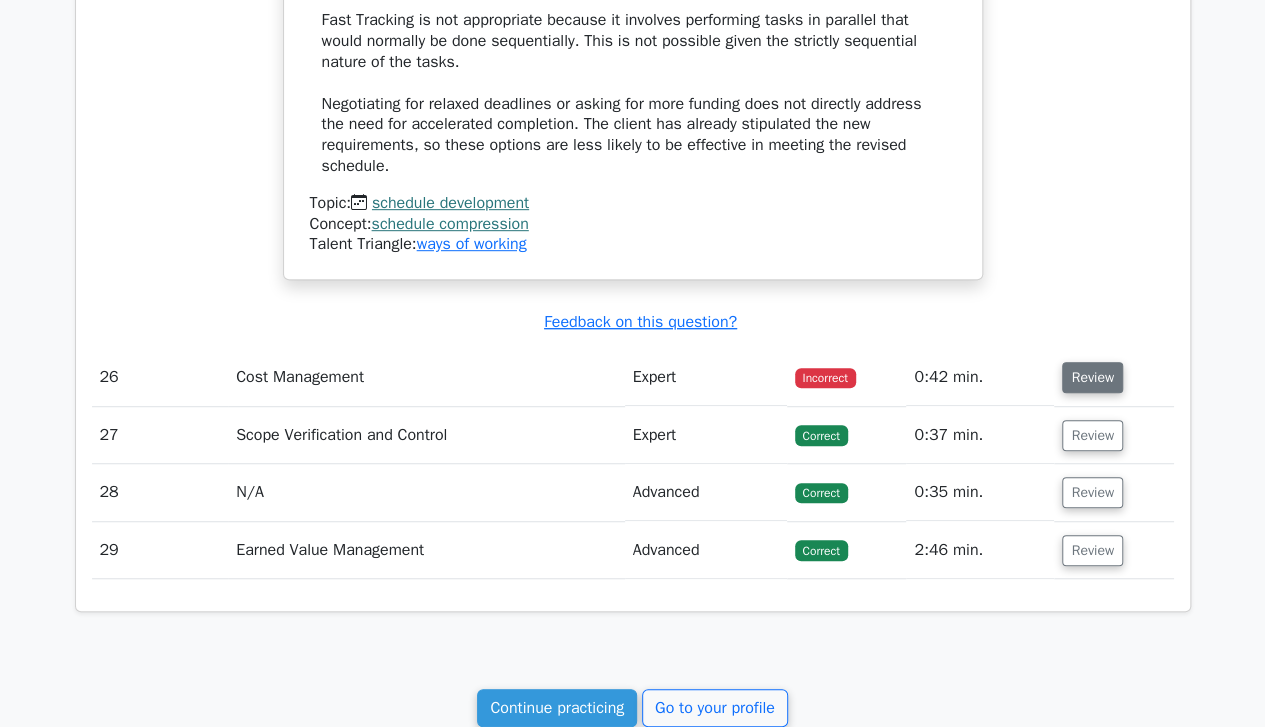 click on "Review" at bounding box center [1092, 377] 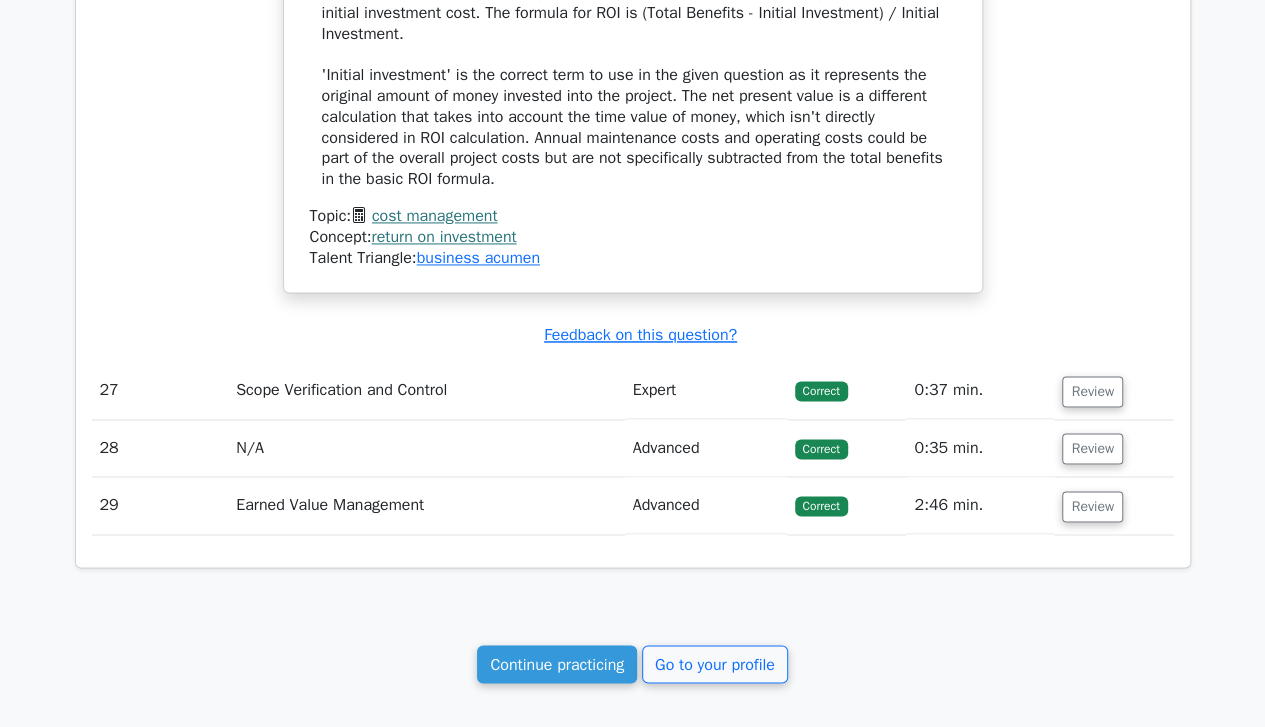 scroll, scrollTop: 27925, scrollLeft: 0, axis: vertical 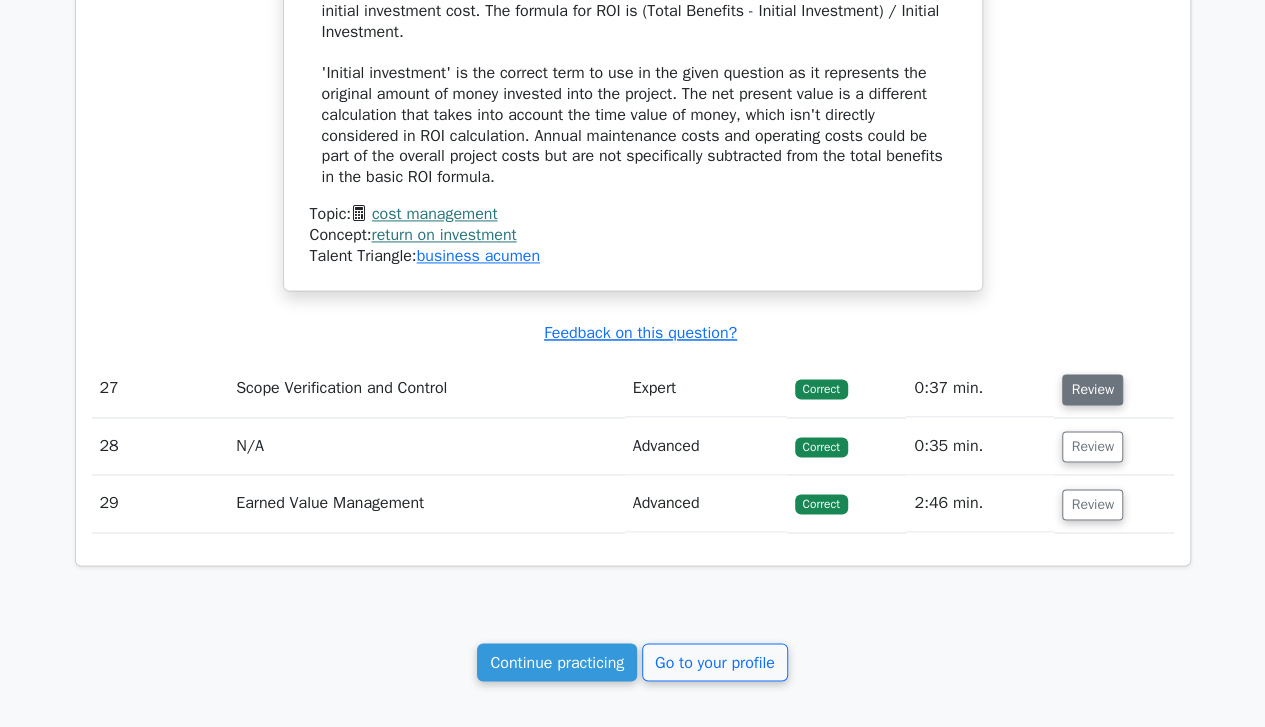 click on "Review" at bounding box center (1092, 389) 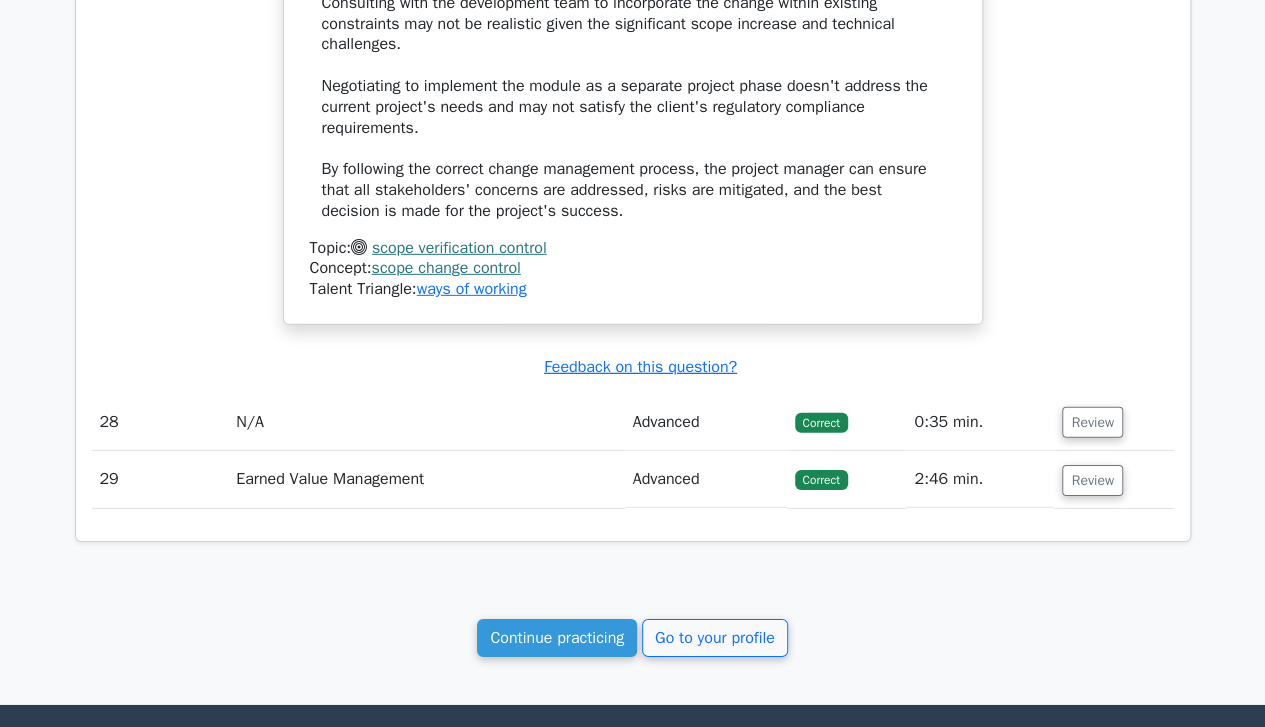 scroll, scrollTop: 29447, scrollLeft: 0, axis: vertical 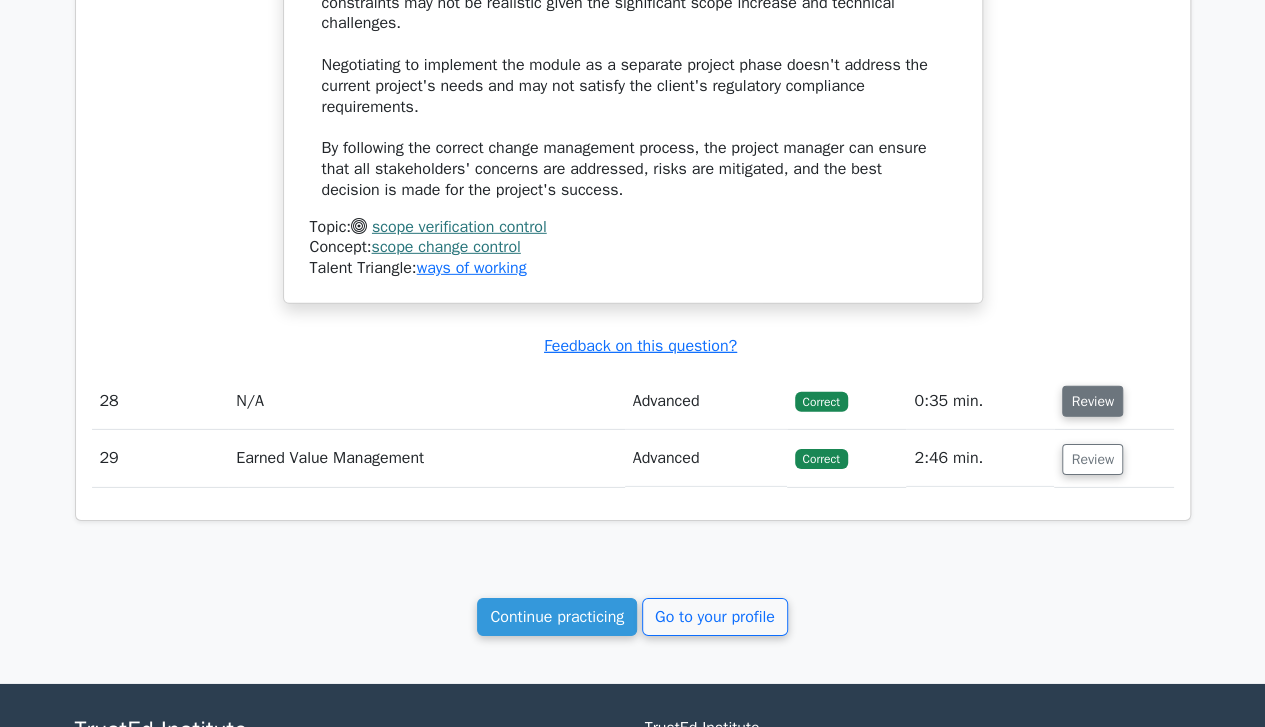 click on "Review" at bounding box center (1092, 401) 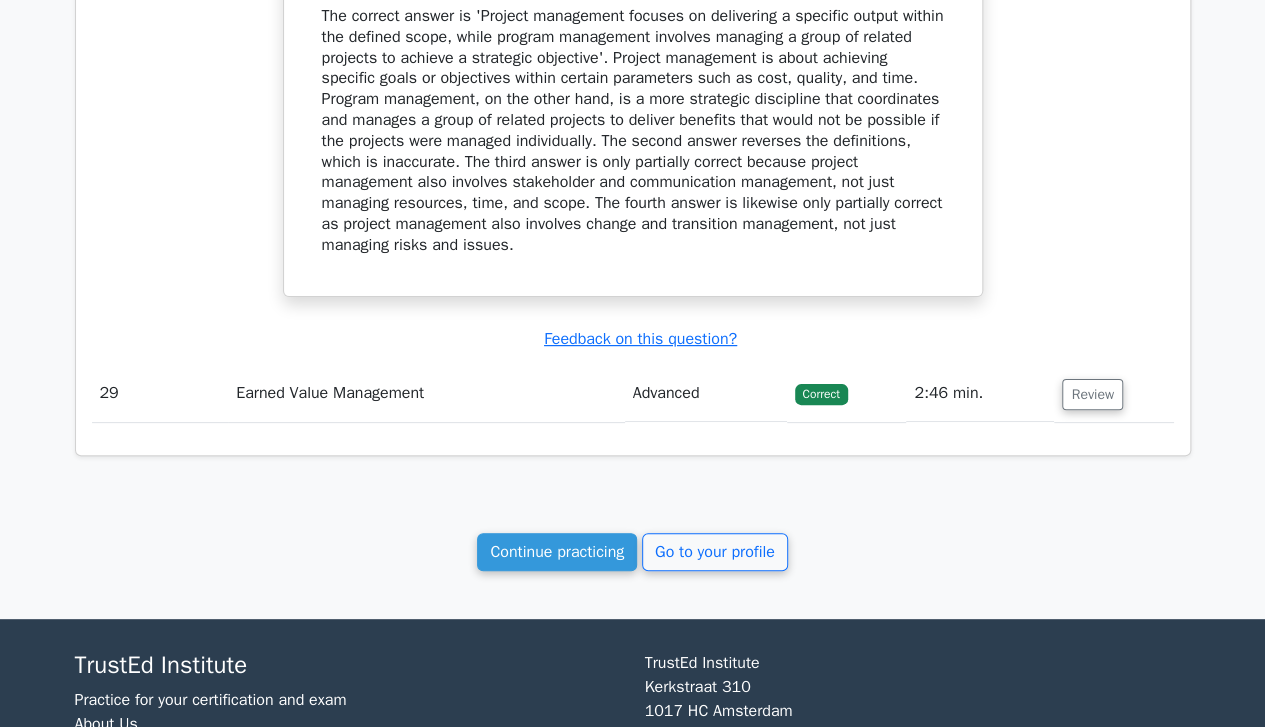 scroll, scrollTop: 30430, scrollLeft: 0, axis: vertical 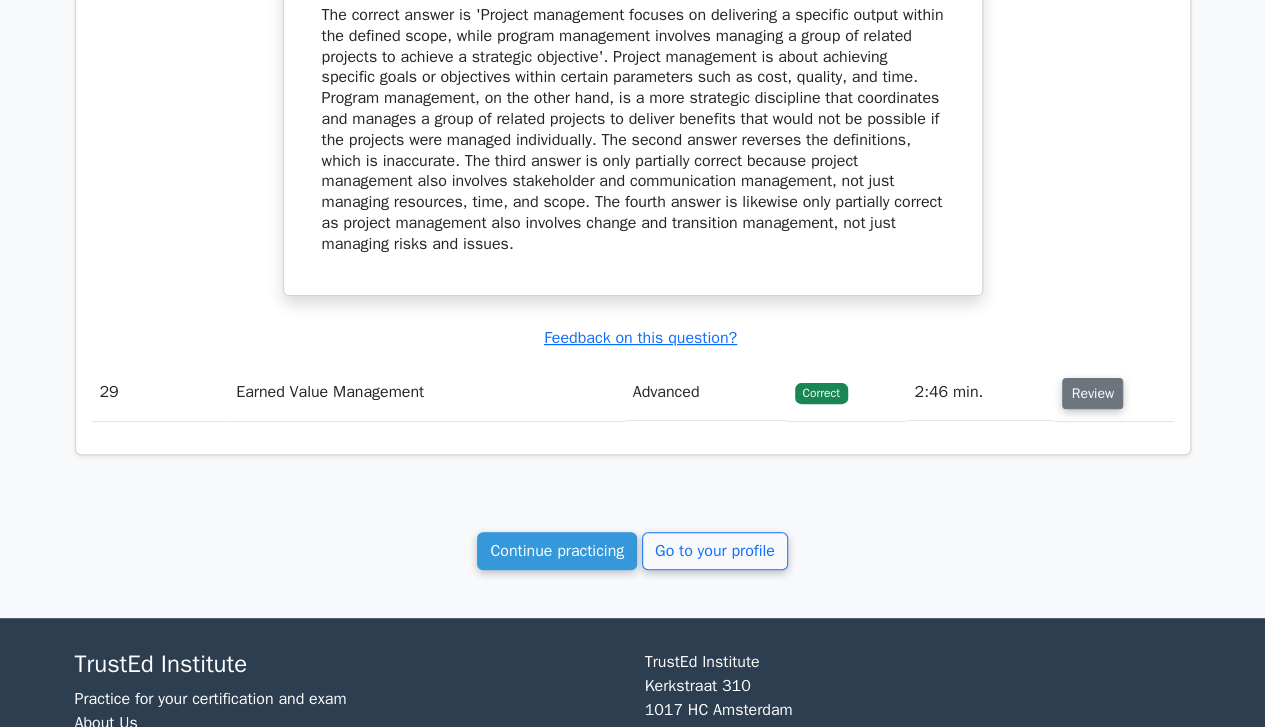 click on "Review" at bounding box center [1092, 393] 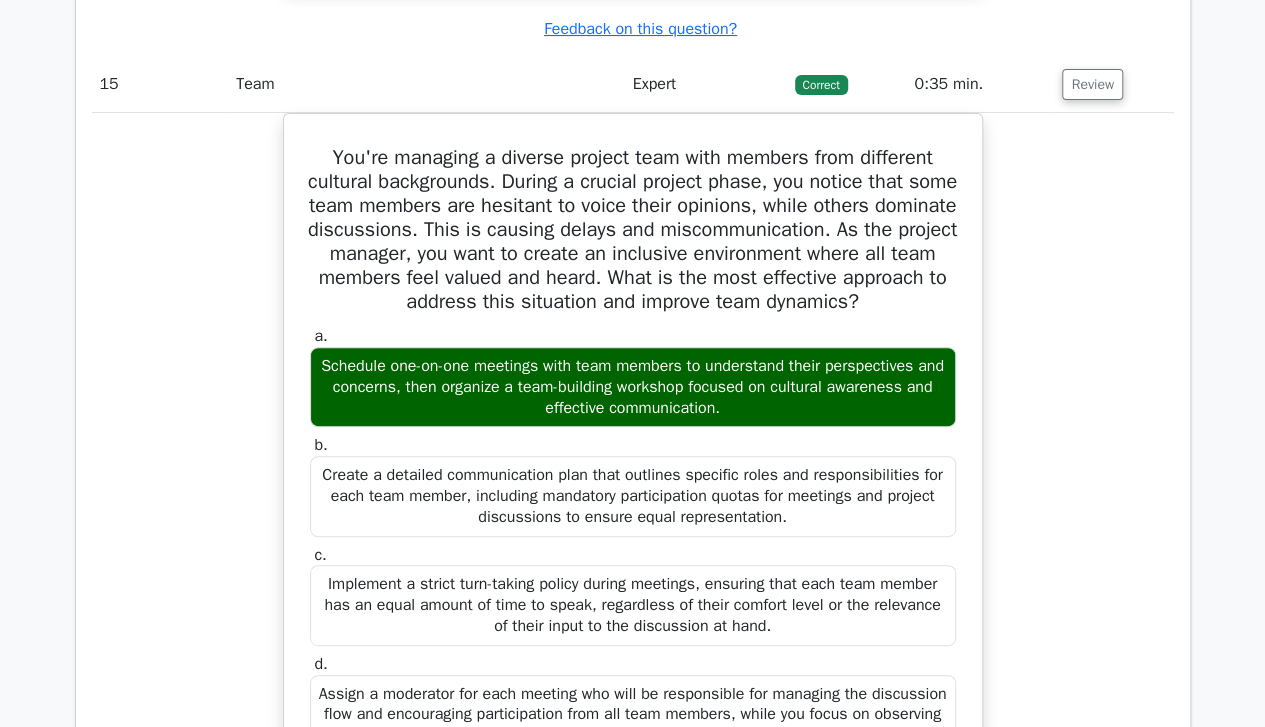scroll, scrollTop: 15302, scrollLeft: 0, axis: vertical 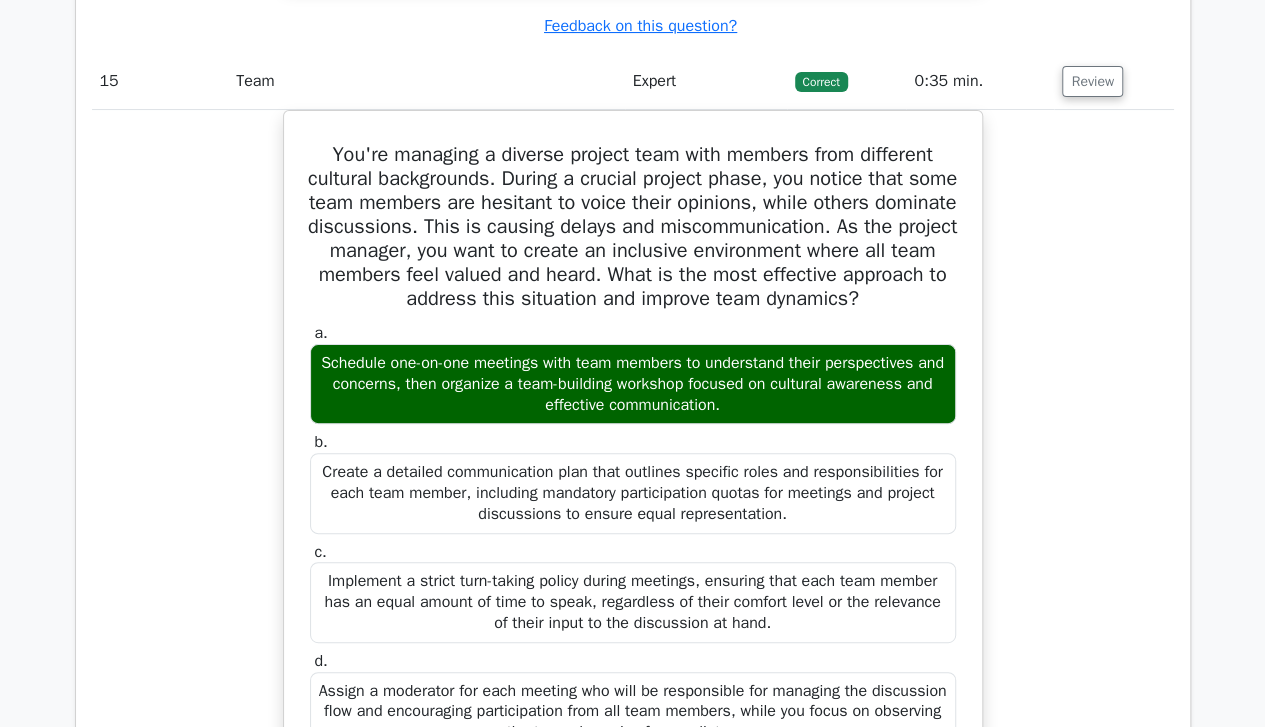 click on "You're managing a diverse project team with members from different cultural backgrounds. During a crucial project phase, you notice that some team members are hesitant to voice their opinions, while others dominate discussions. This is causing delays and miscommunication. As the project manager, you want to create an inclusive environment where all team members feel valued and heard. What is the most effective approach to address this situation and improve team dynamics?
a.
b." at bounding box center (633, 845) 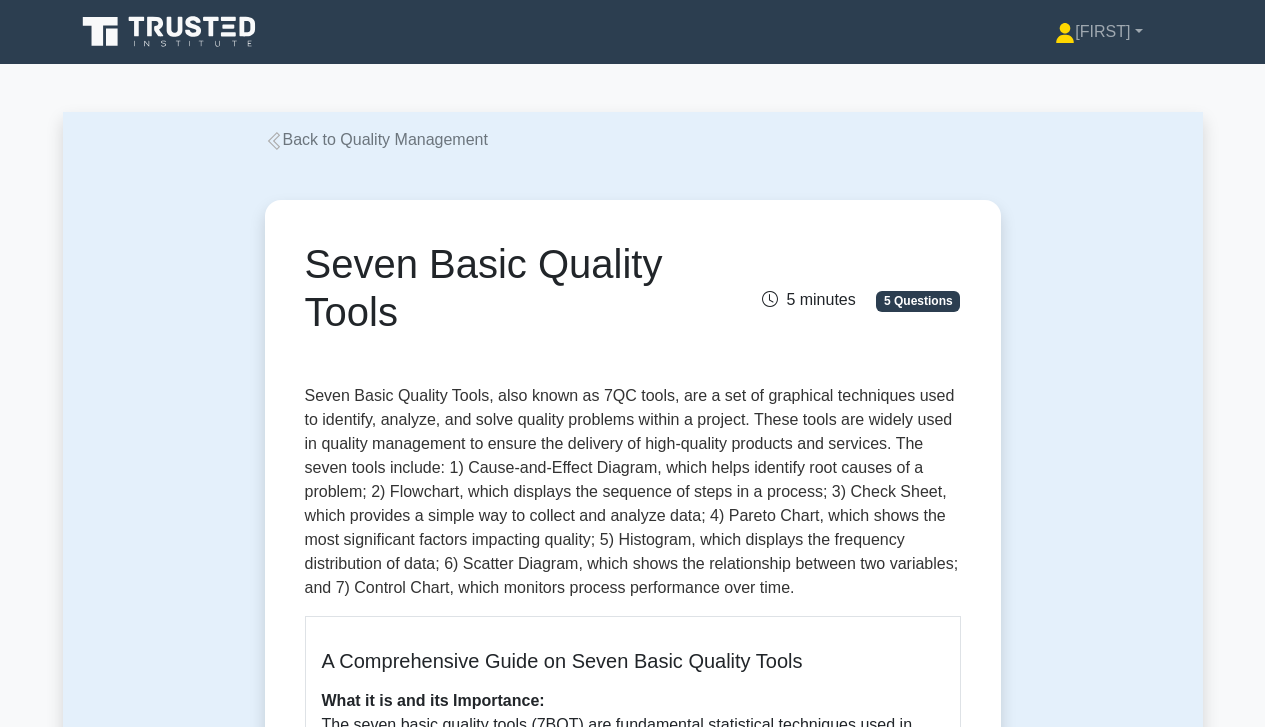 scroll, scrollTop: 0, scrollLeft: 0, axis: both 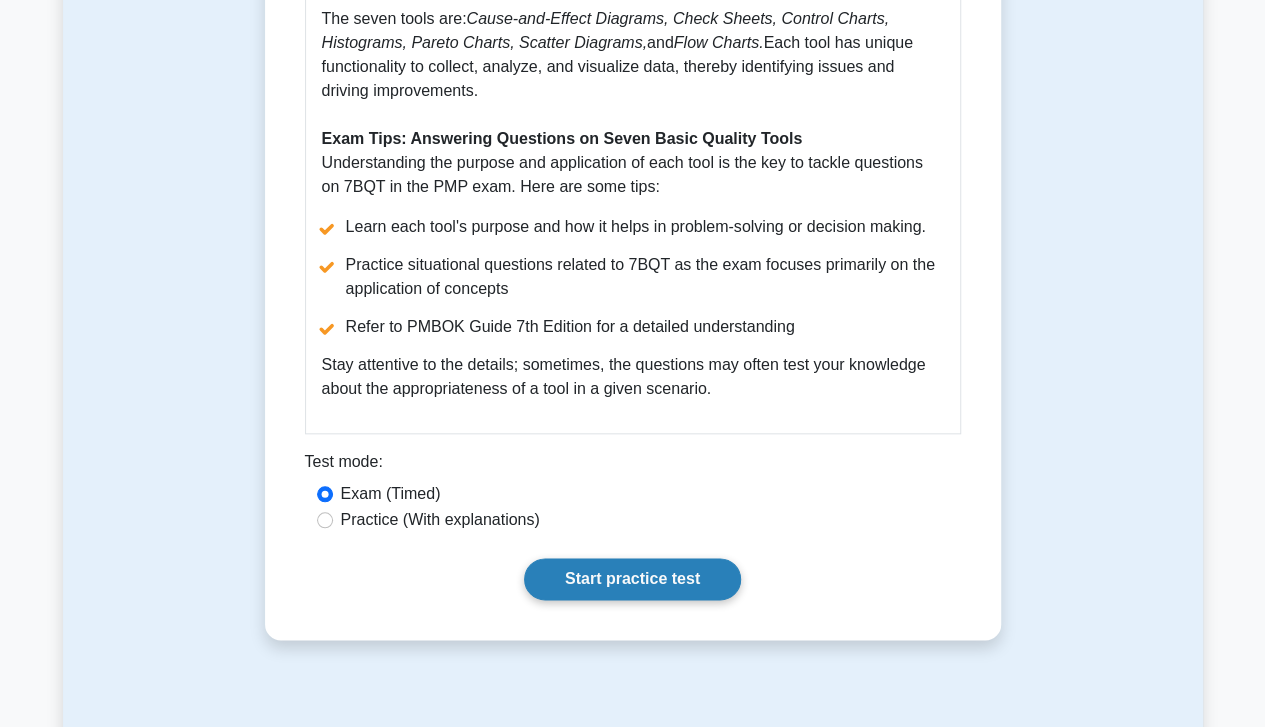 click on "Start practice test" at bounding box center (632, 579) 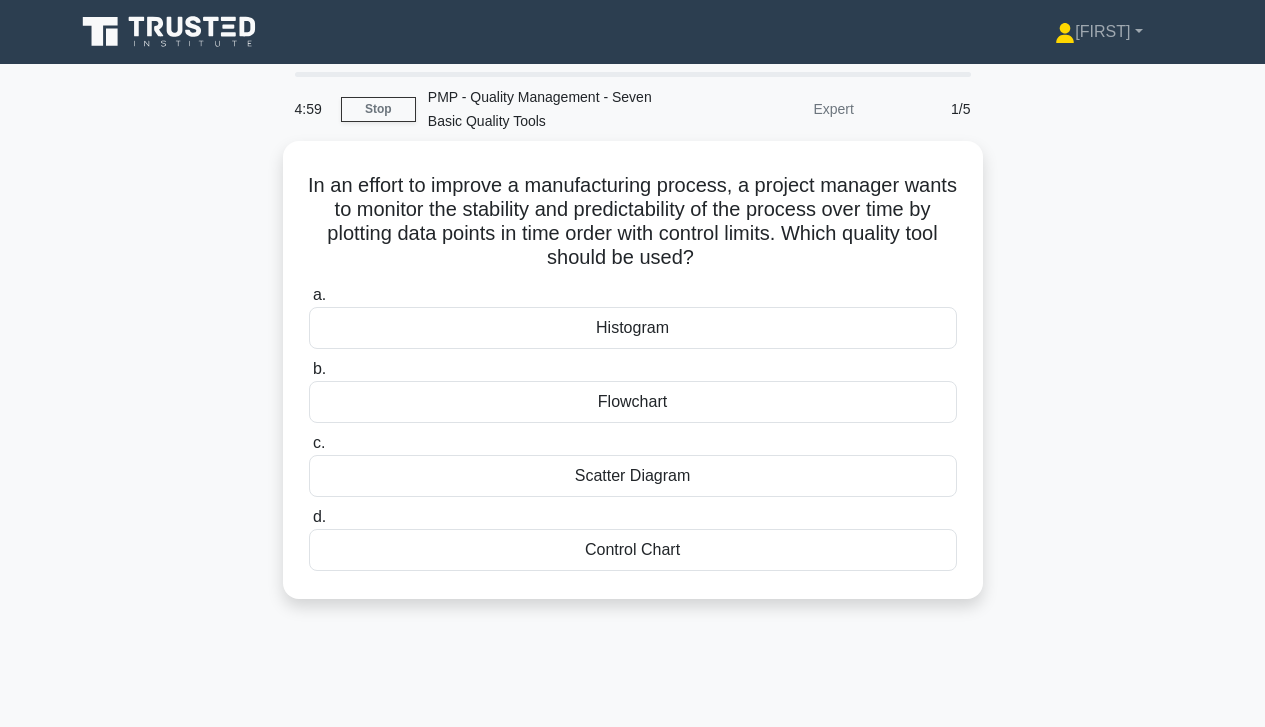 scroll, scrollTop: 0, scrollLeft: 0, axis: both 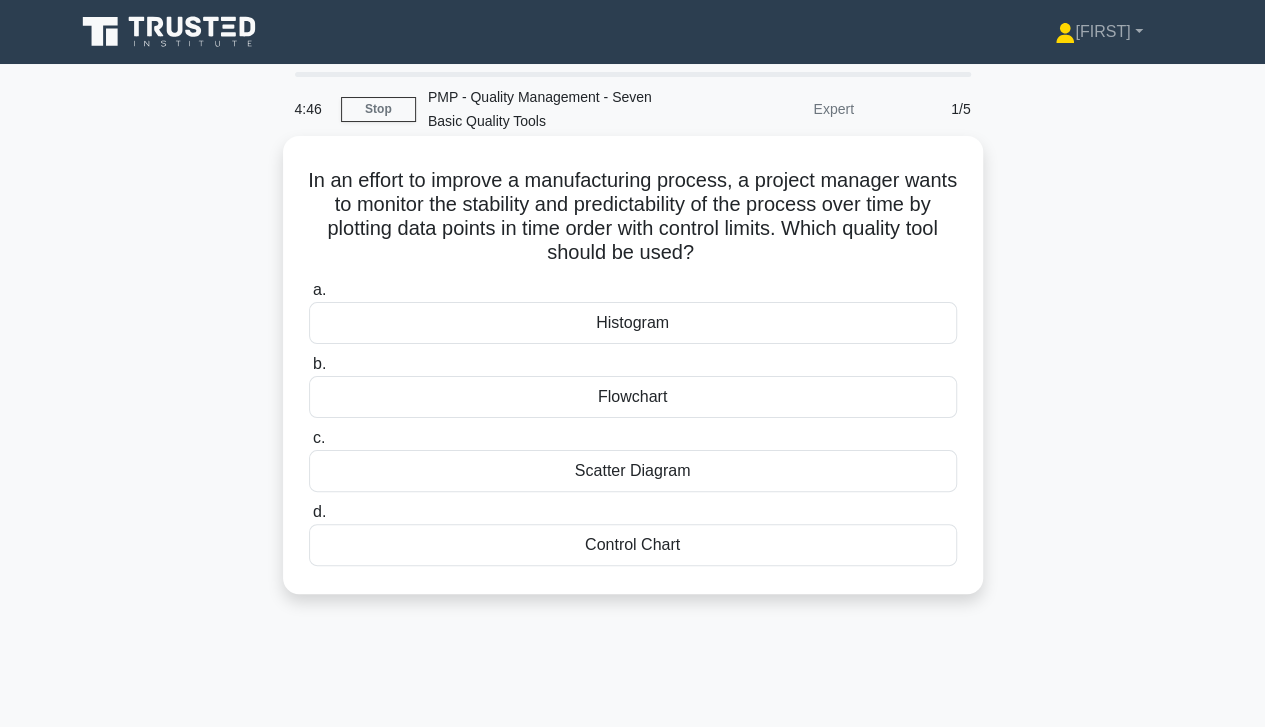 click on "Control Chart" at bounding box center (633, 545) 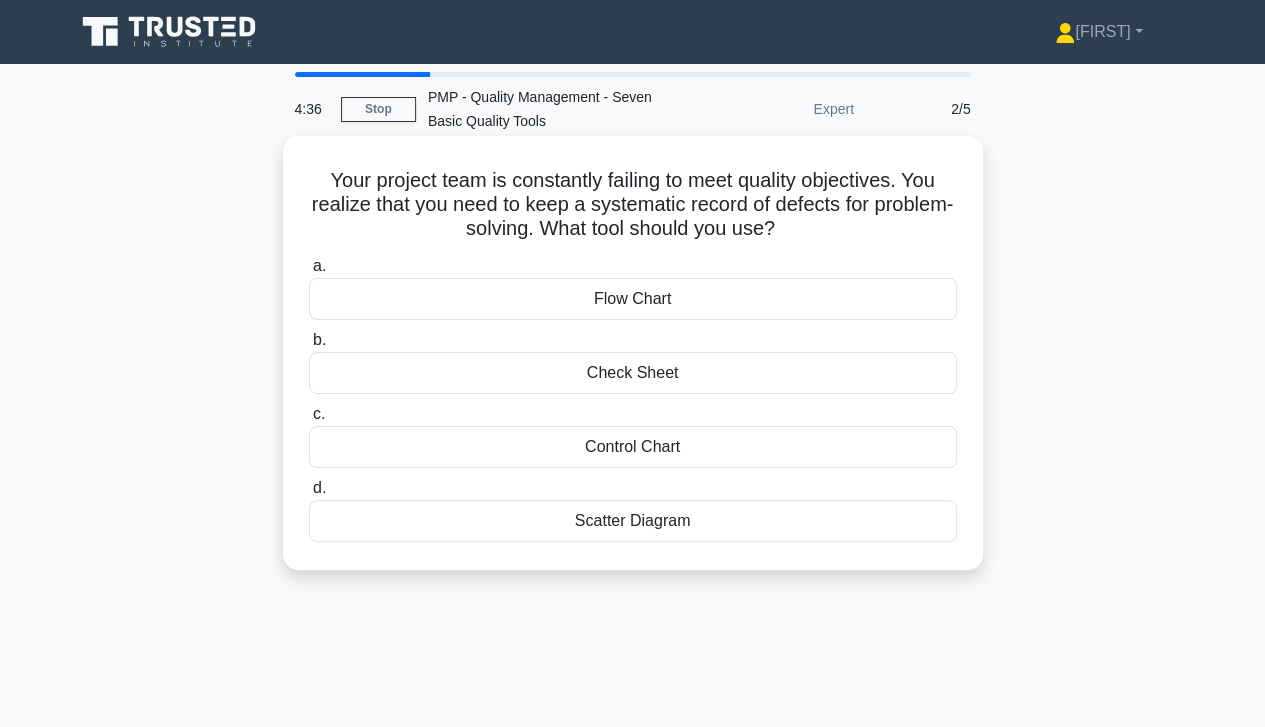 click on "Check Sheet" at bounding box center [633, 373] 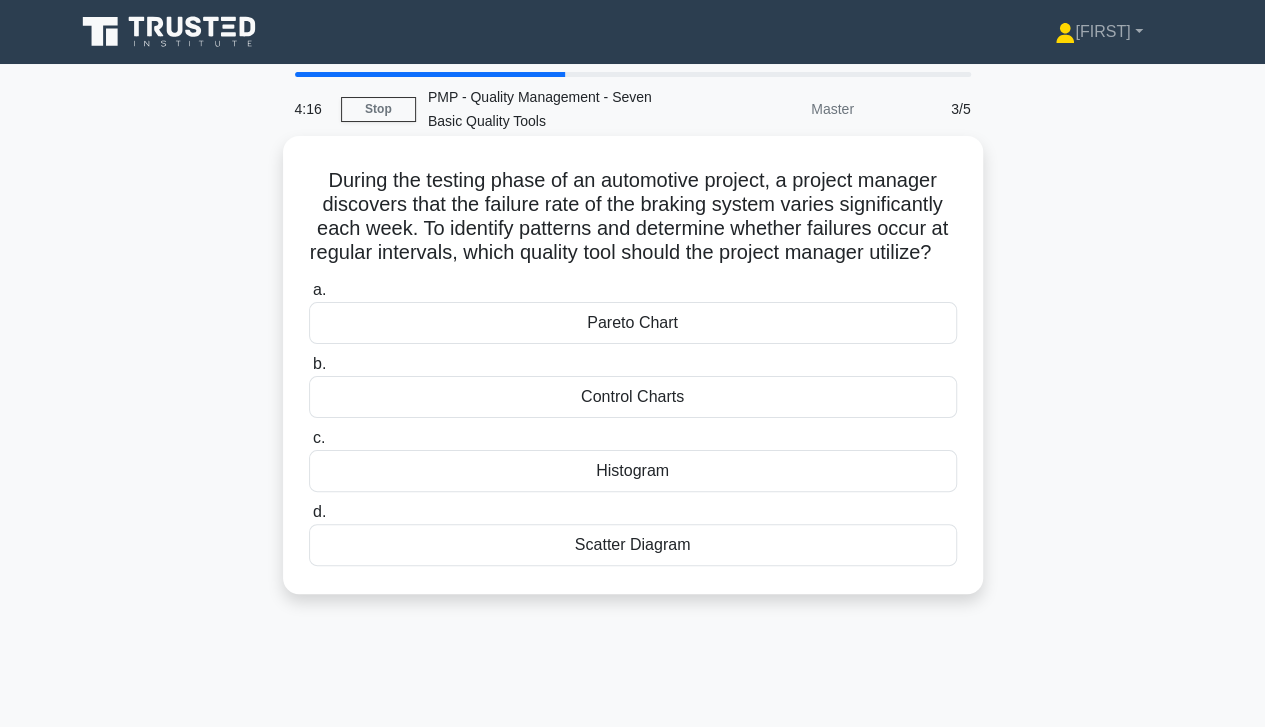 click on "Pareto Chart" at bounding box center [633, 323] 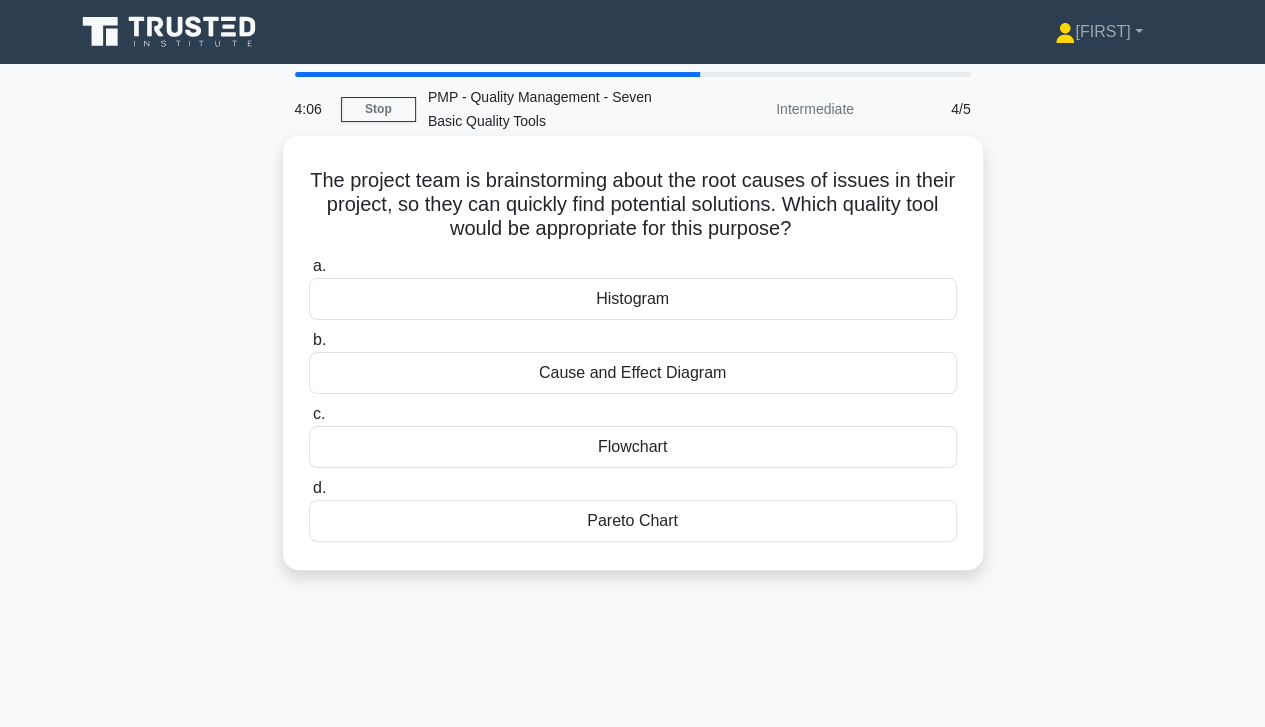 click on "Cause and Effect Diagram" at bounding box center [633, 373] 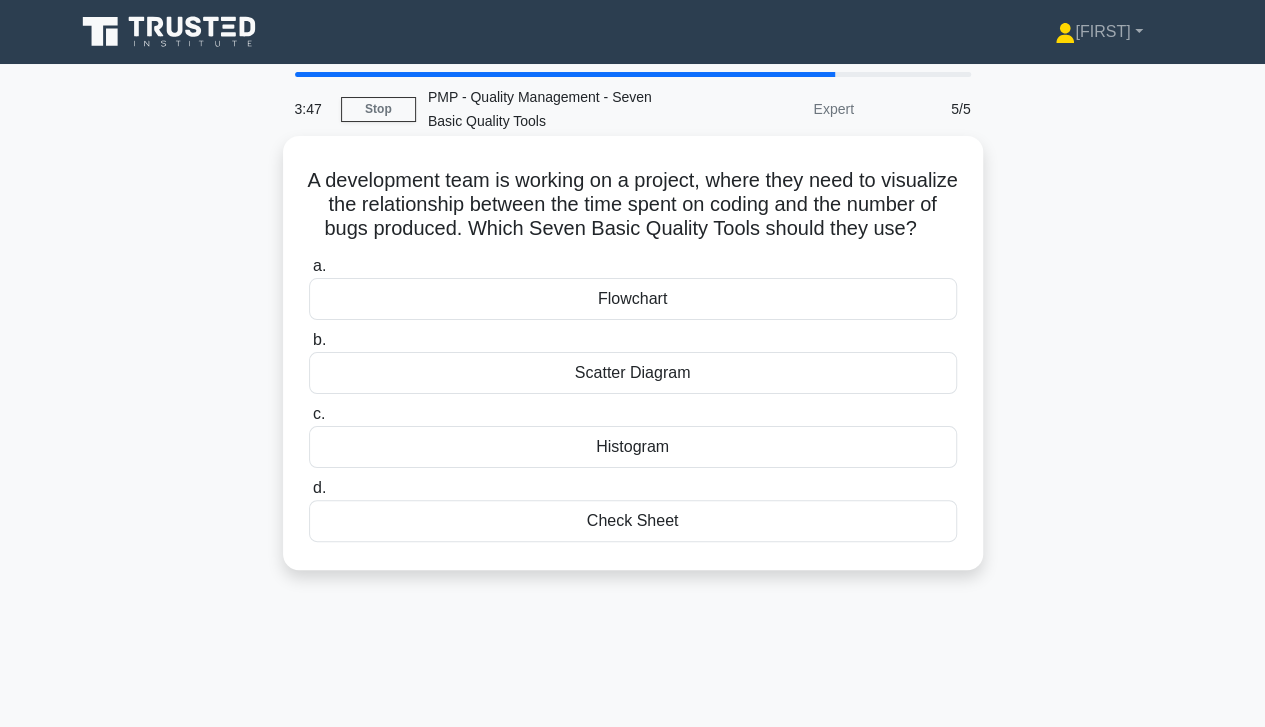 click on "Scatter Diagram" at bounding box center (633, 373) 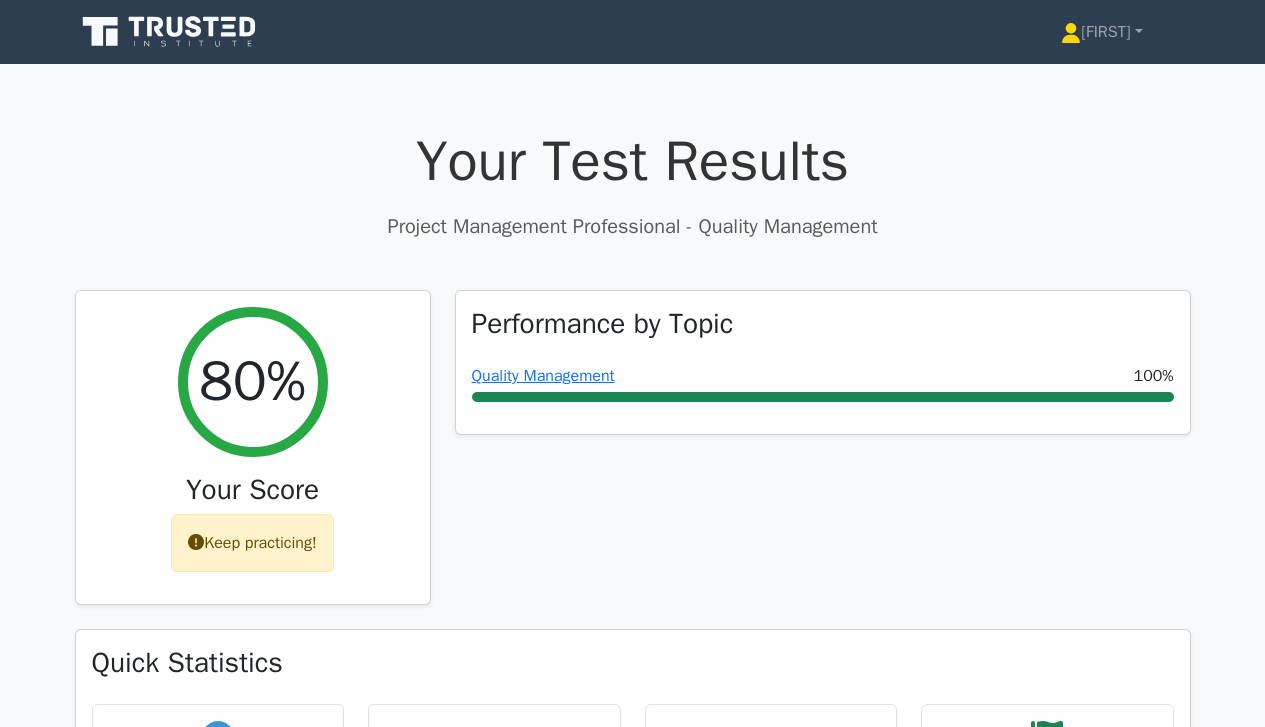 scroll, scrollTop: 0, scrollLeft: 0, axis: both 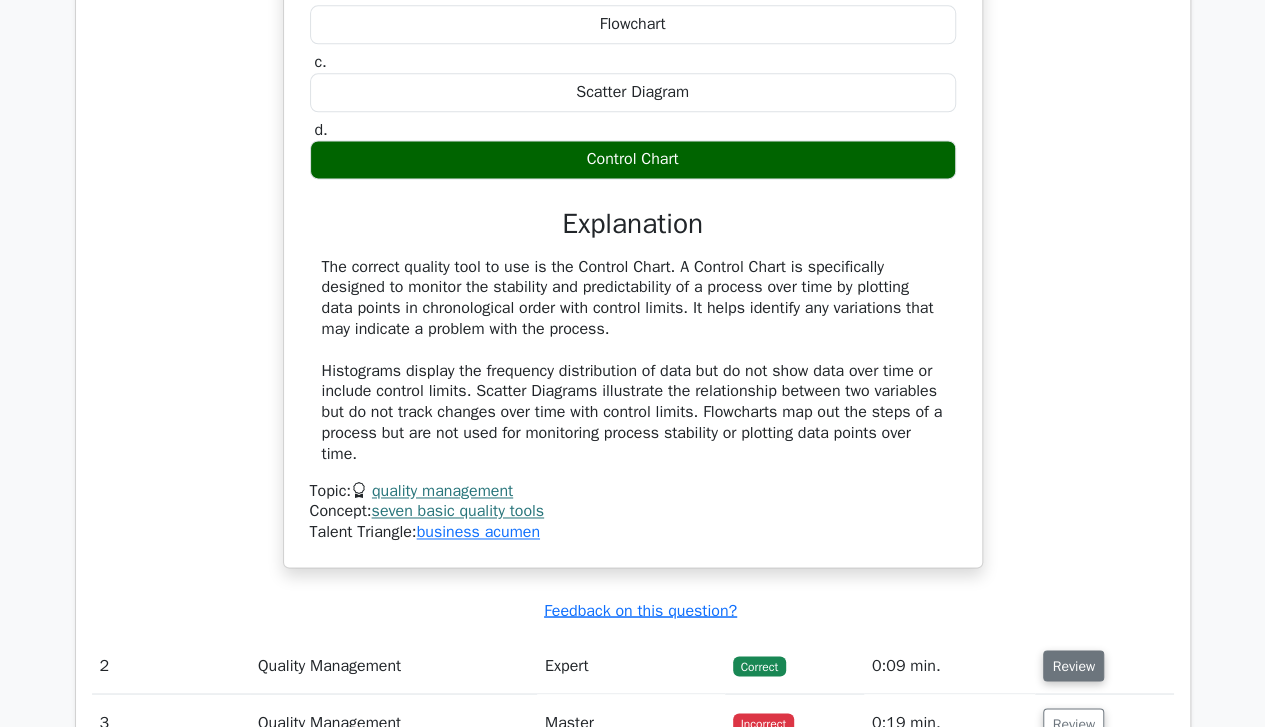 click on "Review" at bounding box center (1073, 665) 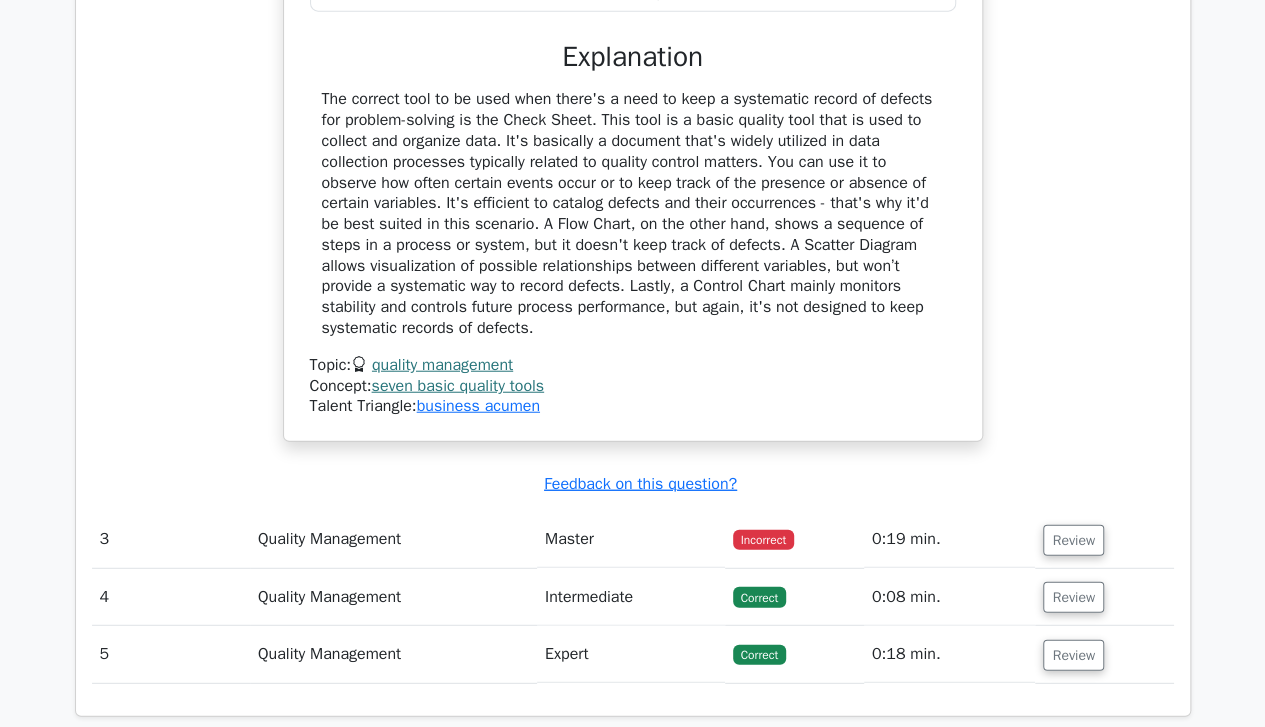 scroll, scrollTop: 2374, scrollLeft: 0, axis: vertical 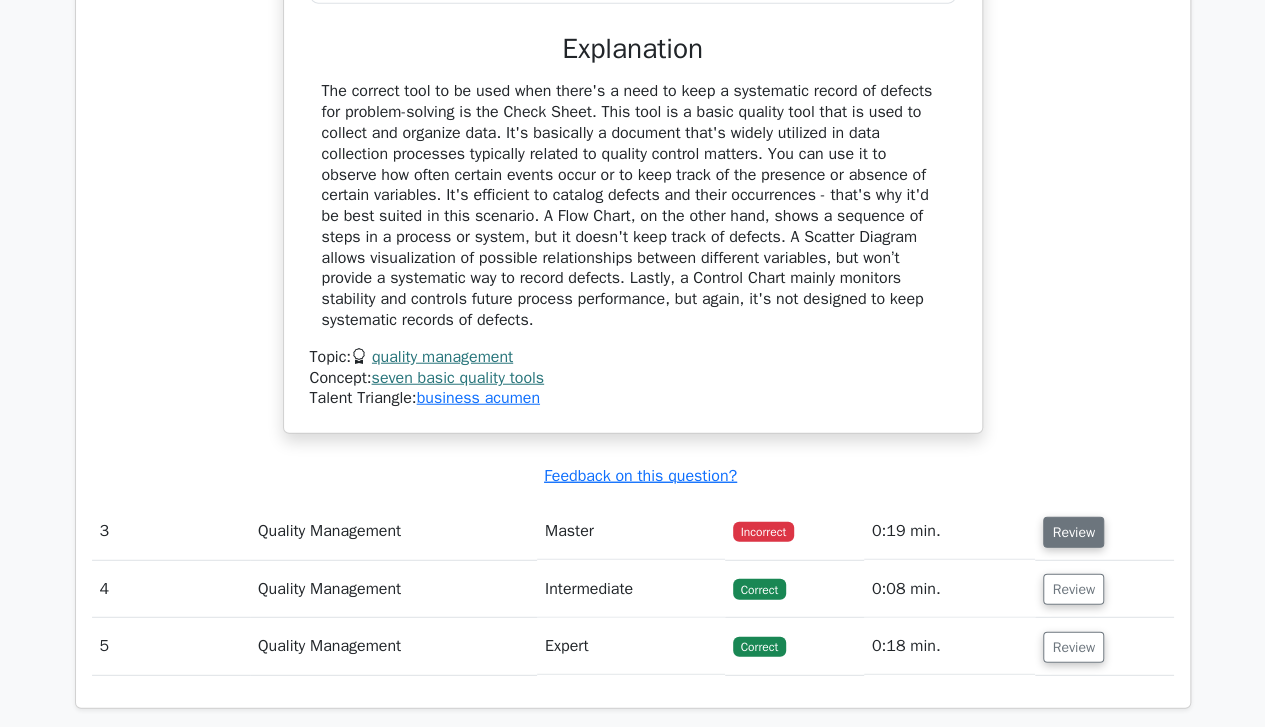 click on "Review" at bounding box center (1073, 532) 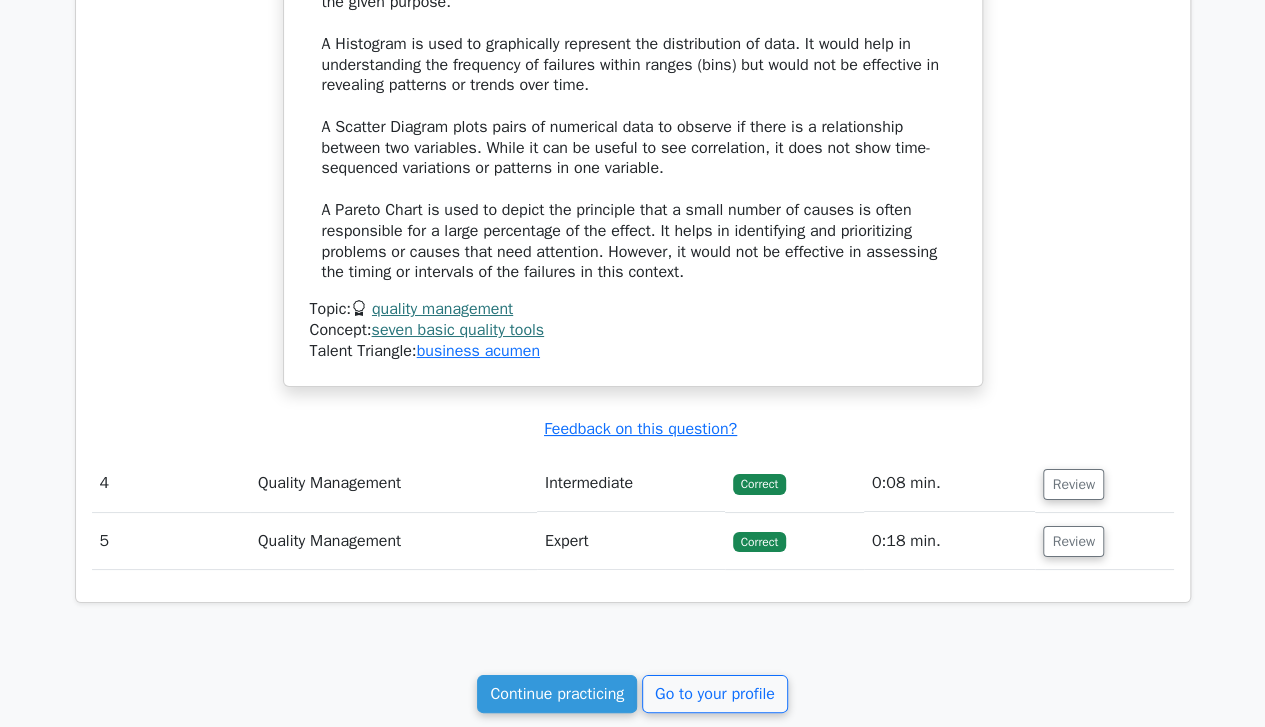 scroll, scrollTop: 3660, scrollLeft: 0, axis: vertical 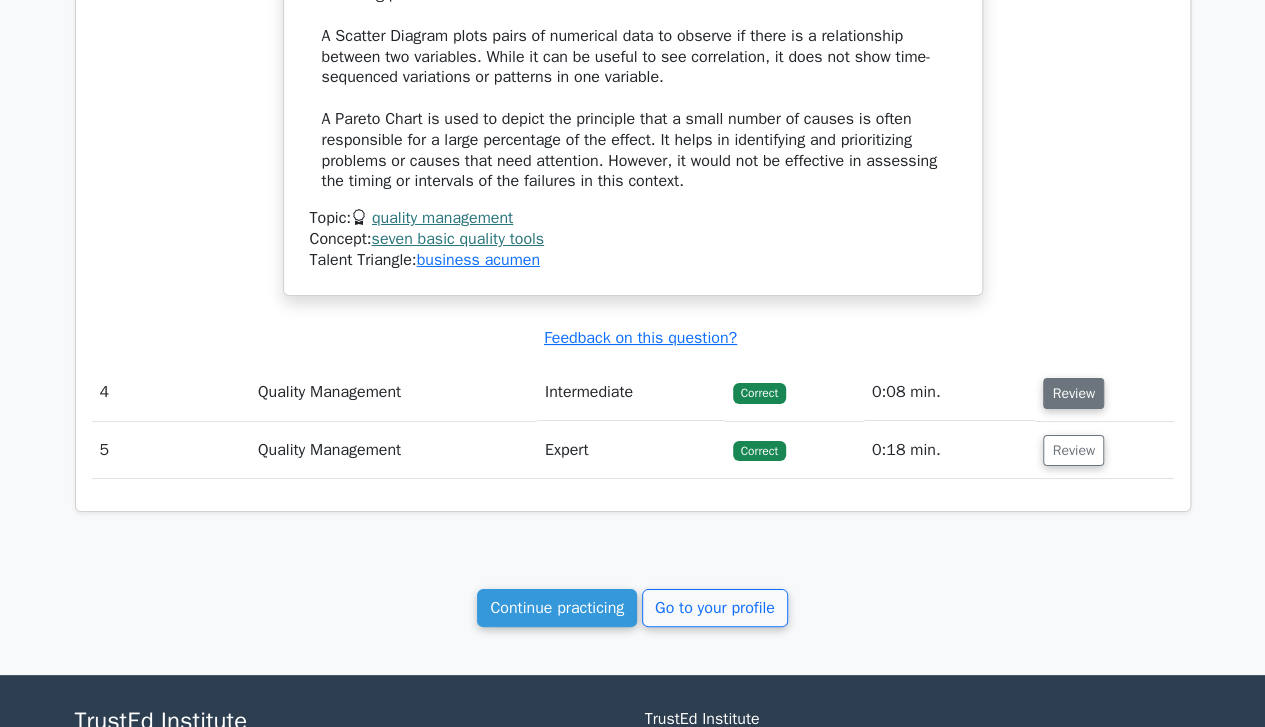 click on "Review" at bounding box center [1073, 393] 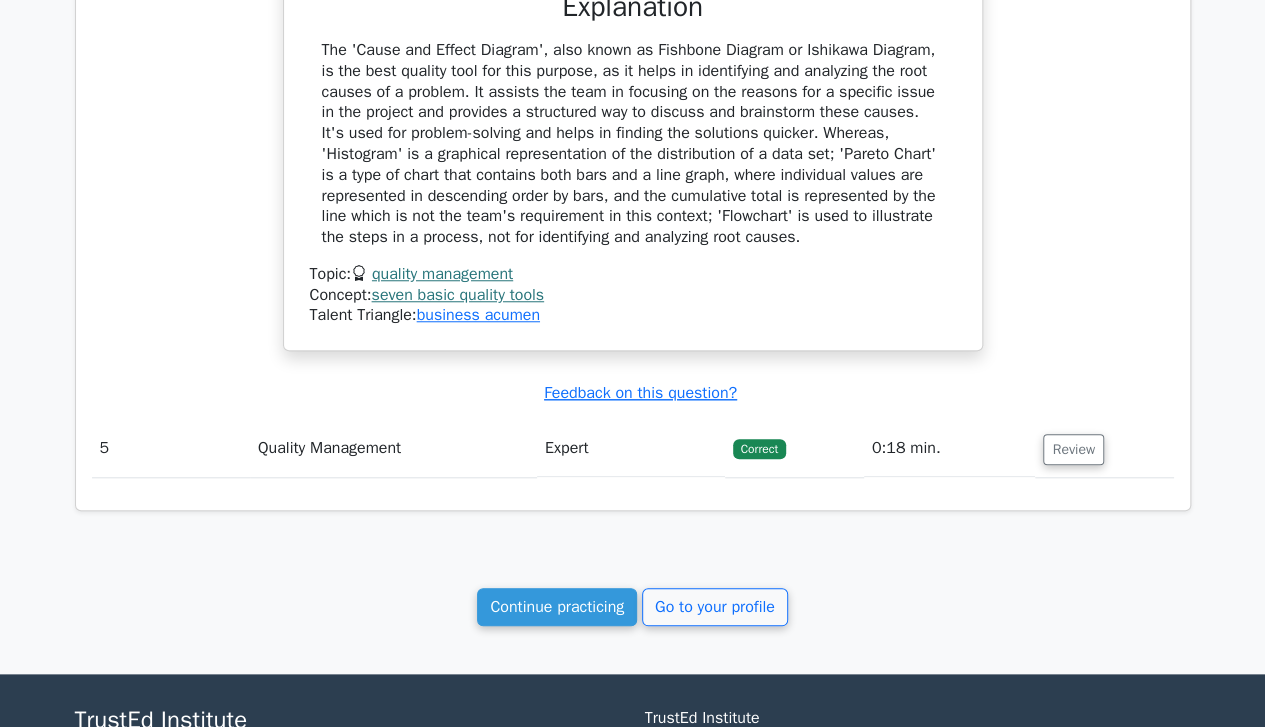 scroll, scrollTop: 4501, scrollLeft: 0, axis: vertical 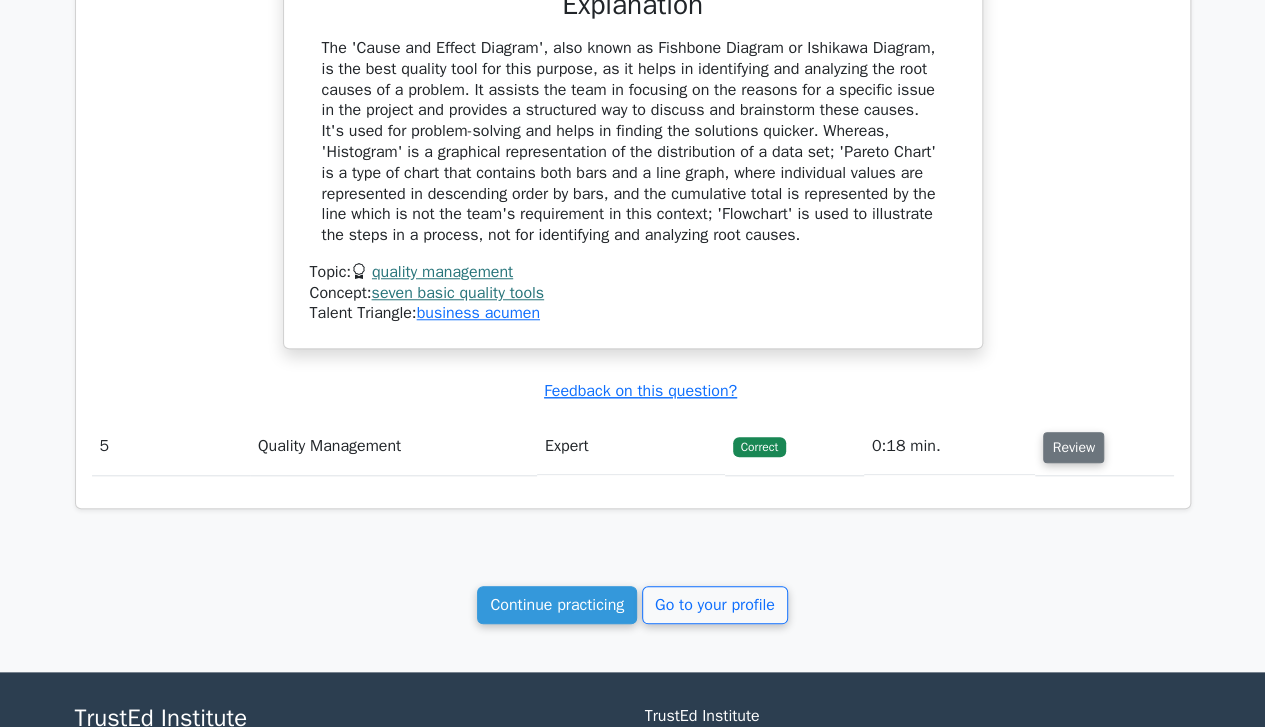 click on "Review" at bounding box center (1073, 447) 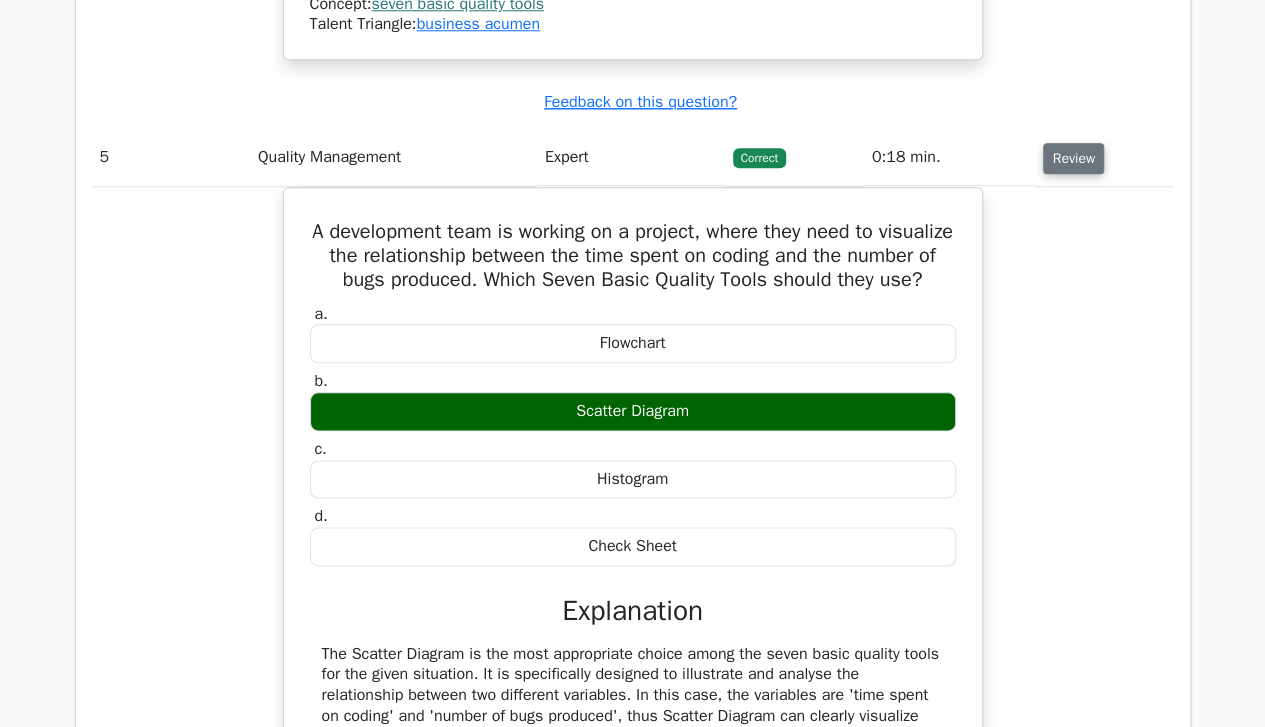 scroll, scrollTop: 4791, scrollLeft: 0, axis: vertical 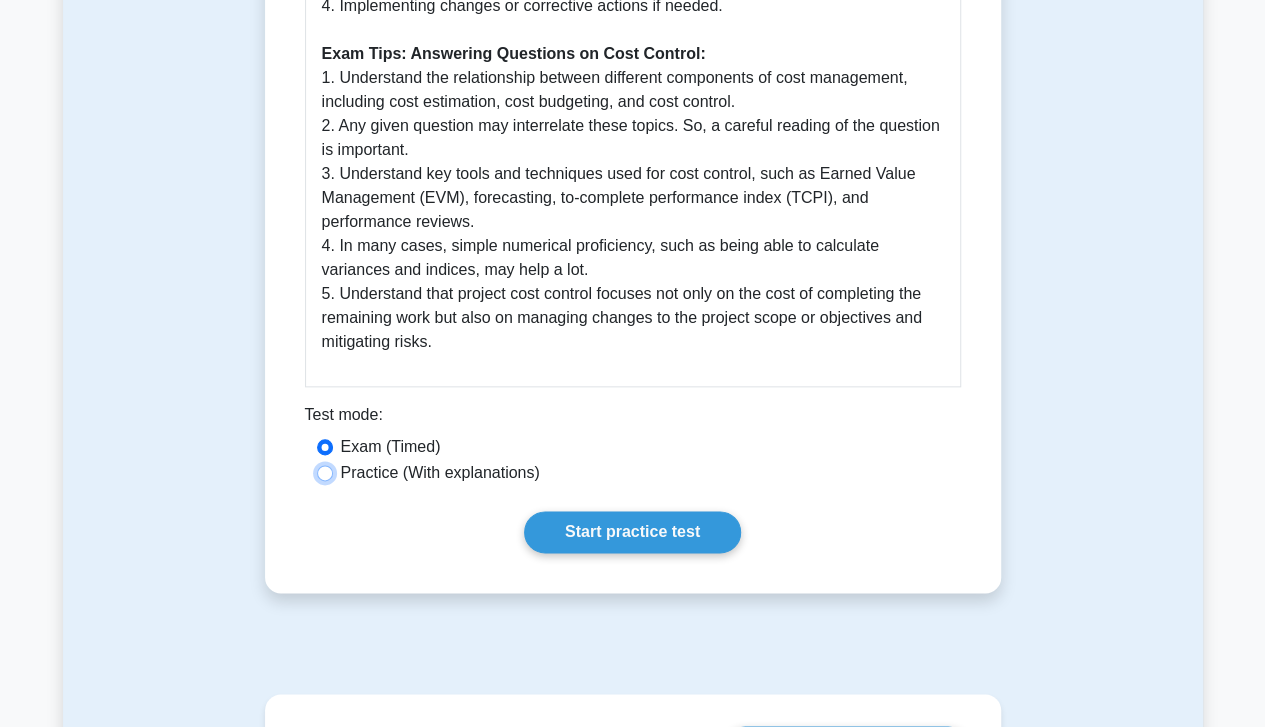 click on "Practice (With explanations)" at bounding box center (325, 473) 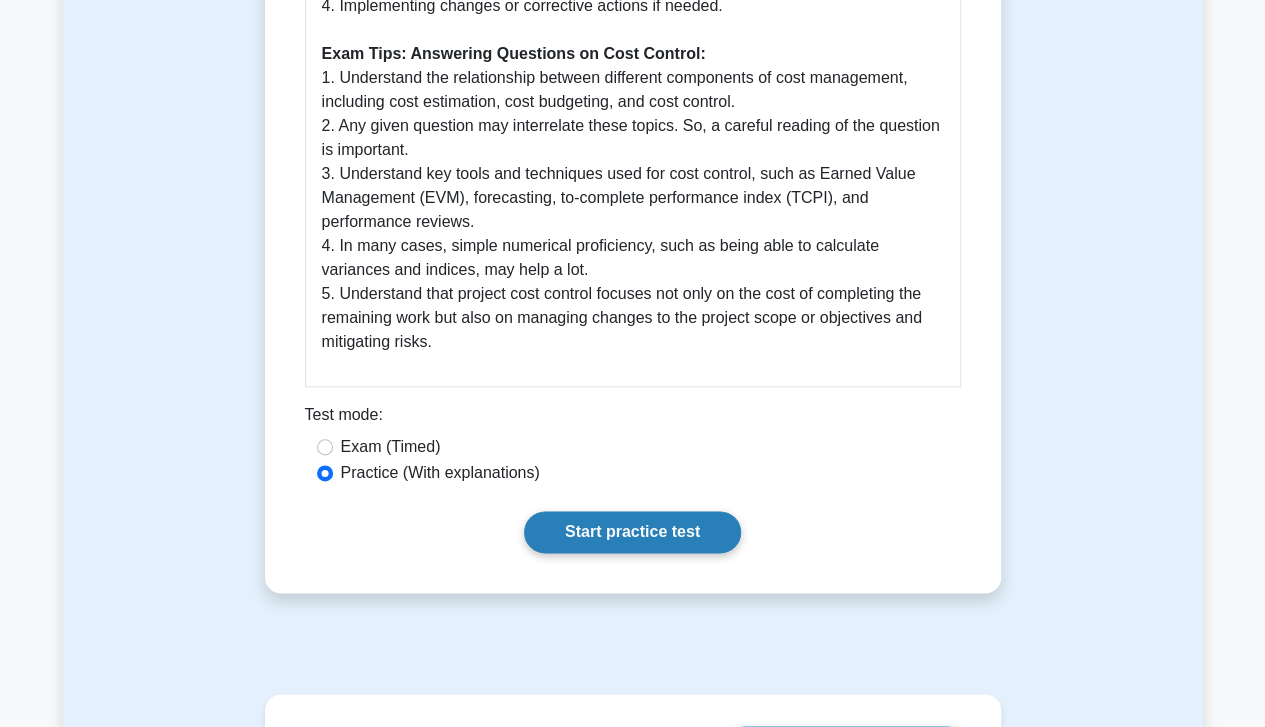 click on "Start practice test" at bounding box center [632, 532] 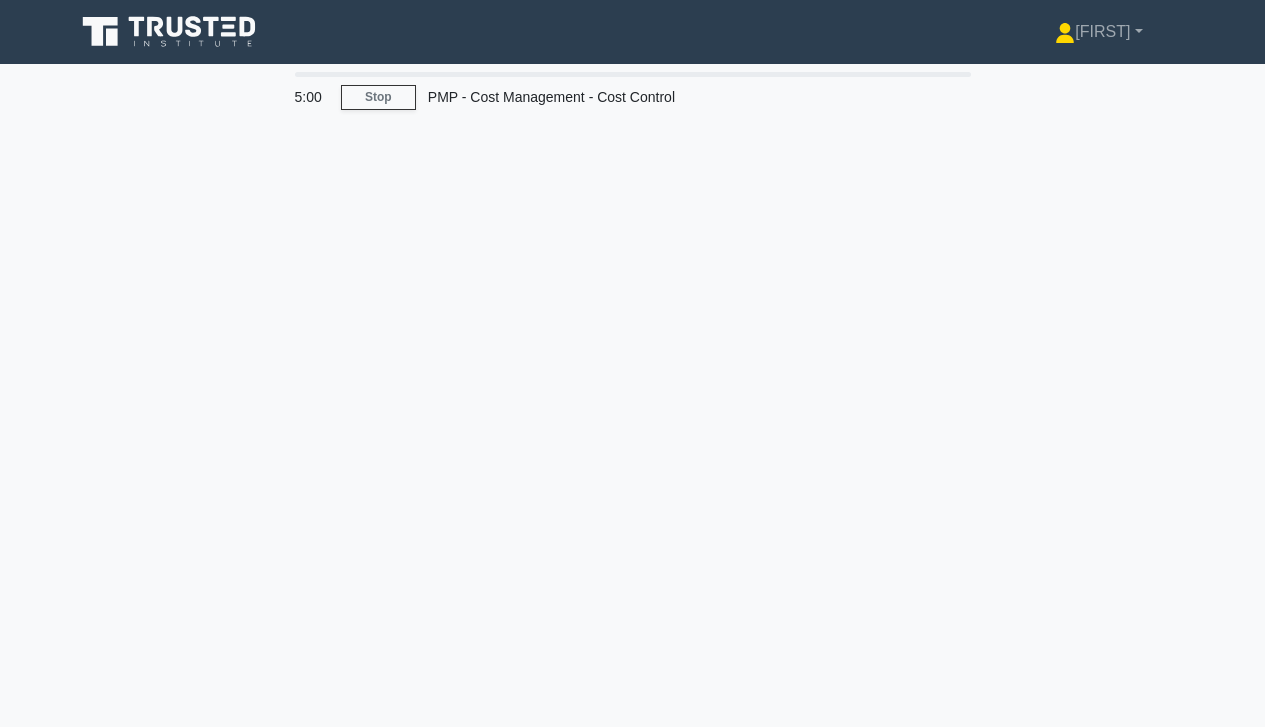 scroll, scrollTop: 0, scrollLeft: 0, axis: both 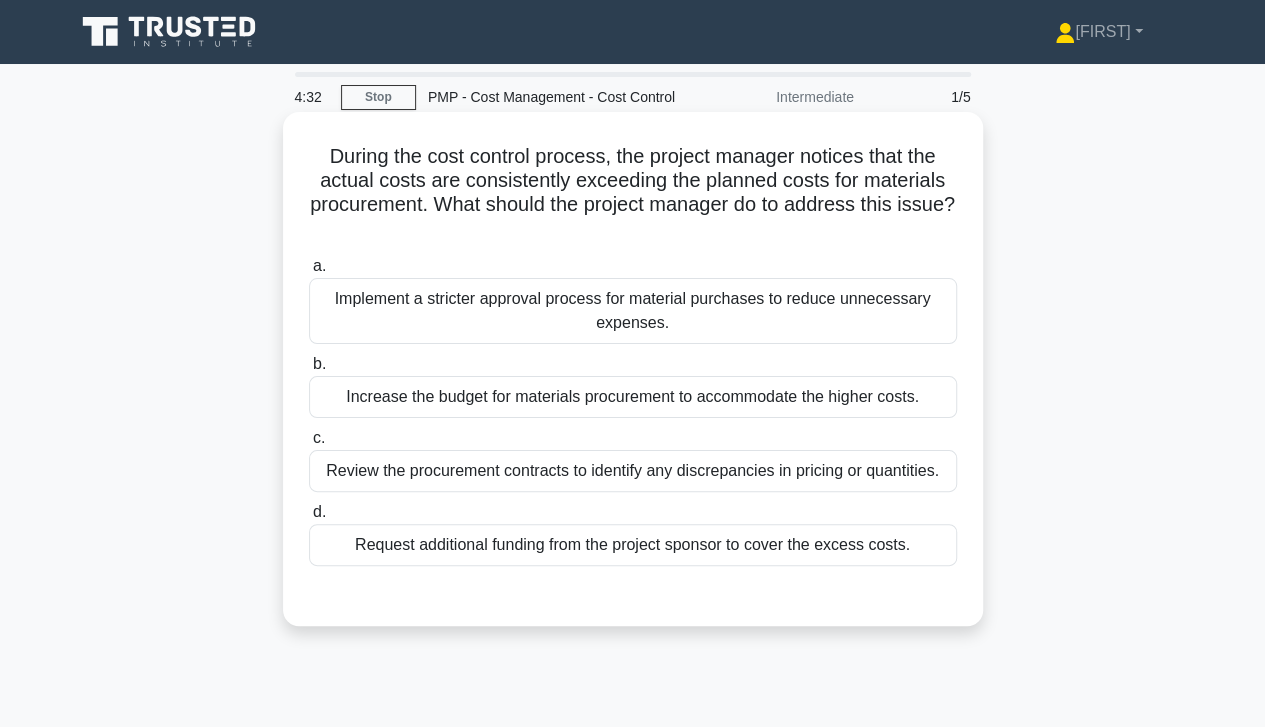 click on "Review the procurement contracts to identify any discrepancies in pricing or quantities." at bounding box center [633, 471] 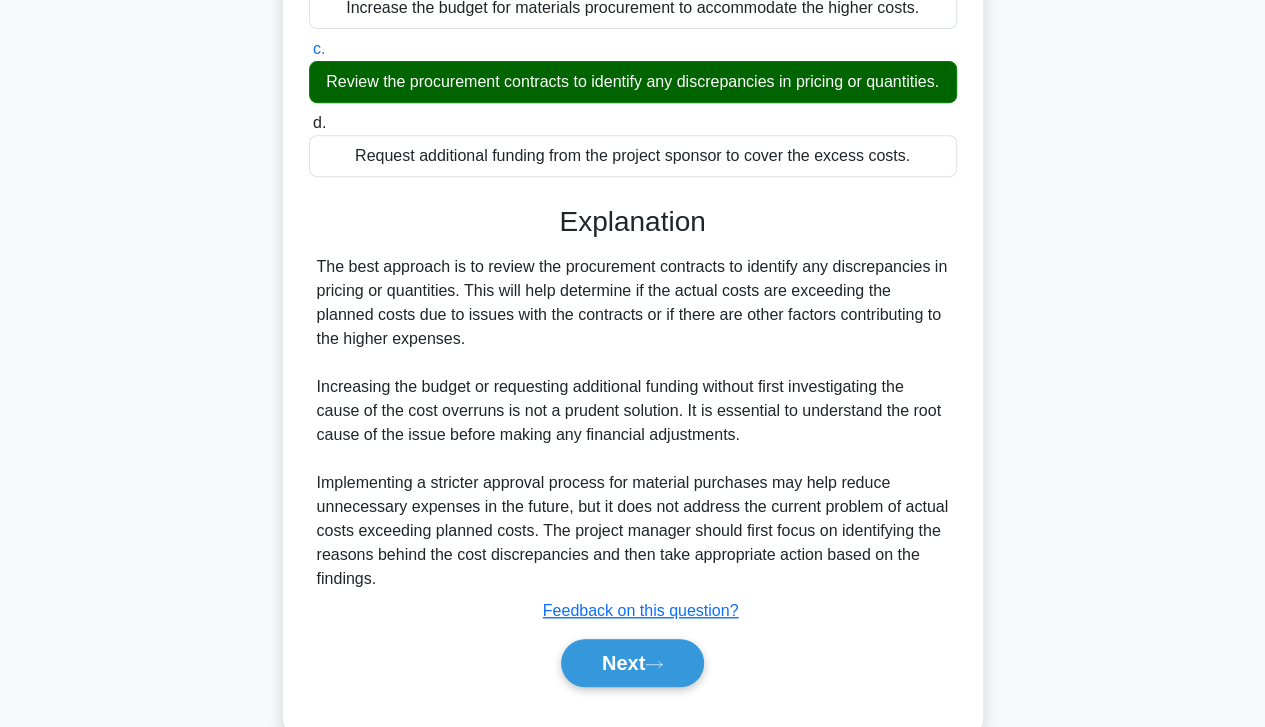 scroll, scrollTop: 455, scrollLeft: 0, axis: vertical 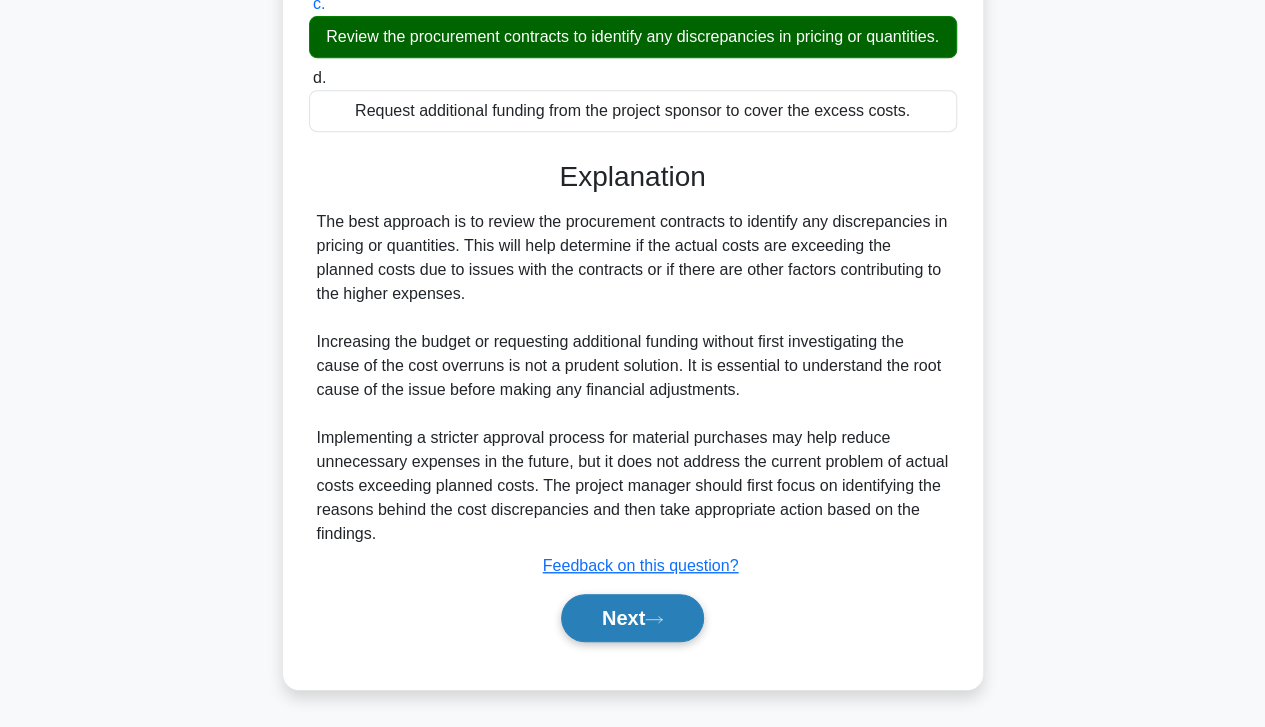 click on "Next" at bounding box center [632, 618] 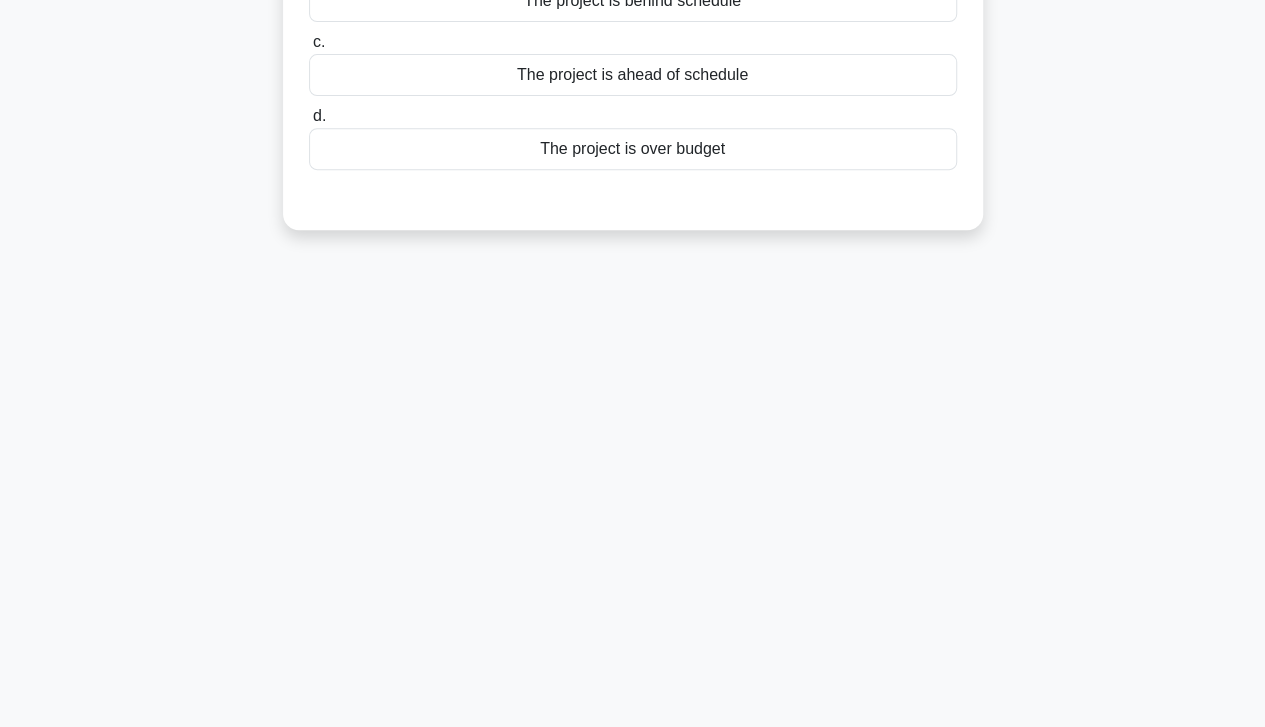 scroll, scrollTop: 353, scrollLeft: 0, axis: vertical 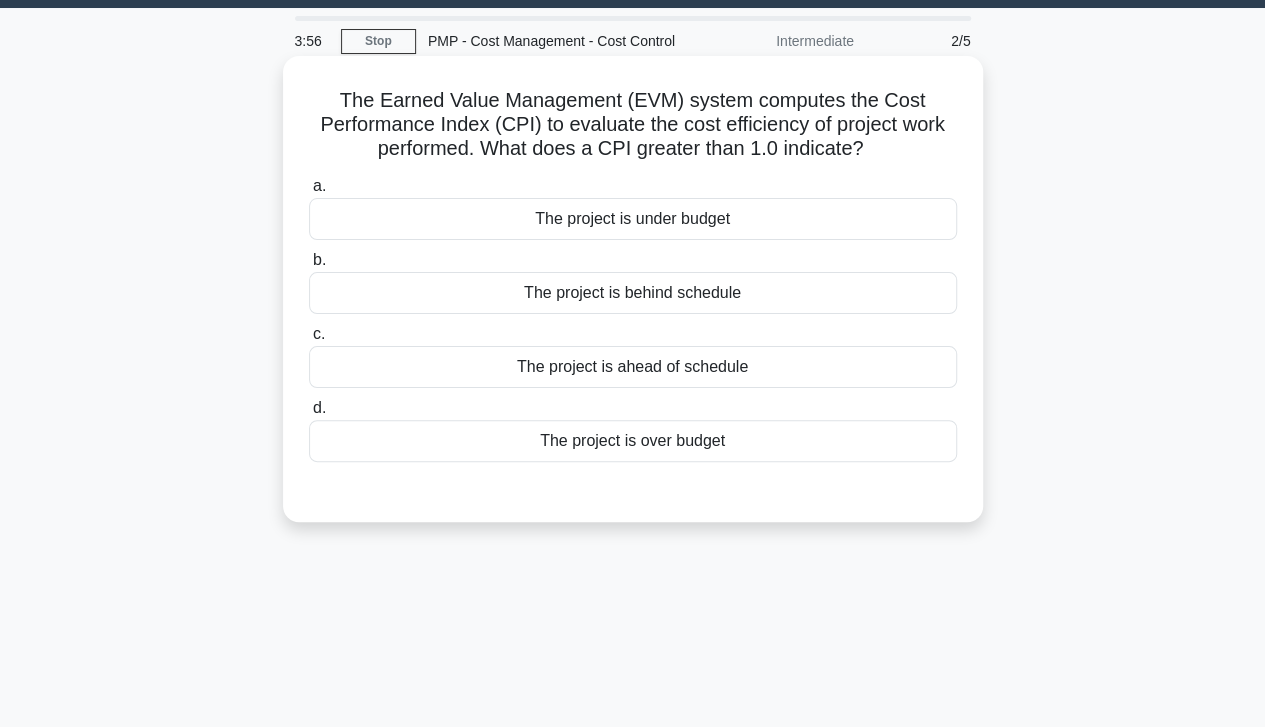 click on "The project is behind schedule" at bounding box center [633, 293] 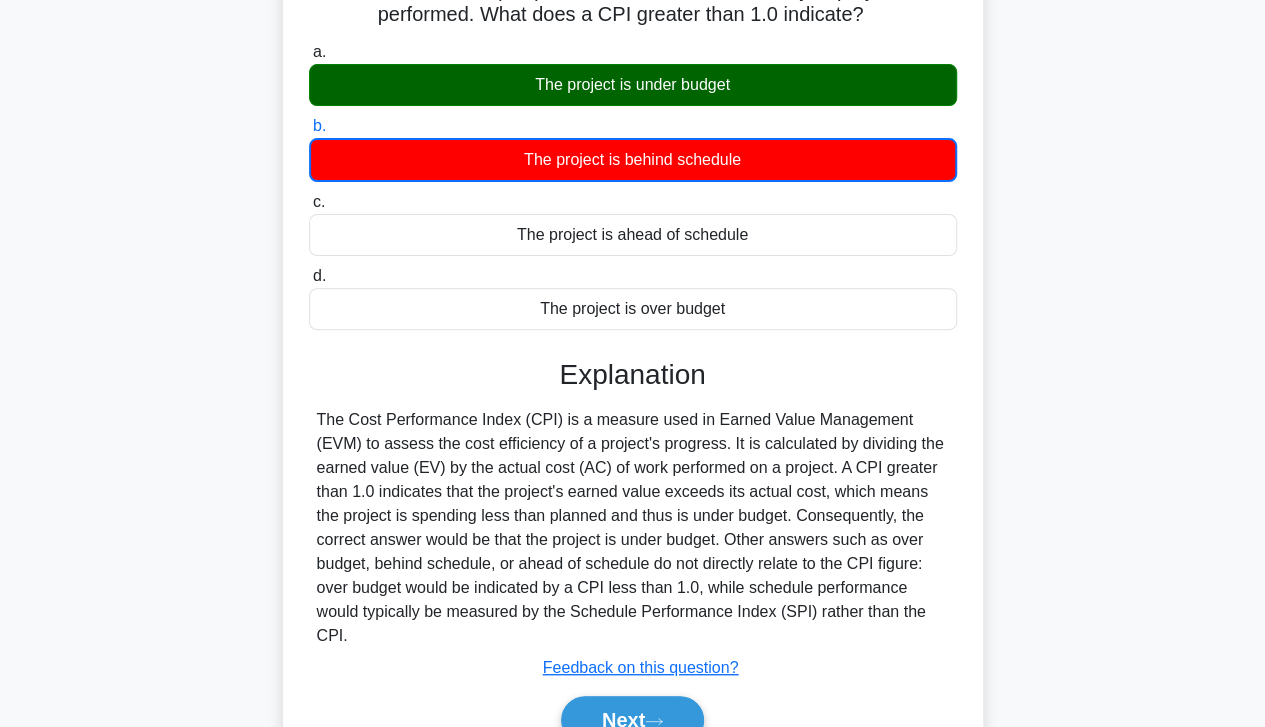 scroll, scrollTop: 185, scrollLeft: 0, axis: vertical 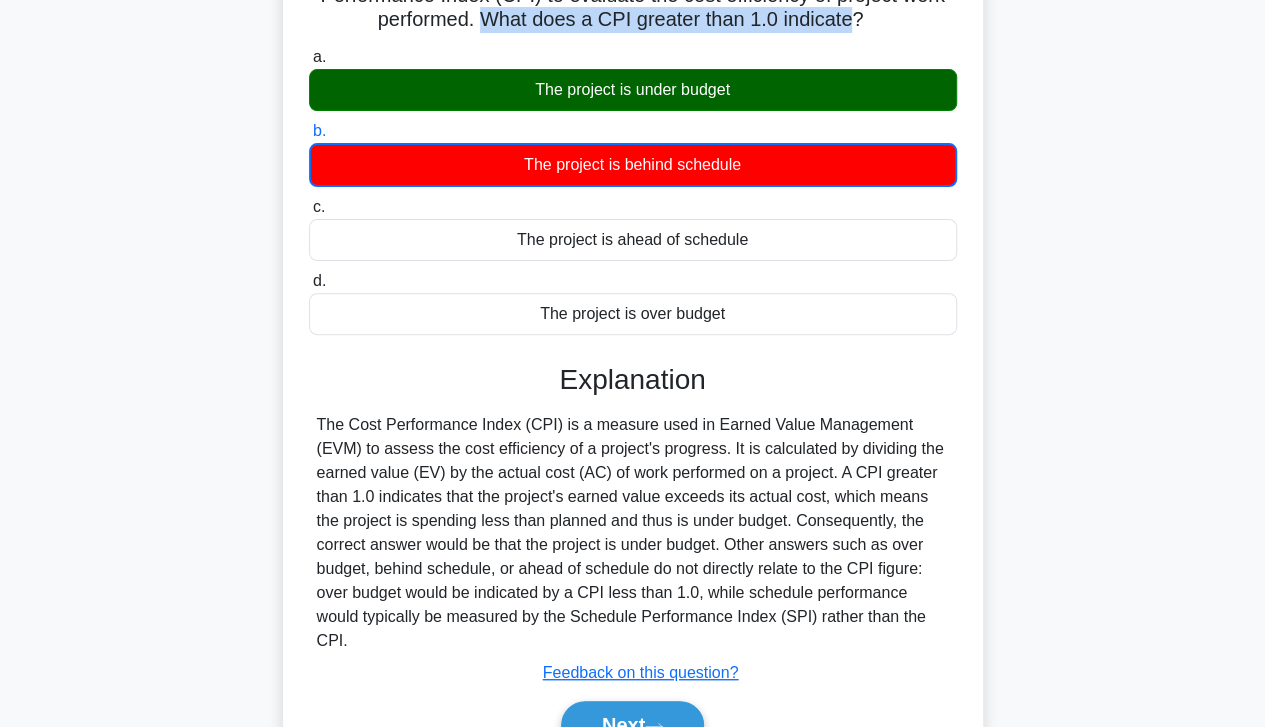 drag, startPoint x: 854, startPoint y: 17, endPoint x: 482, endPoint y: 31, distance: 372.26334 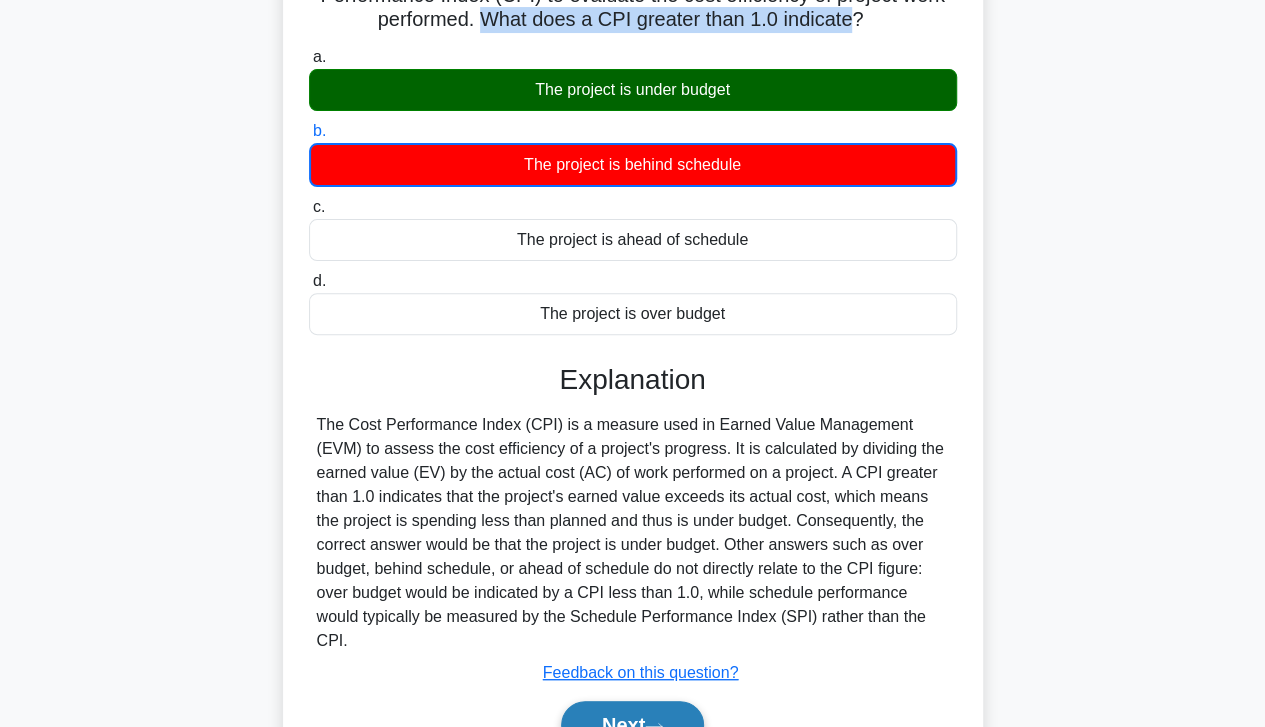 click 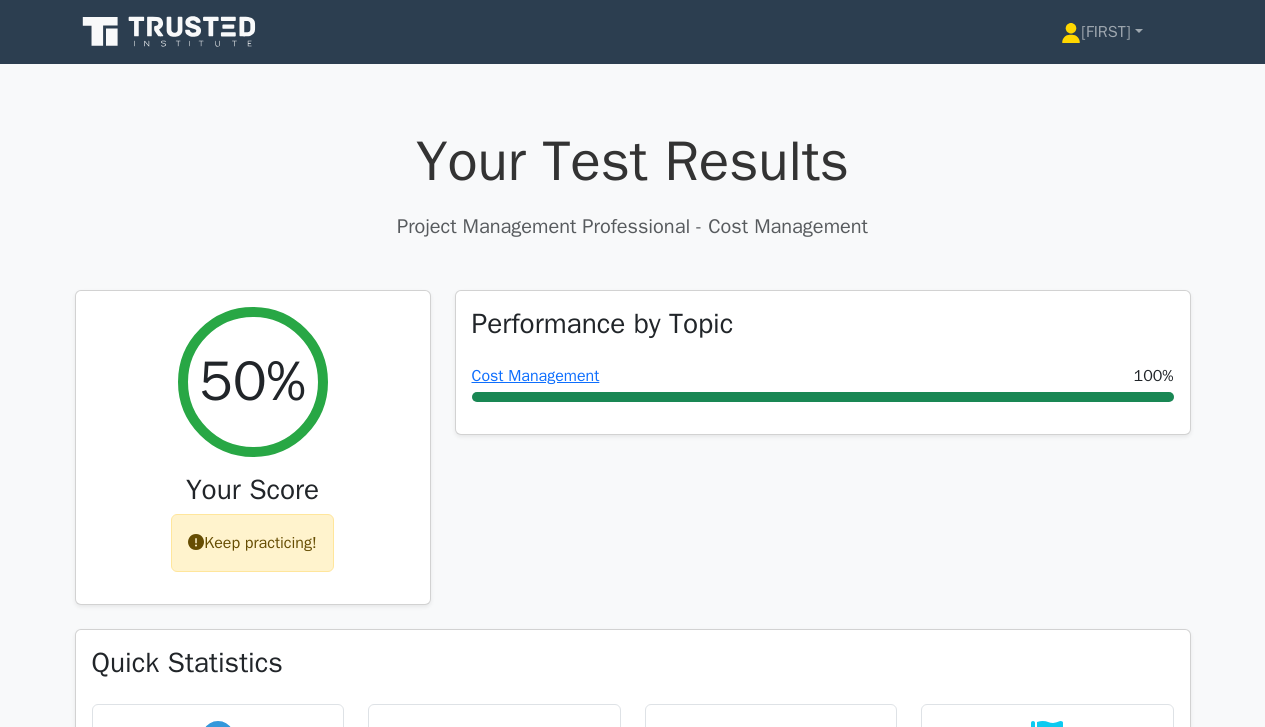scroll, scrollTop: 0, scrollLeft: 0, axis: both 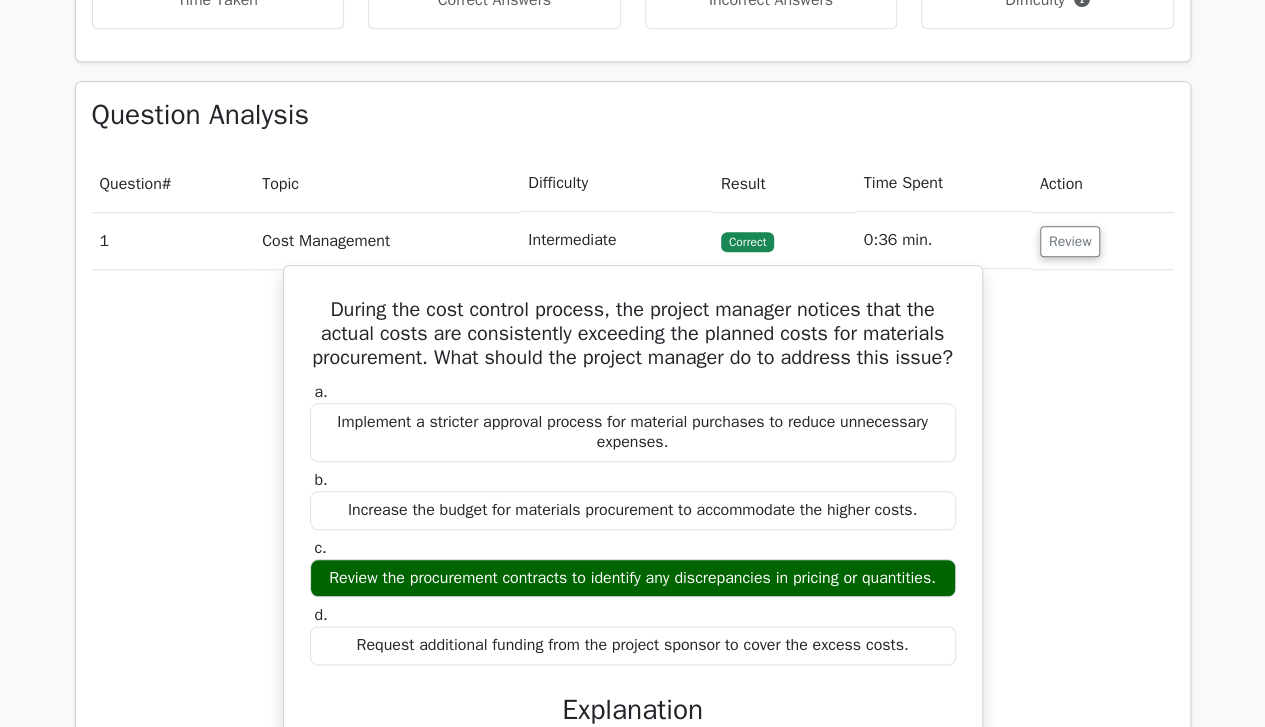 click on "Increase the budget for materials procurement to accommodate the higher costs." at bounding box center [633, 510] 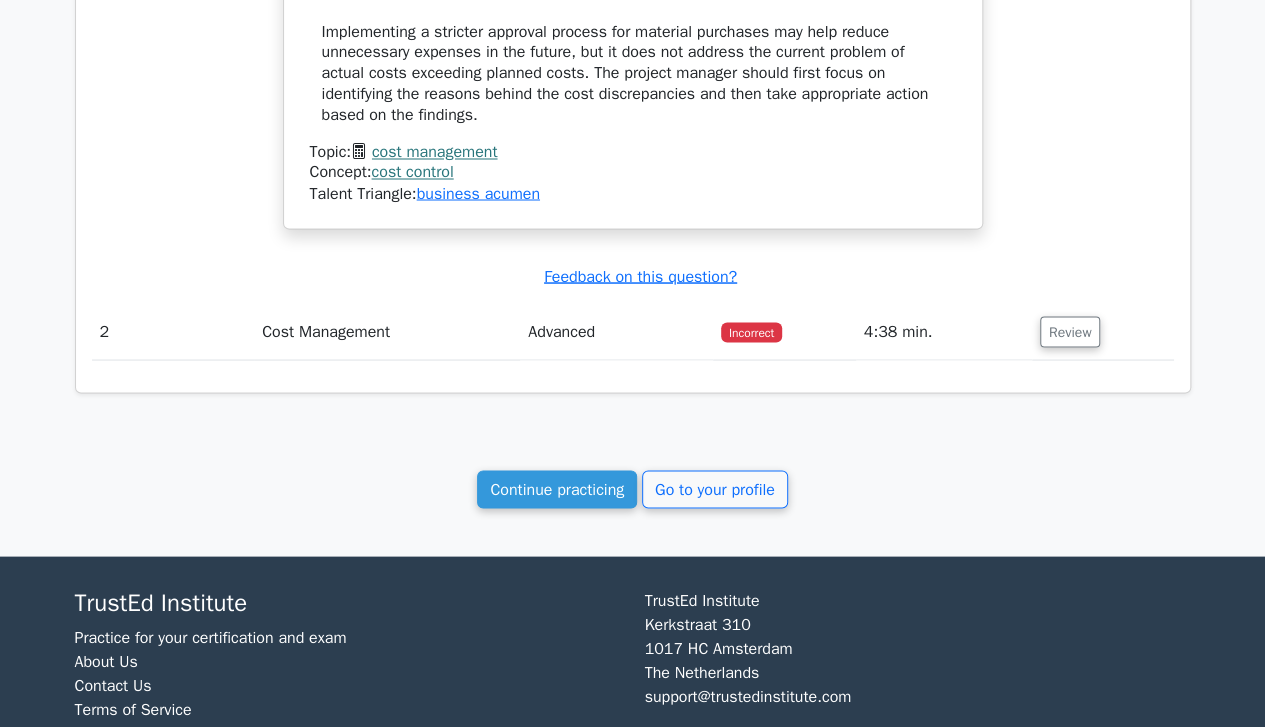 scroll, scrollTop: 1729, scrollLeft: 0, axis: vertical 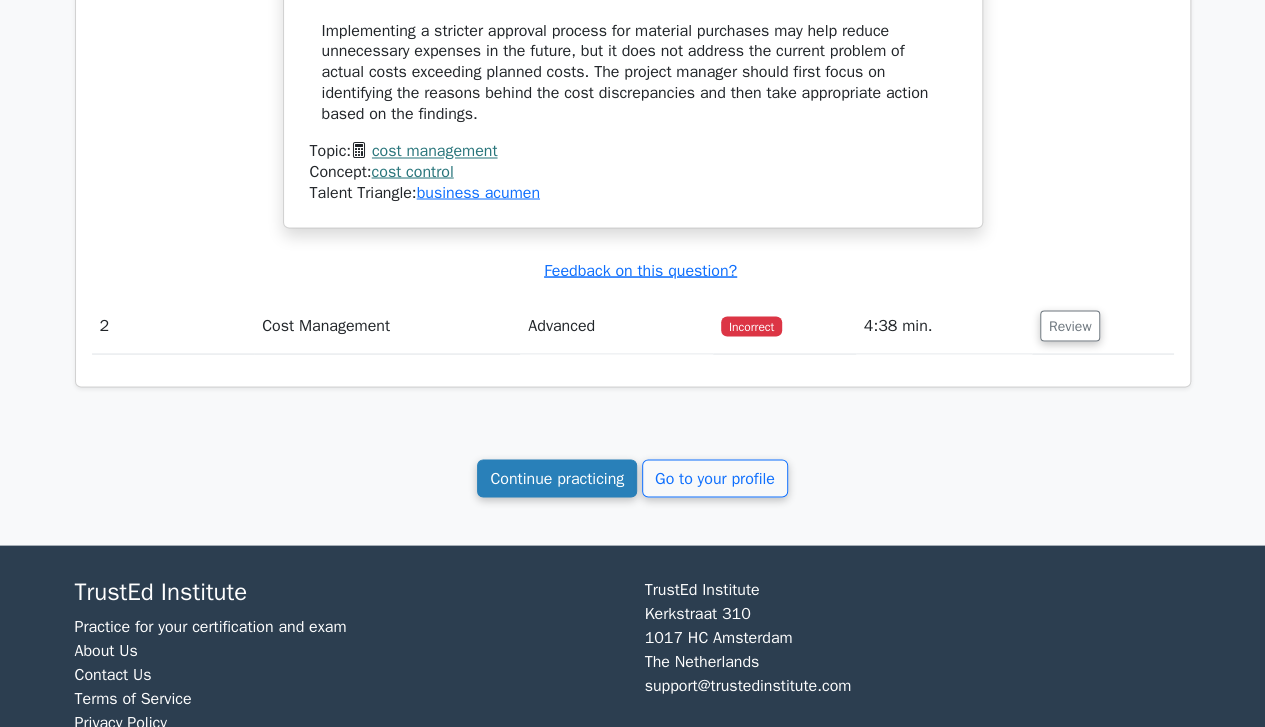 click on "Continue practicing" at bounding box center (557, 478) 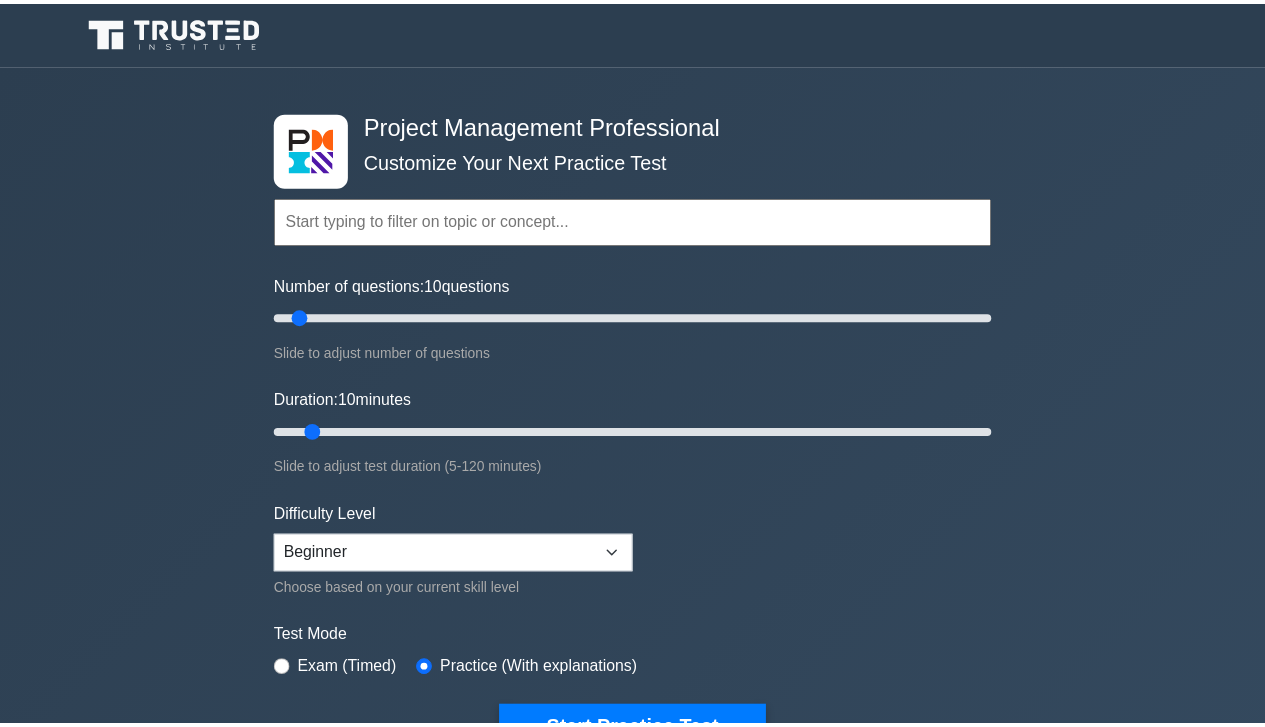 scroll, scrollTop: 0, scrollLeft: 0, axis: both 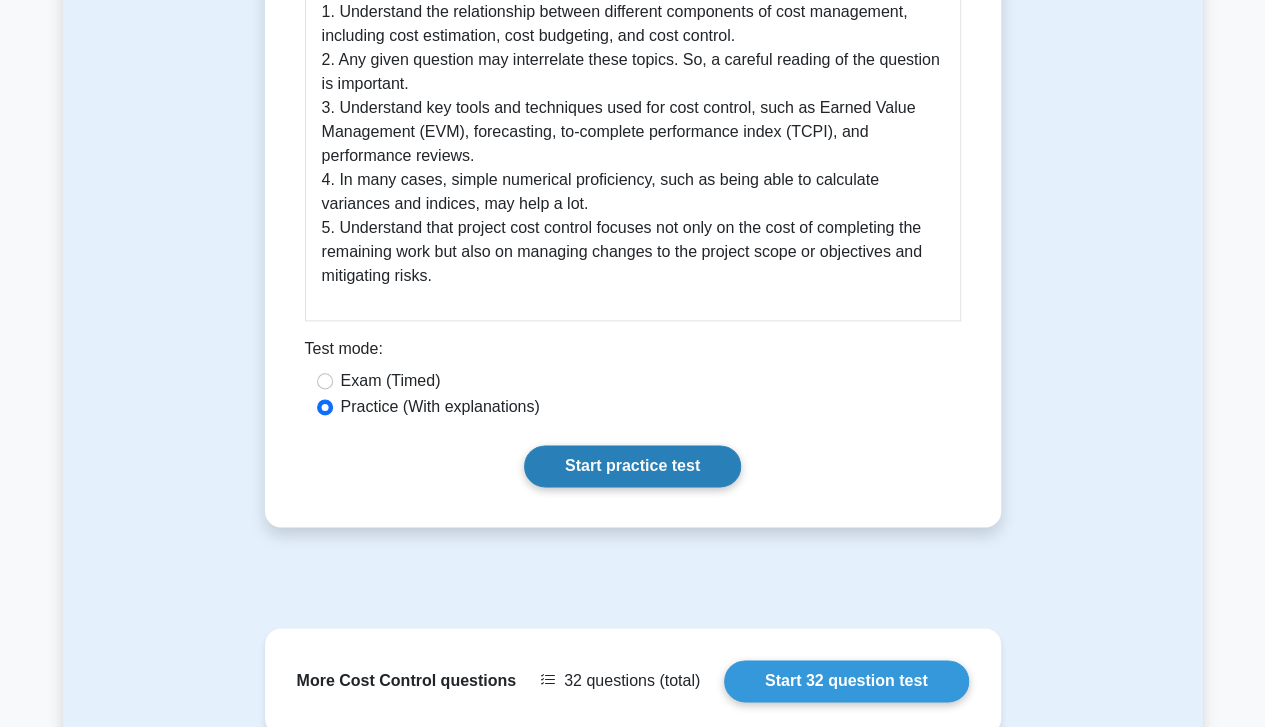 click on "Start practice test" at bounding box center (632, 466) 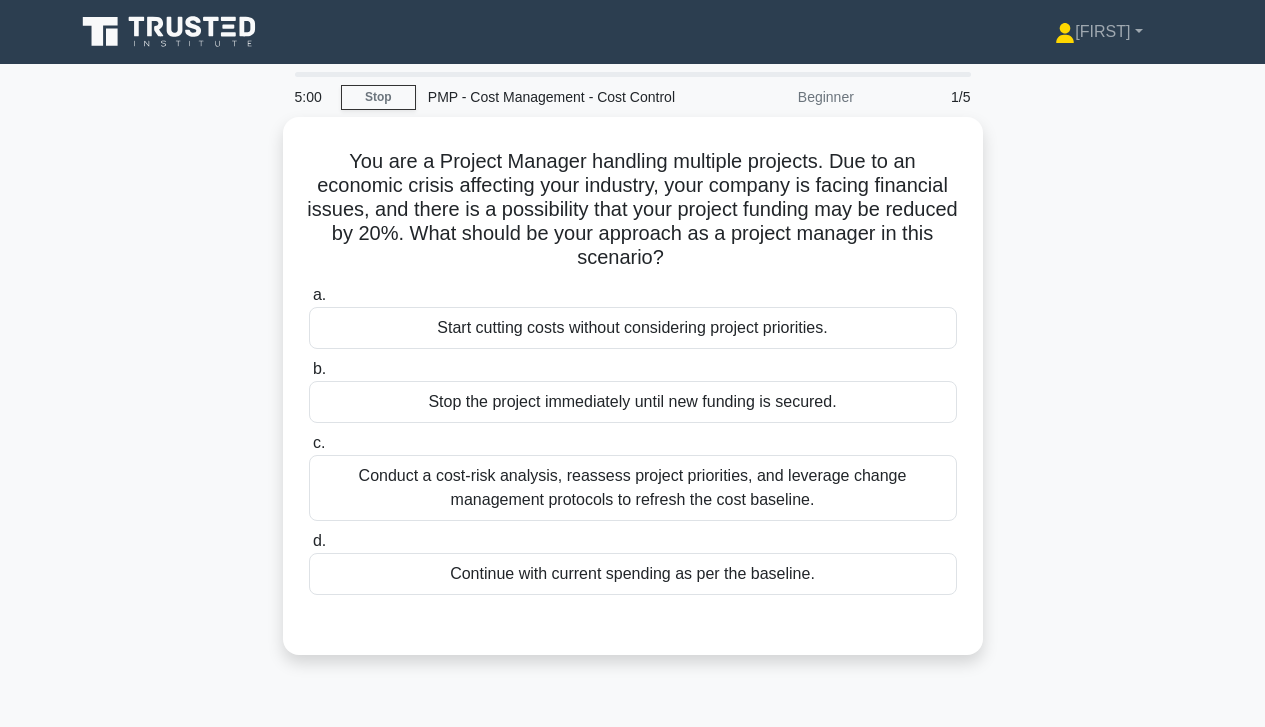 scroll, scrollTop: 0, scrollLeft: 0, axis: both 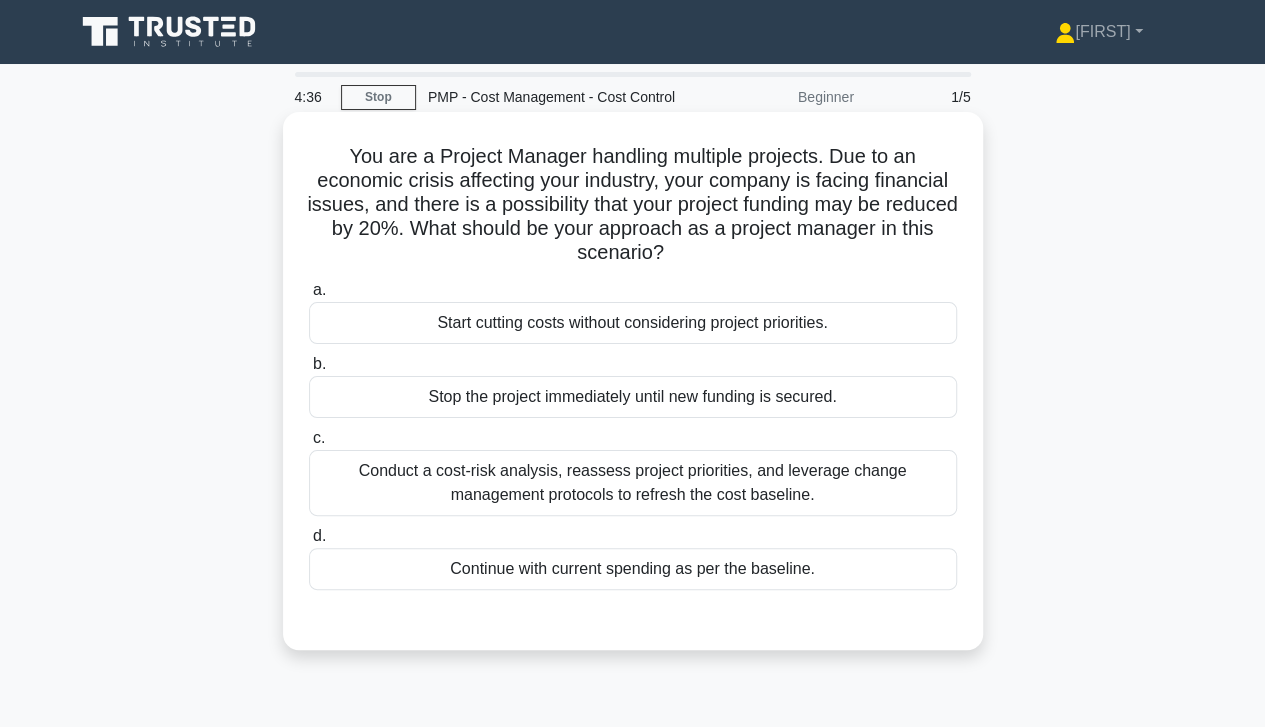 click on "Conduct a cost-risk analysis, reassess project priorities, and leverage change management protocols to refresh the cost baseline." at bounding box center (633, 483) 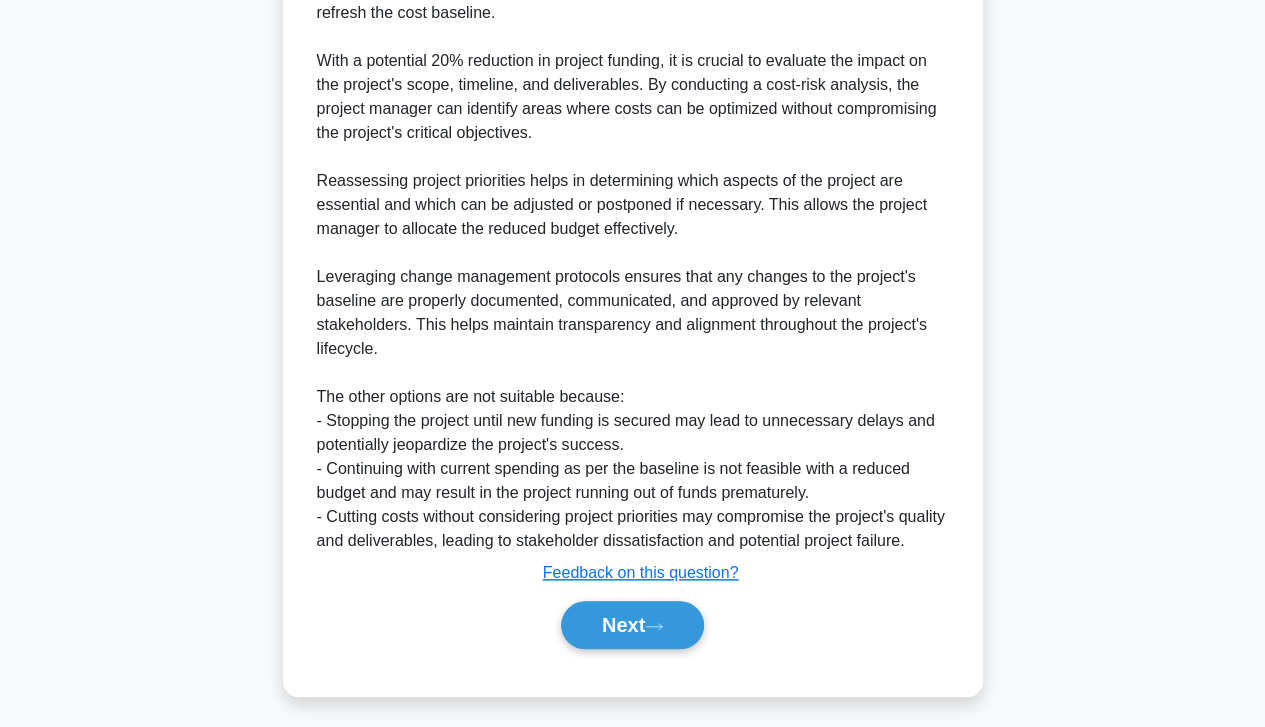scroll, scrollTop: 743, scrollLeft: 0, axis: vertical 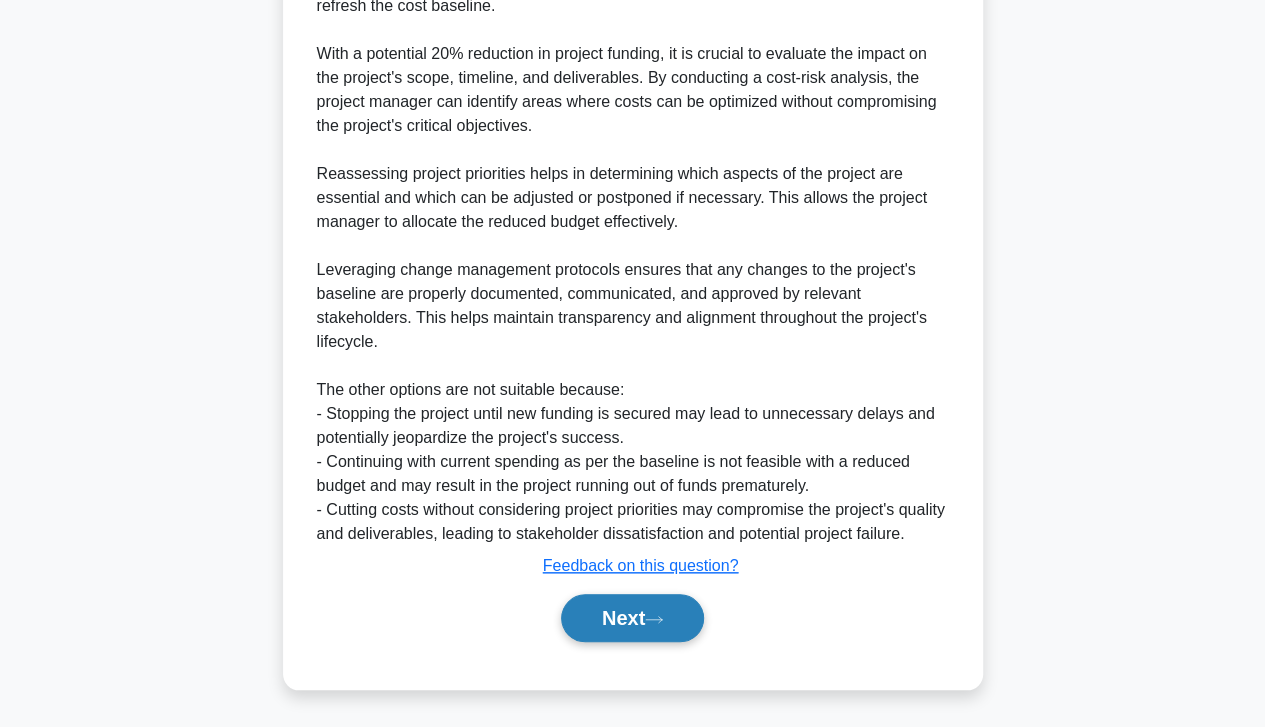 click 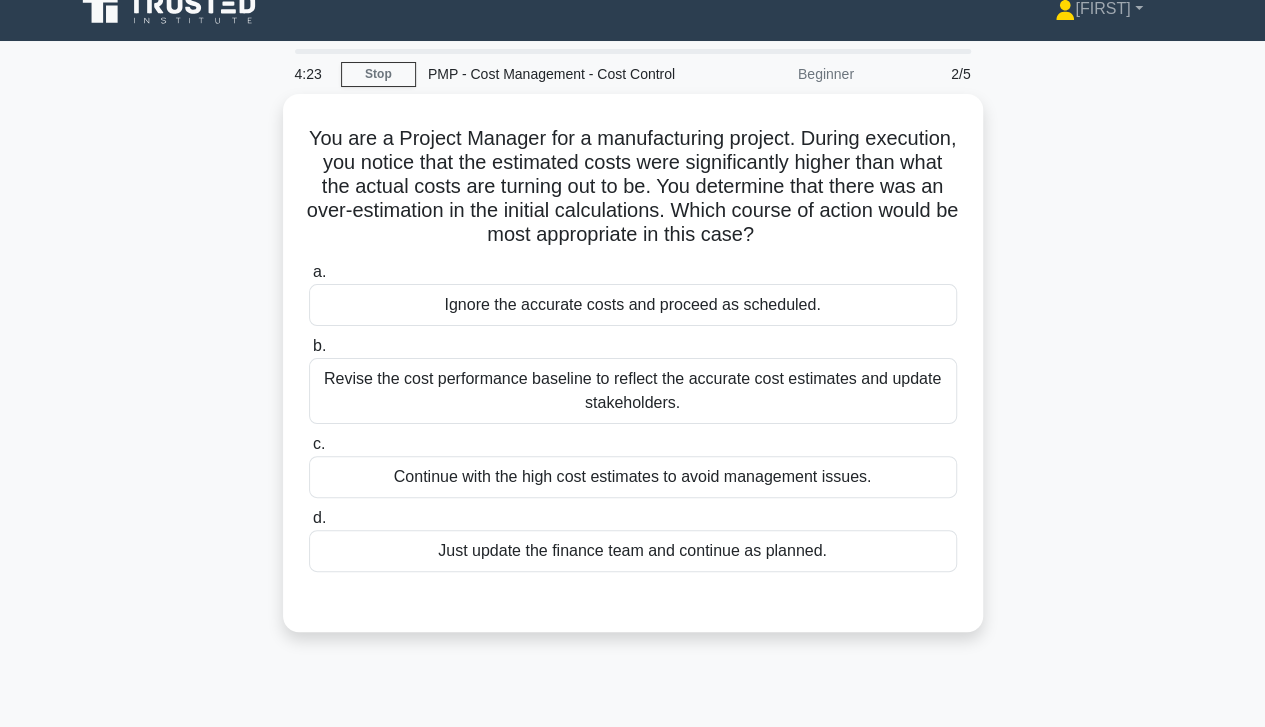 scroll, scrollTop: 0, scrollLeft: 0, axis: both 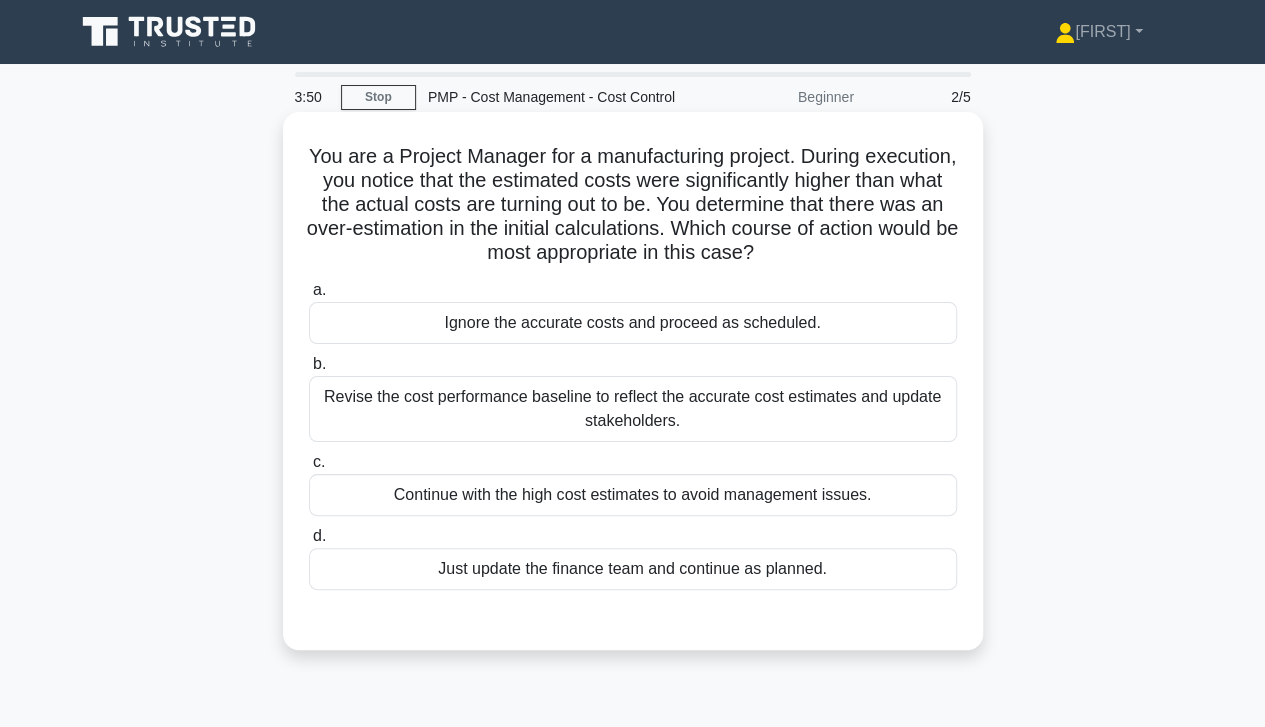click on "Revise the cost performance baseline to reflect the accurate cost estimates and update stakeholders." at bounding box center [633, 409] 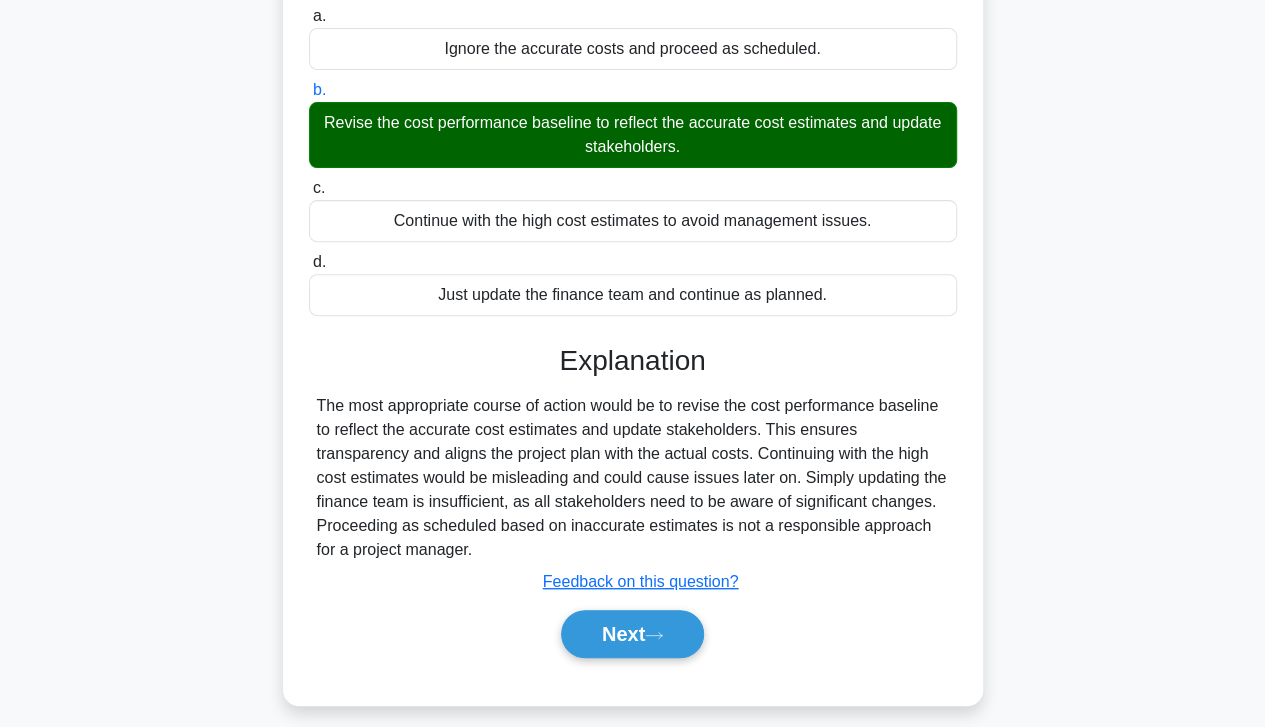 scroll, scrollTop: 285, scrollLeft: 0, axis: vertical 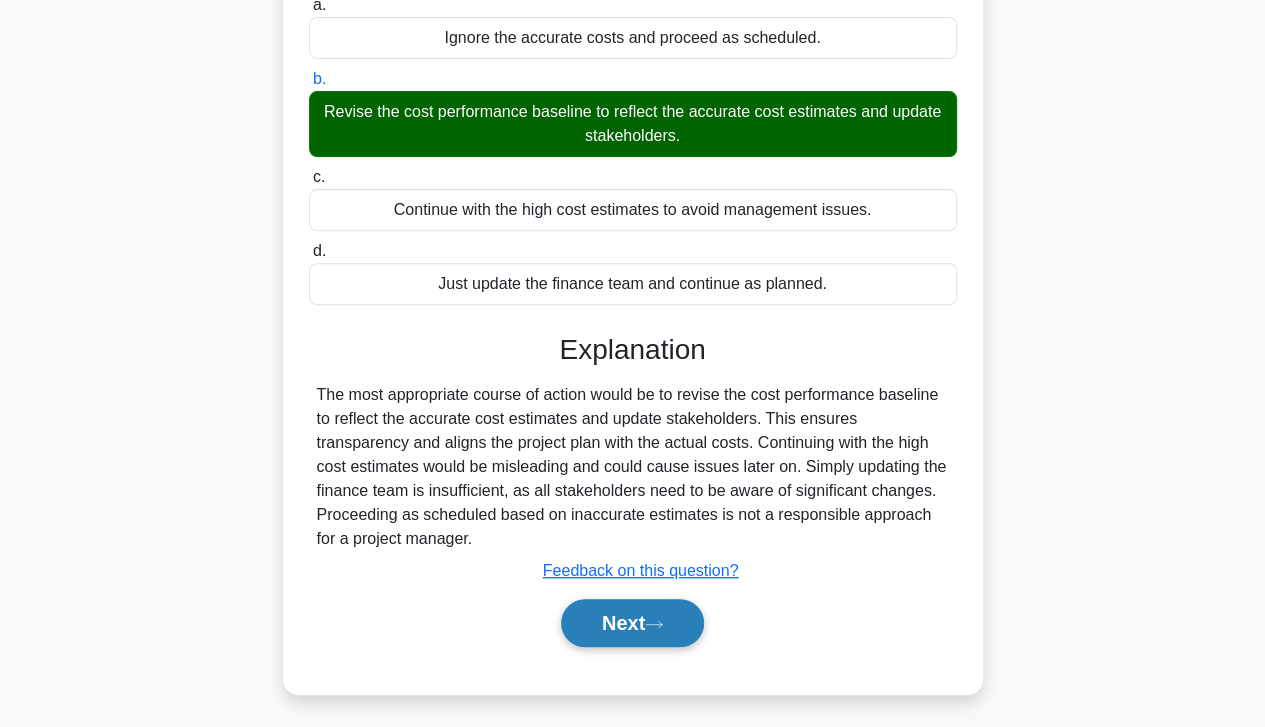 click 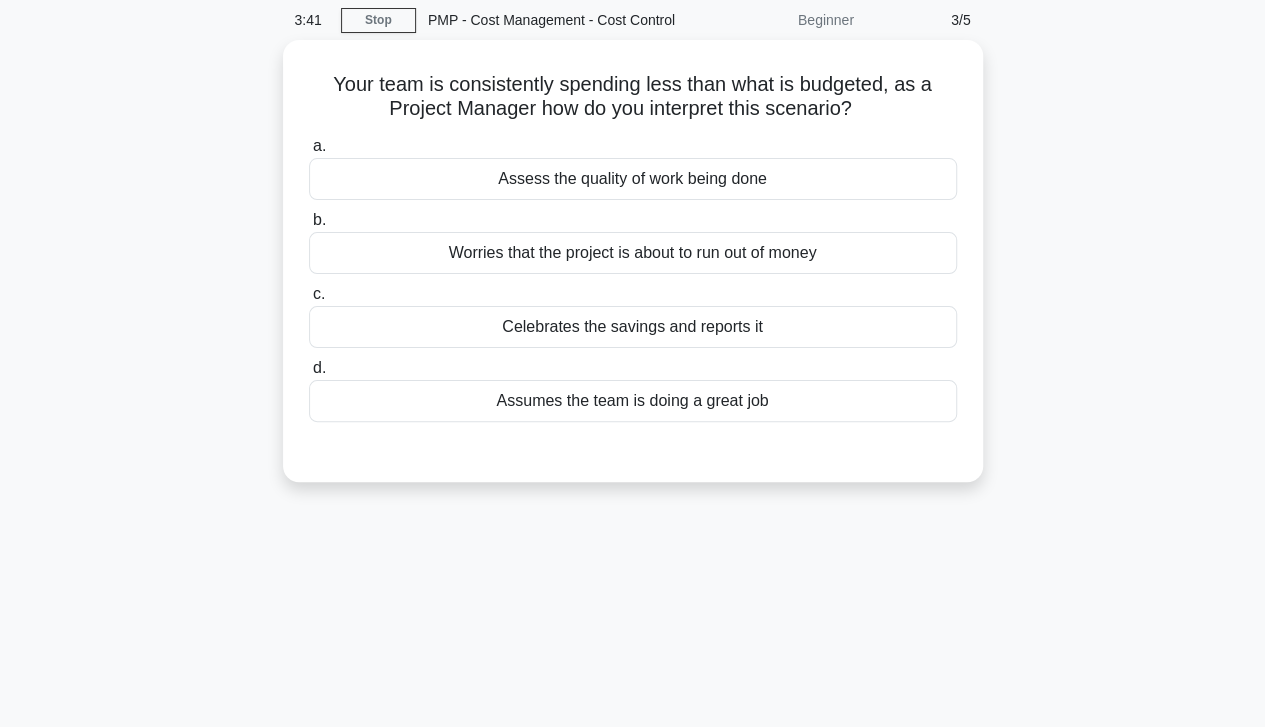 scroll, scrollTop: 0, scrollLeft: 0, axis: both 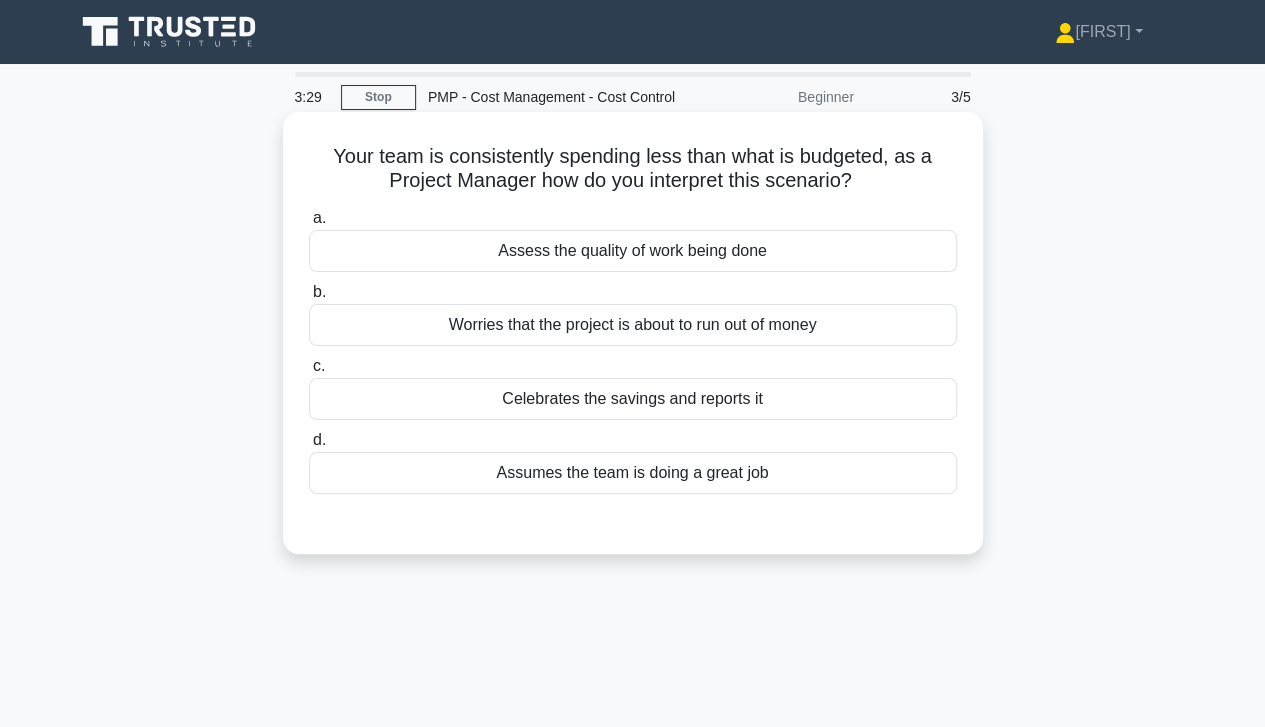 click on "Assess the quality of work being done" at bounding box center [633, 251] 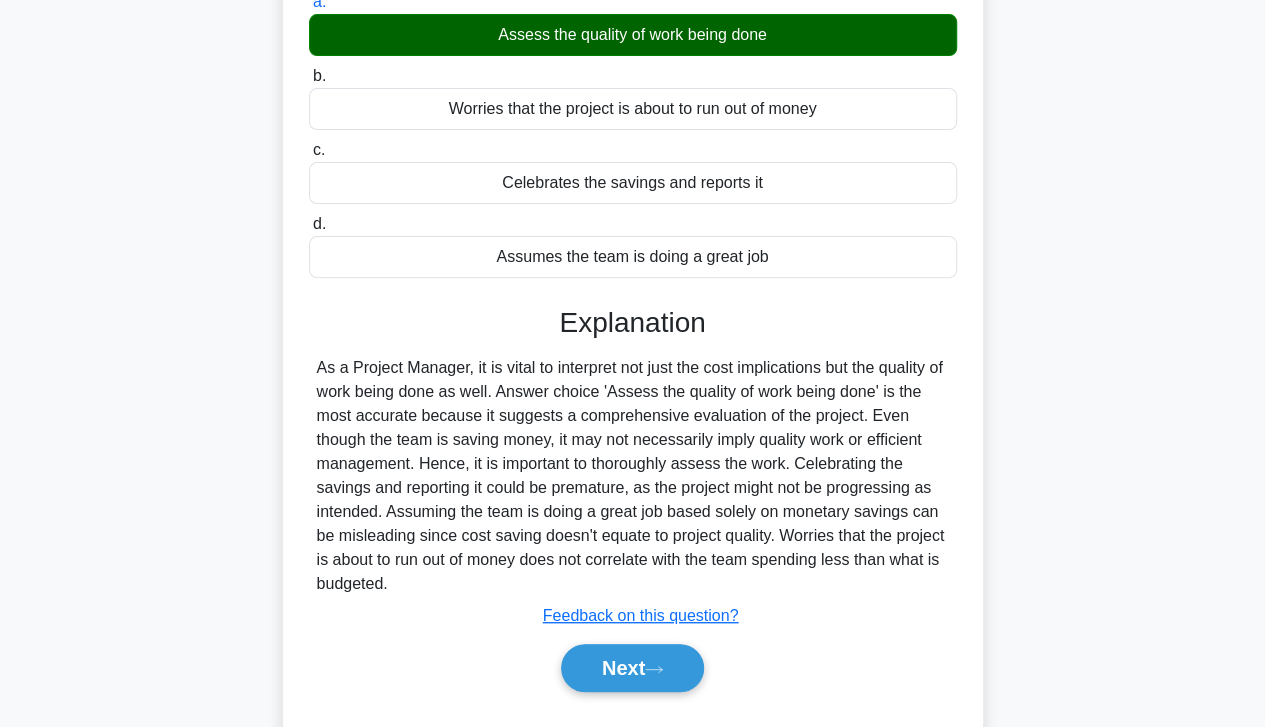 scroll, scrollTop: 217, scrollLeft: 0, axis: vertical 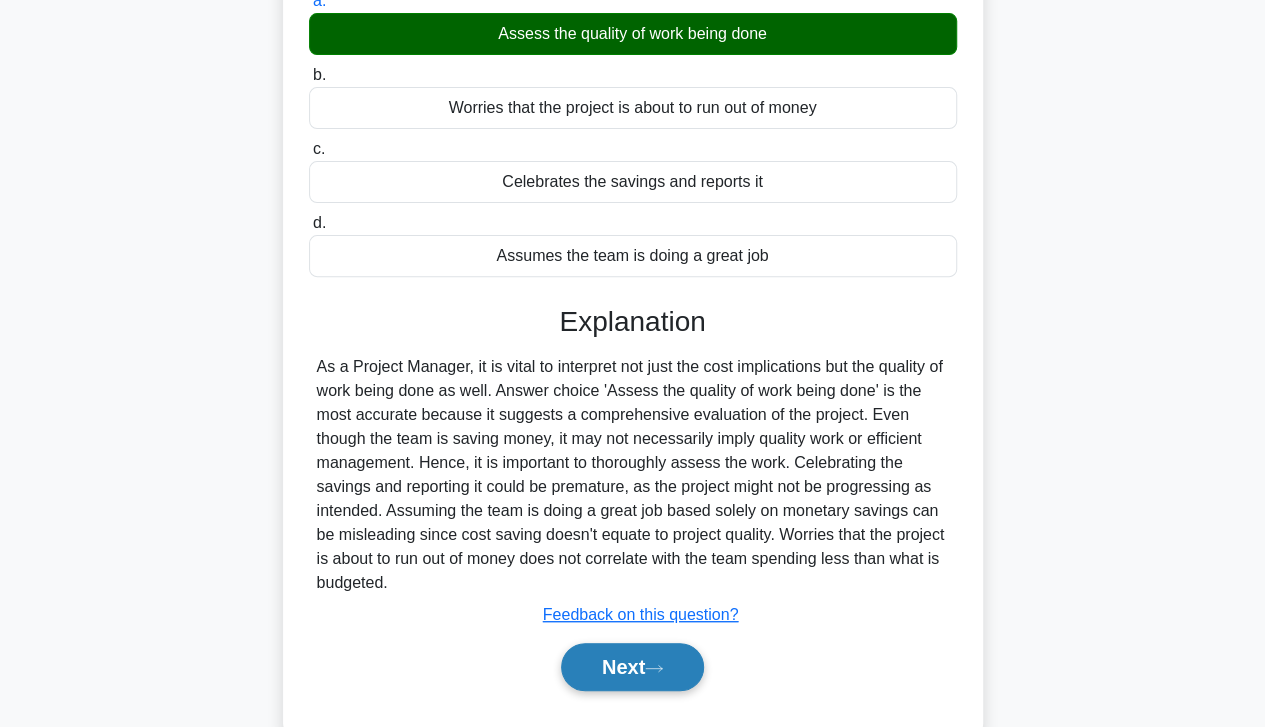 click 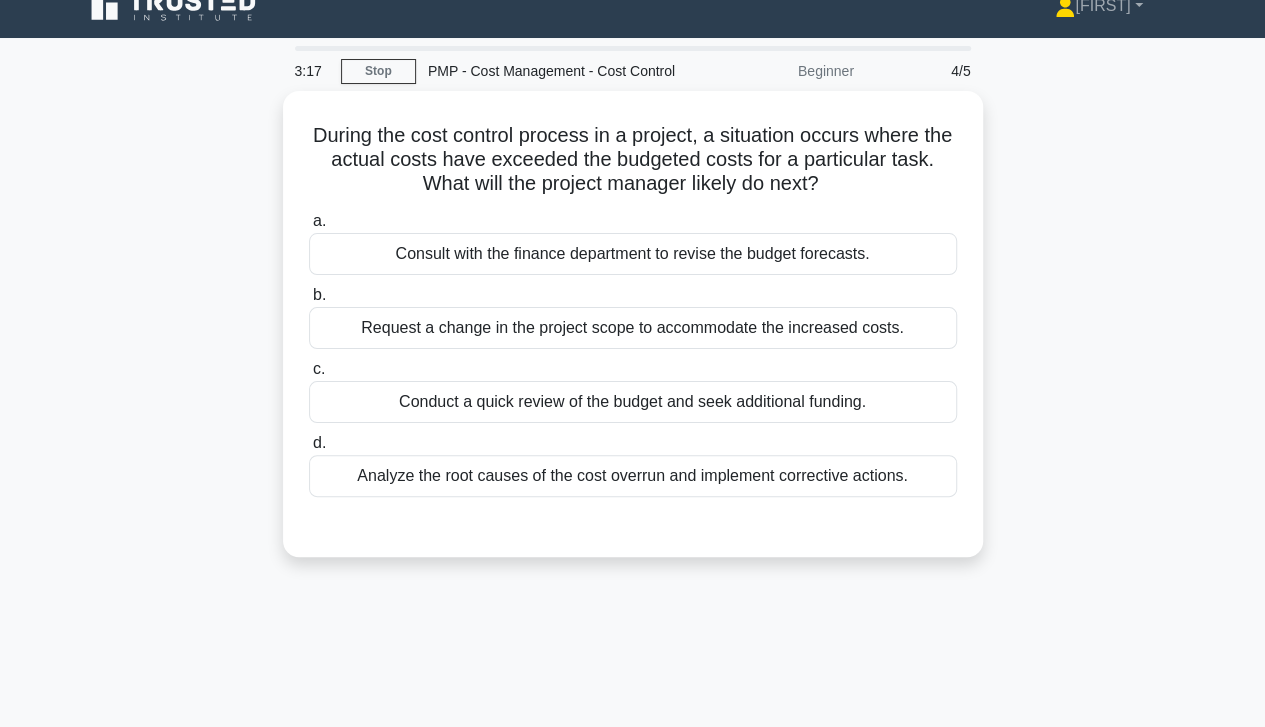 scroll, scrollTop: 0, scrollLeft: 0, axis: both 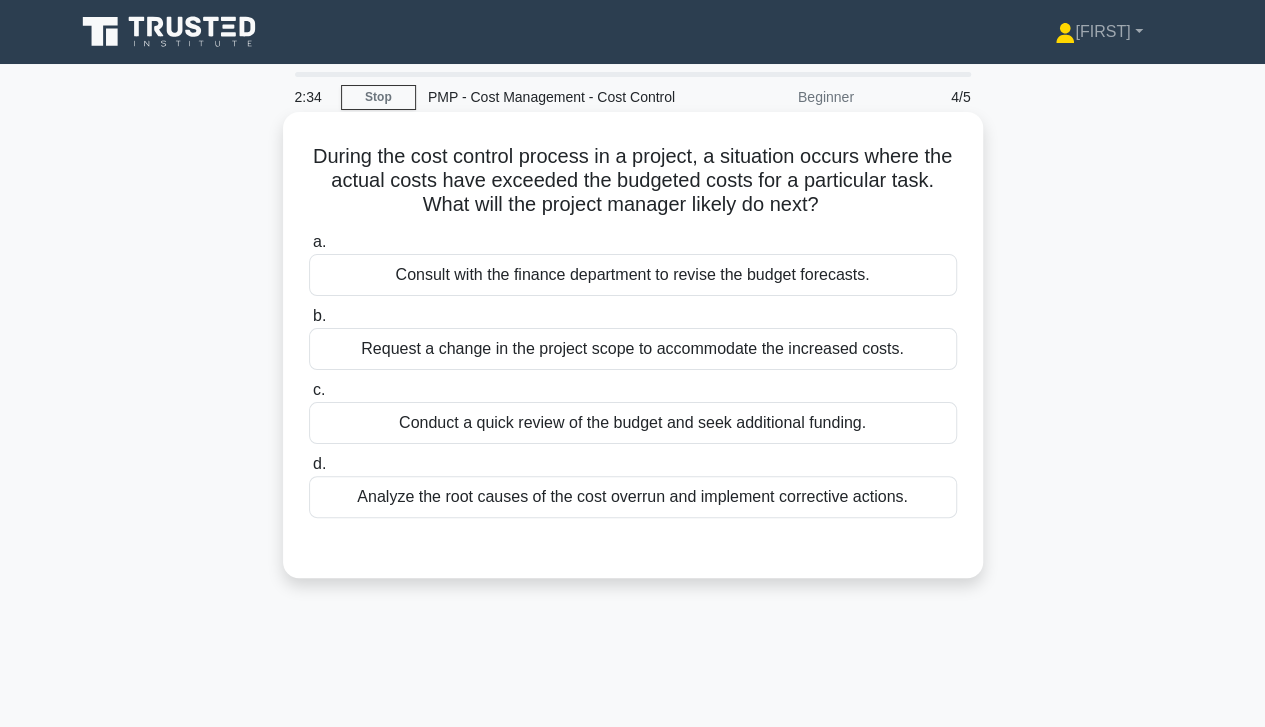 click on "Analyze the root causes of the cost overrun and implement corrective actions." at bounding box center [633, 497] 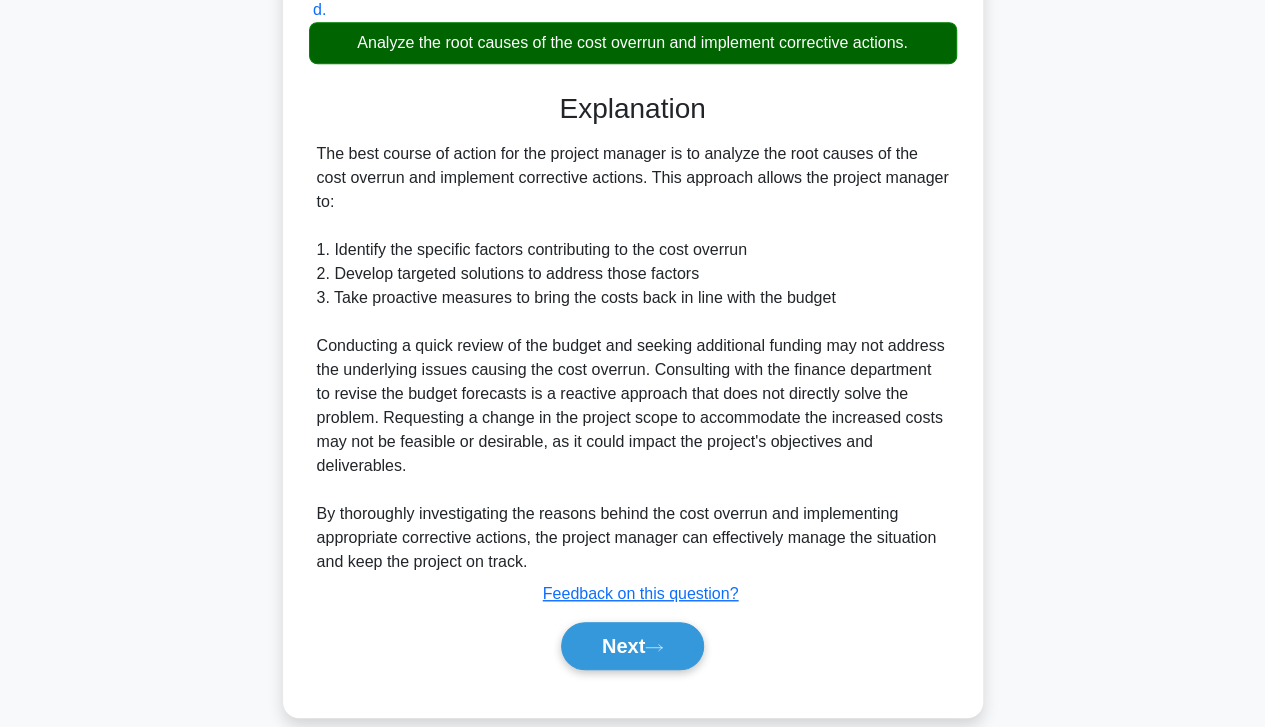 scroll, scrollTop: 479, scrollLeft: 0, axis: vertical 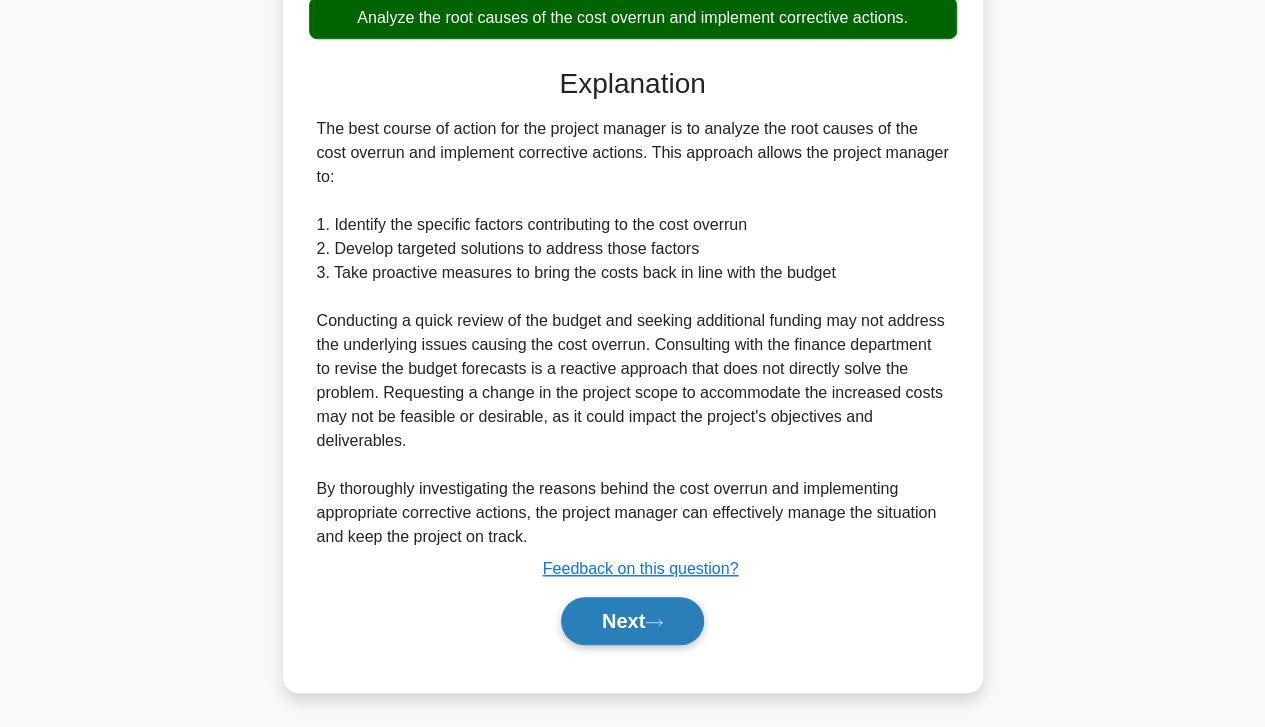 click on "Next" at bounding box center (632, 621) 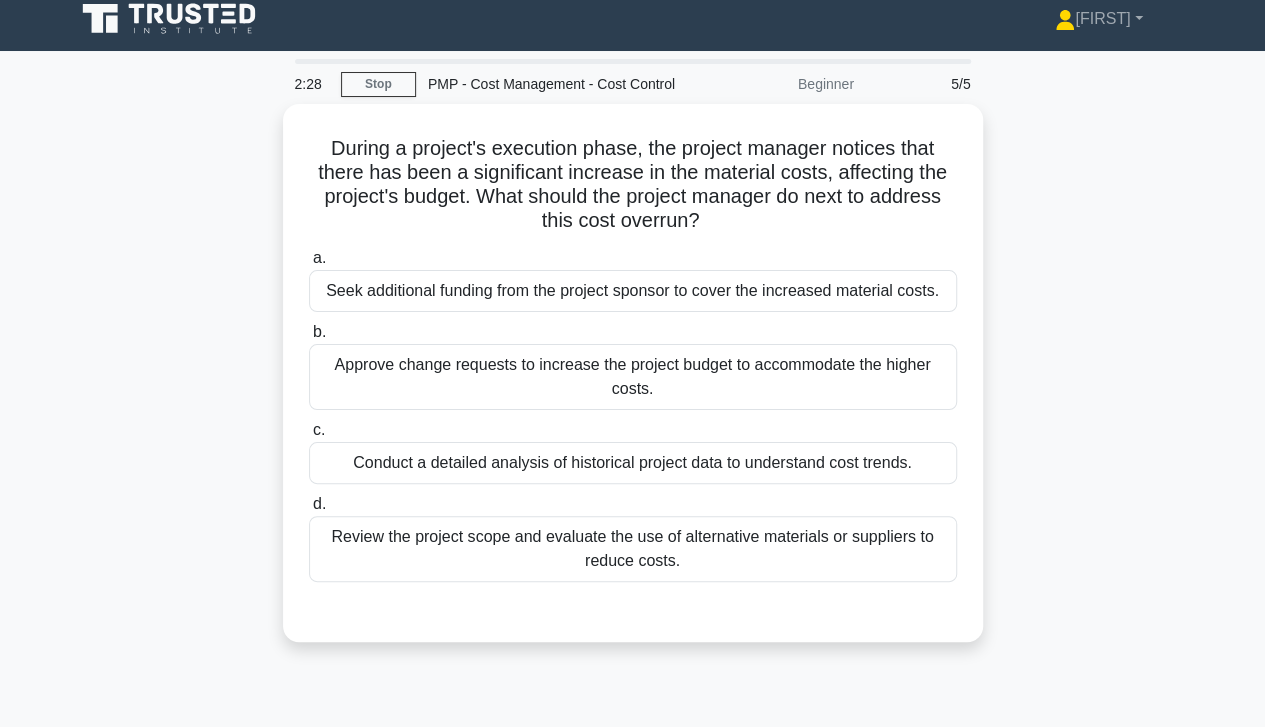 scroll, scrollTop: 0, scrollLeft: 0, axis: both 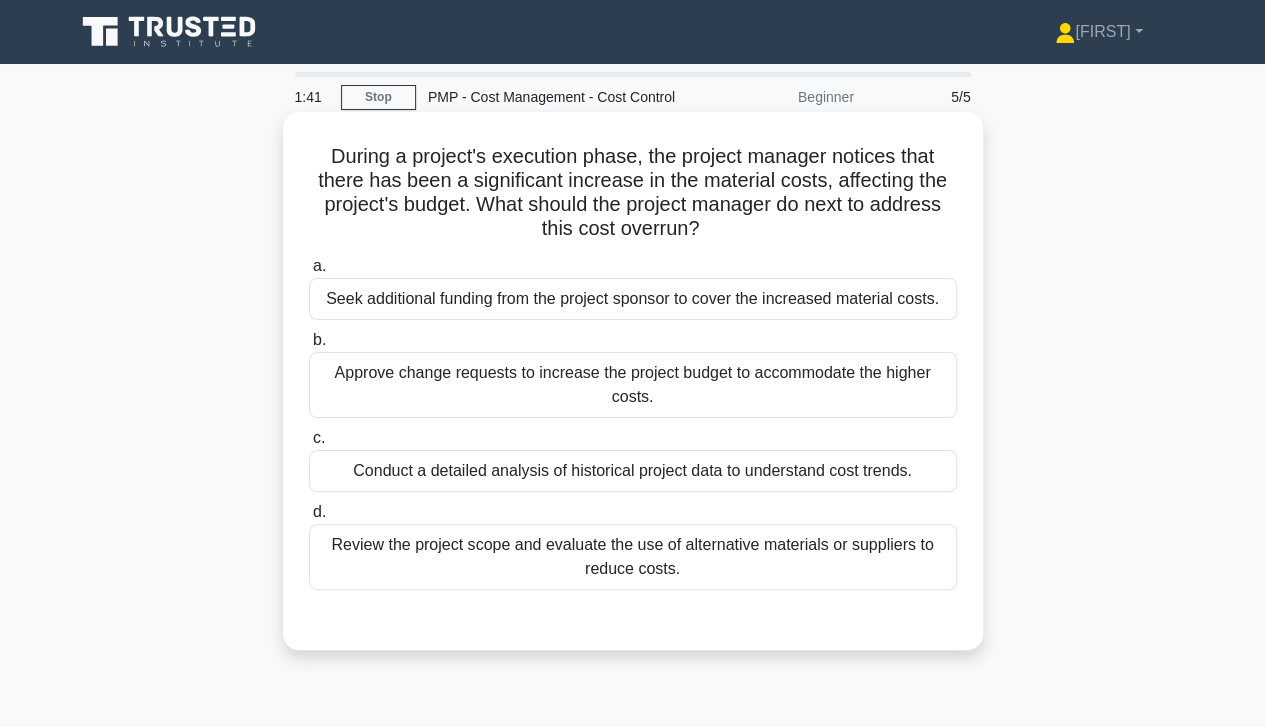 click on "Review the project scope and evaluate the use of alternative materials or suppliers to reduce costs." at bounding box center [633, 557] 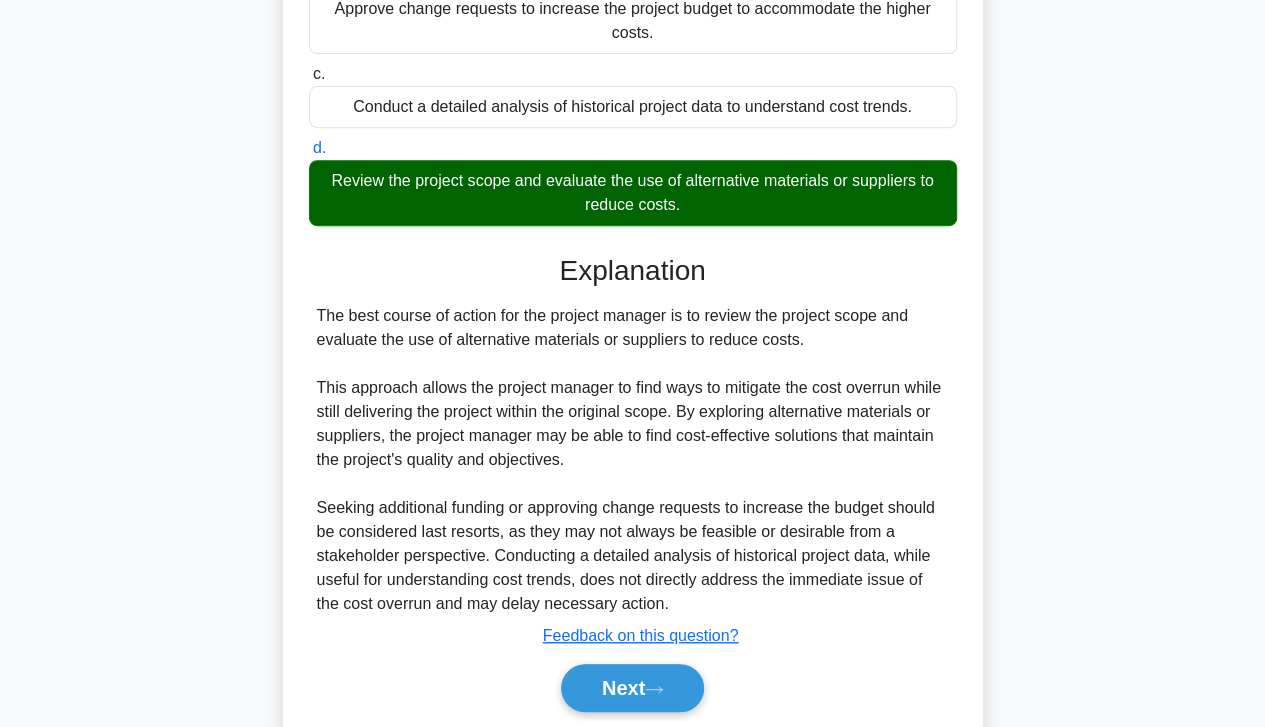 scroll, scrollTop: 365, scrollLeft: 0, axis: vertical 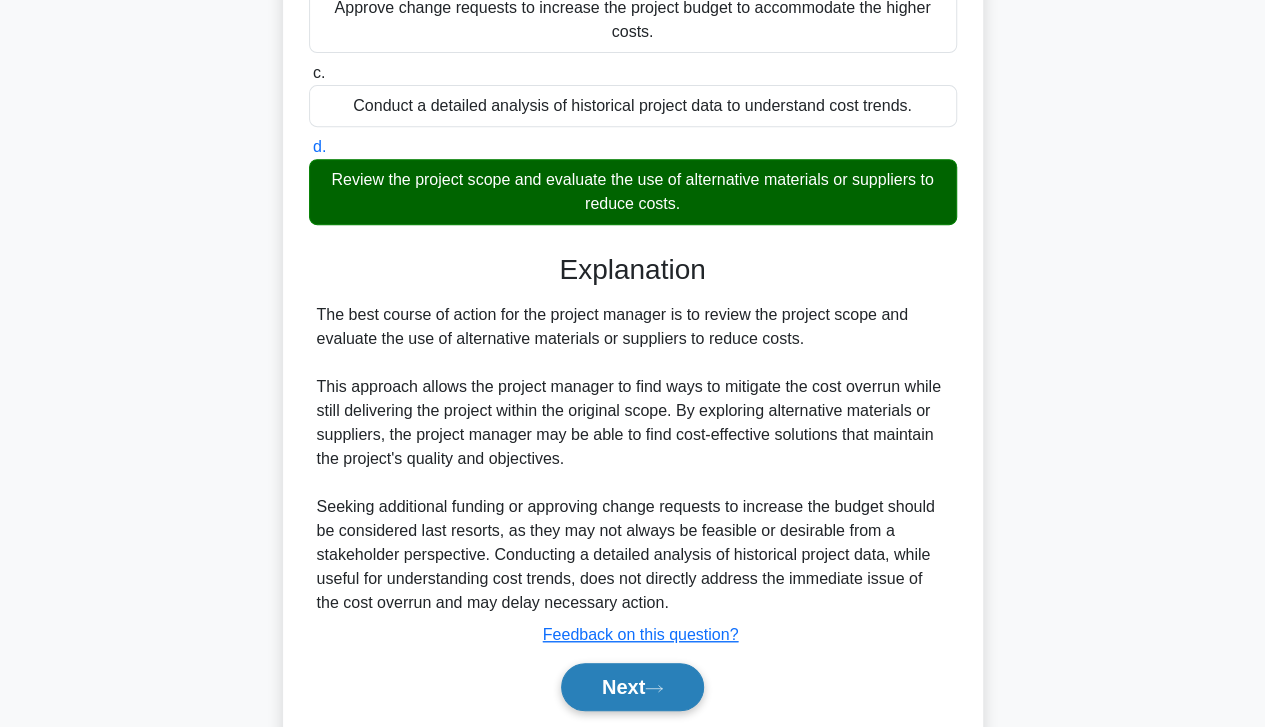 click on "Next" at bounding box center (632, 687) 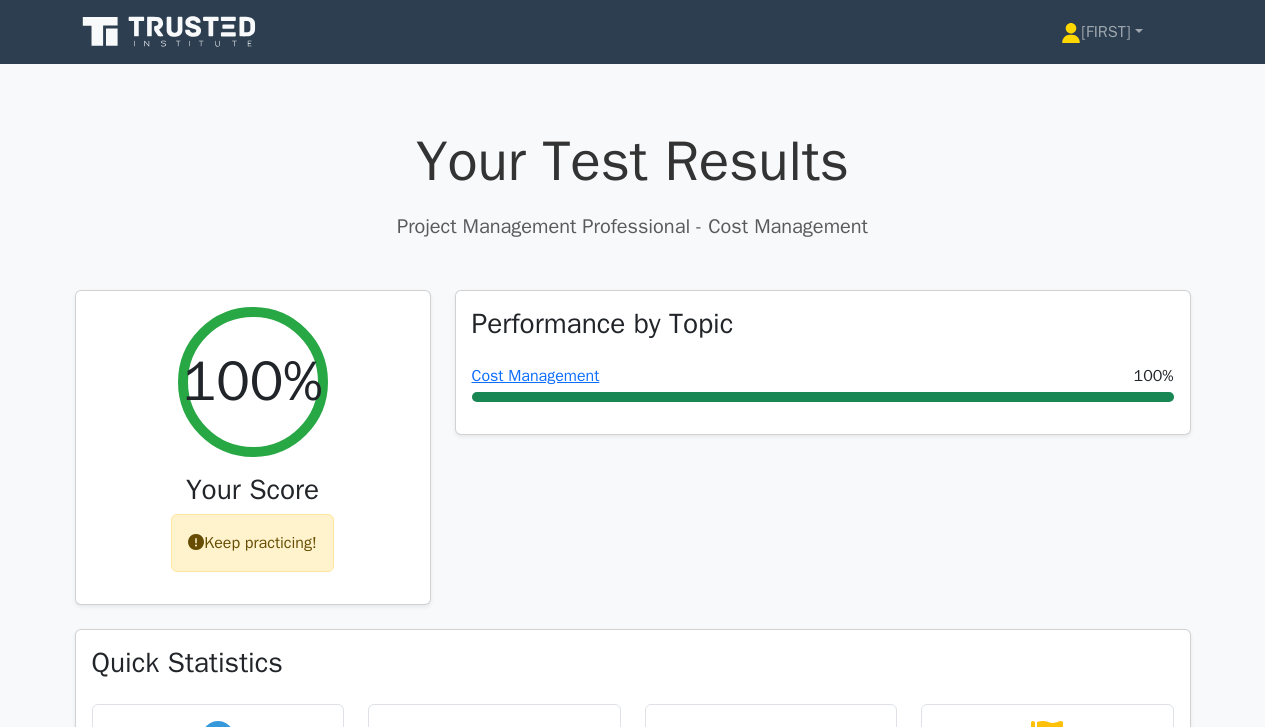 scroll, scrollTop: 306, scrollLeft: 0, axis: vertical 